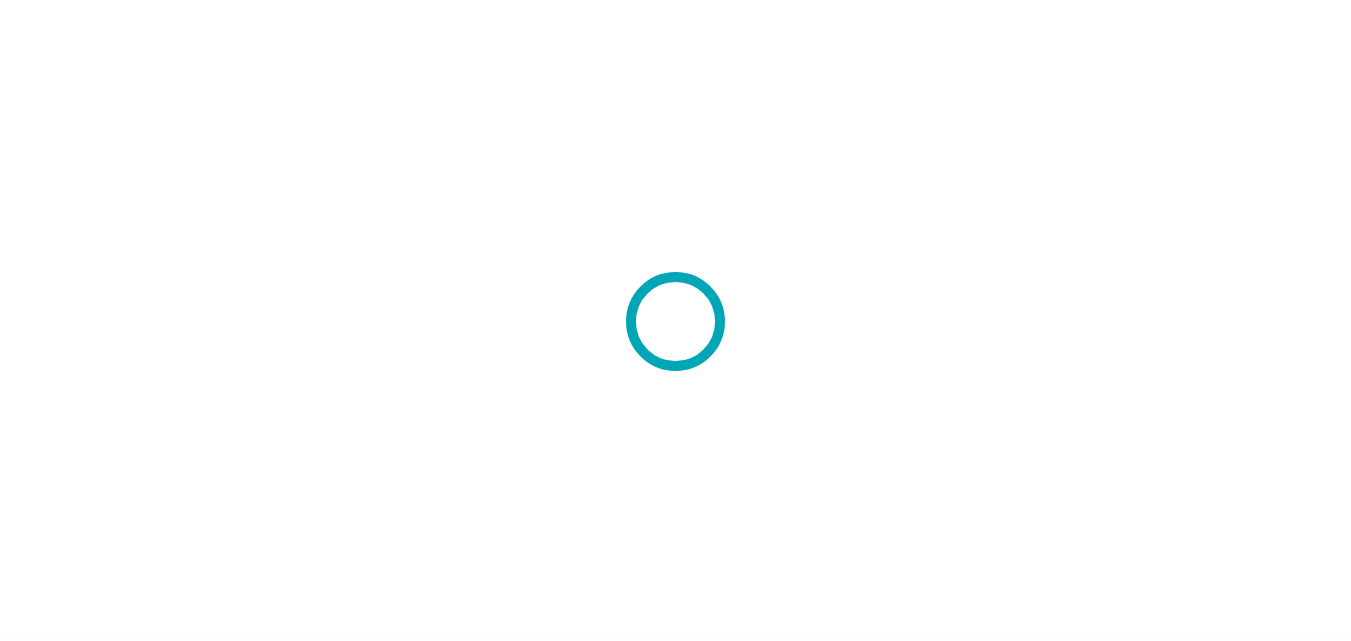 scroll, scrollTop: 0, scrollLeft: 0, axis: both 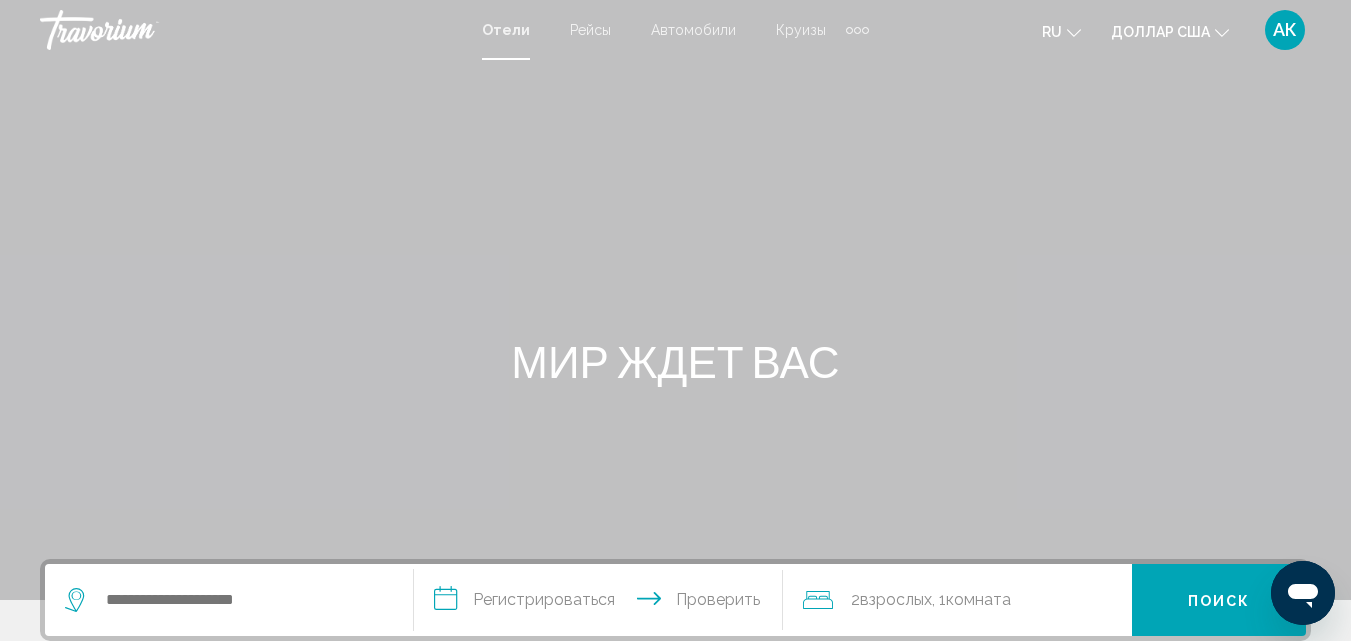 click at bounding box center [857, 30] 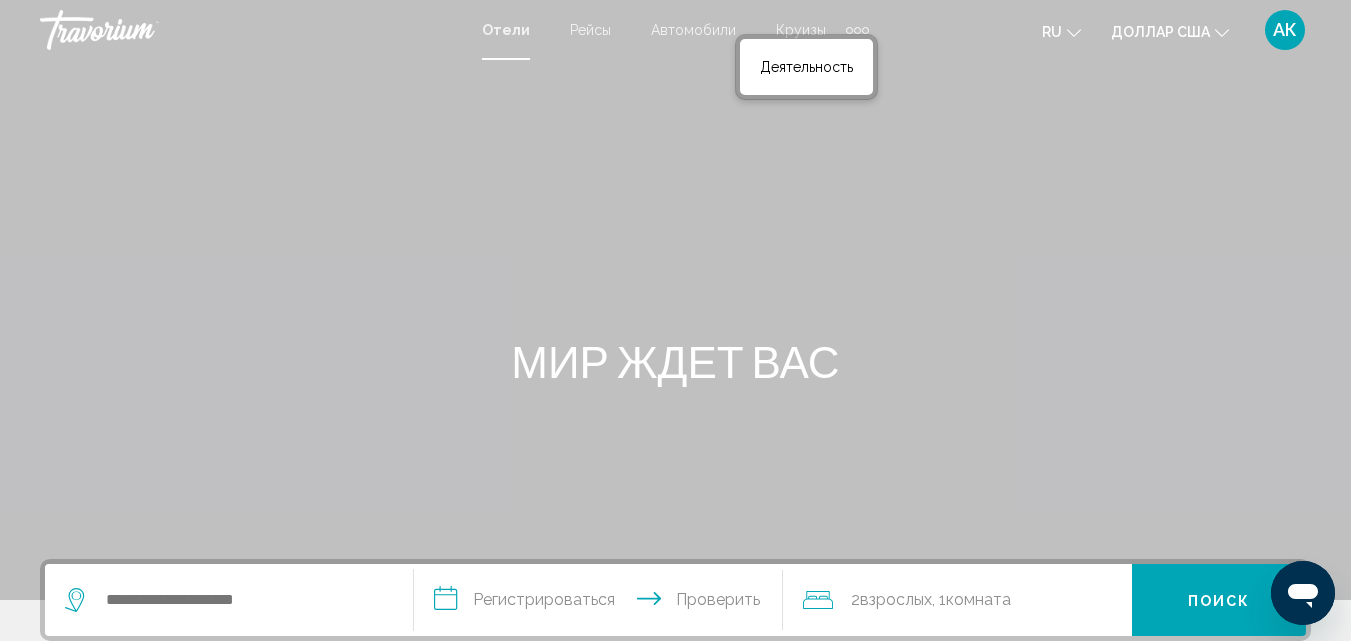 click at bounding box center (865, 30) 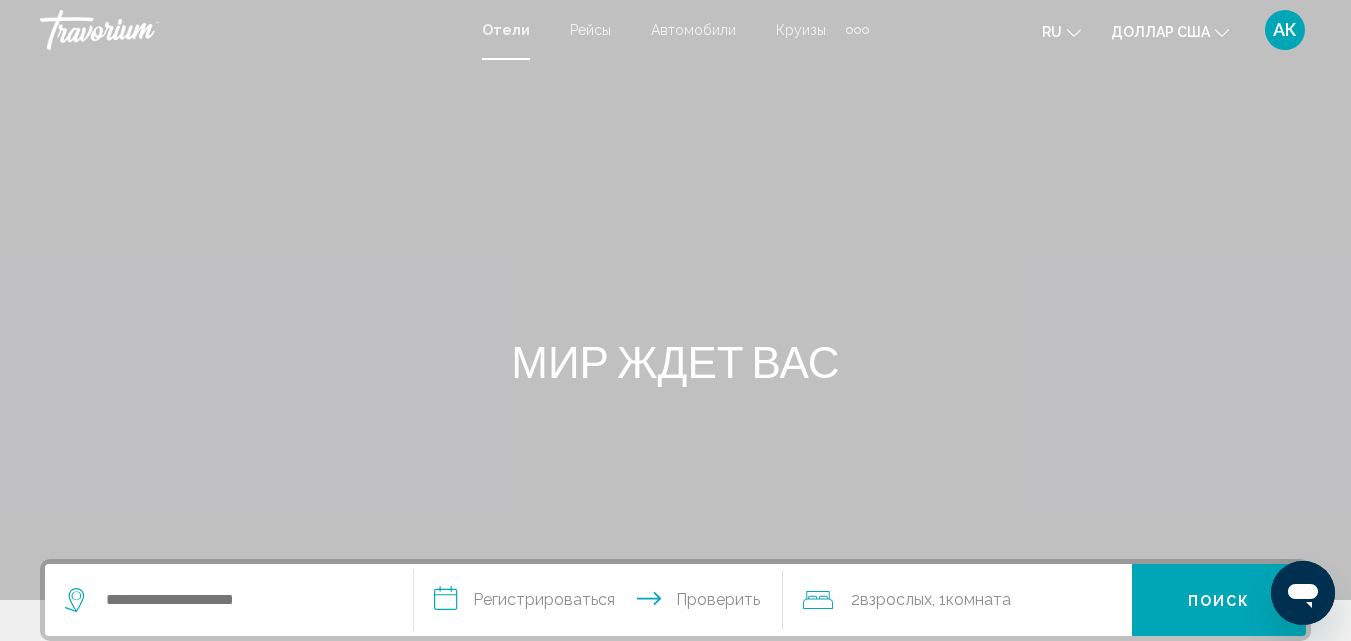 click at bounding box center [857, 30] 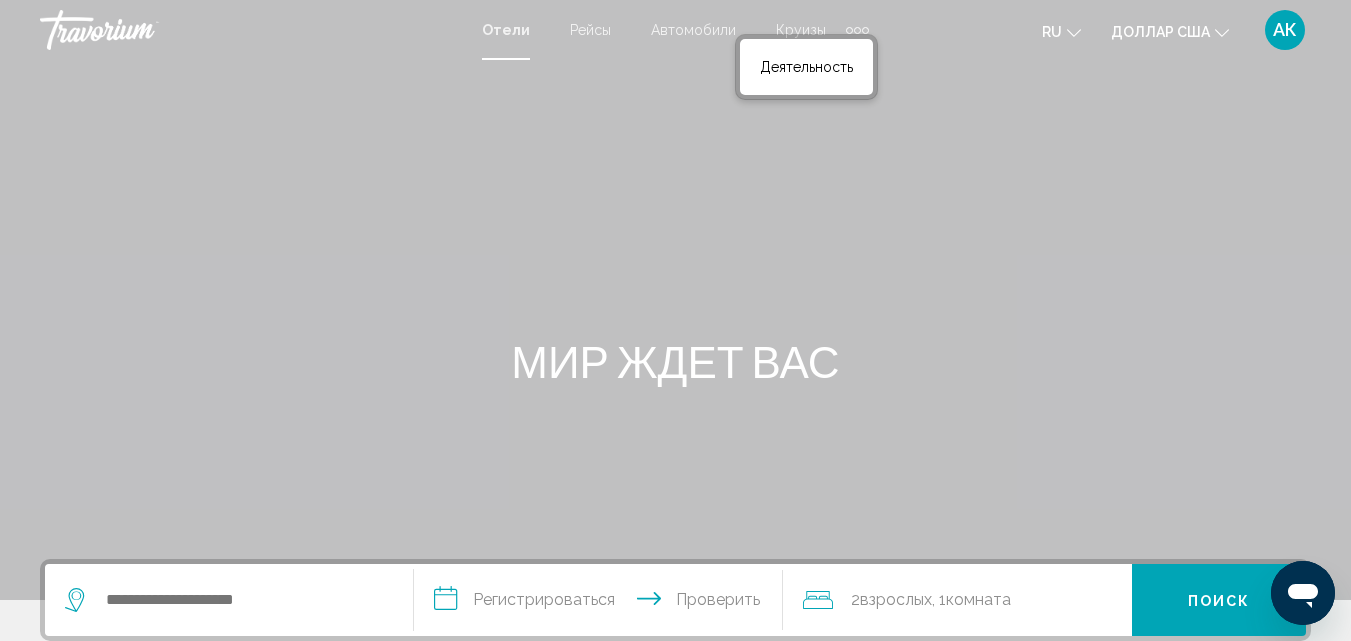 drag, startPoint x: 857, startPoint y: 32, endPoint x: 864, endPoint y: 18, distance: 15.652476 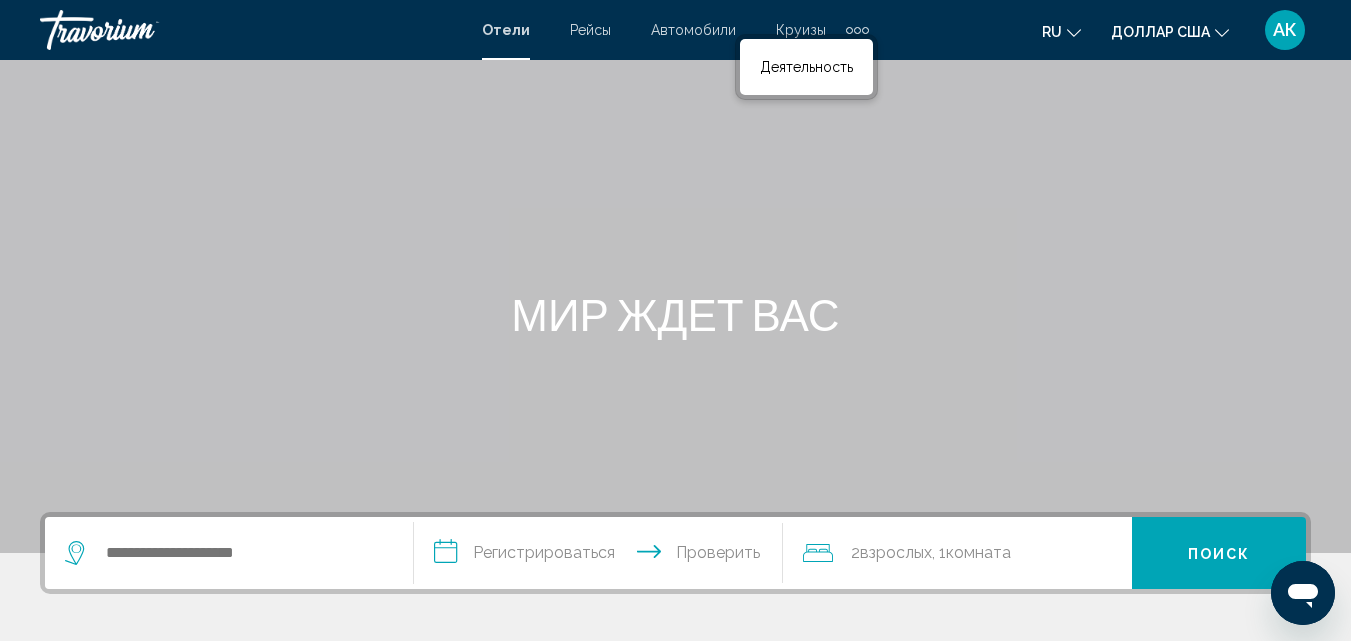scroll, scrollTop: 0, scrollLeft: 0, axis: both 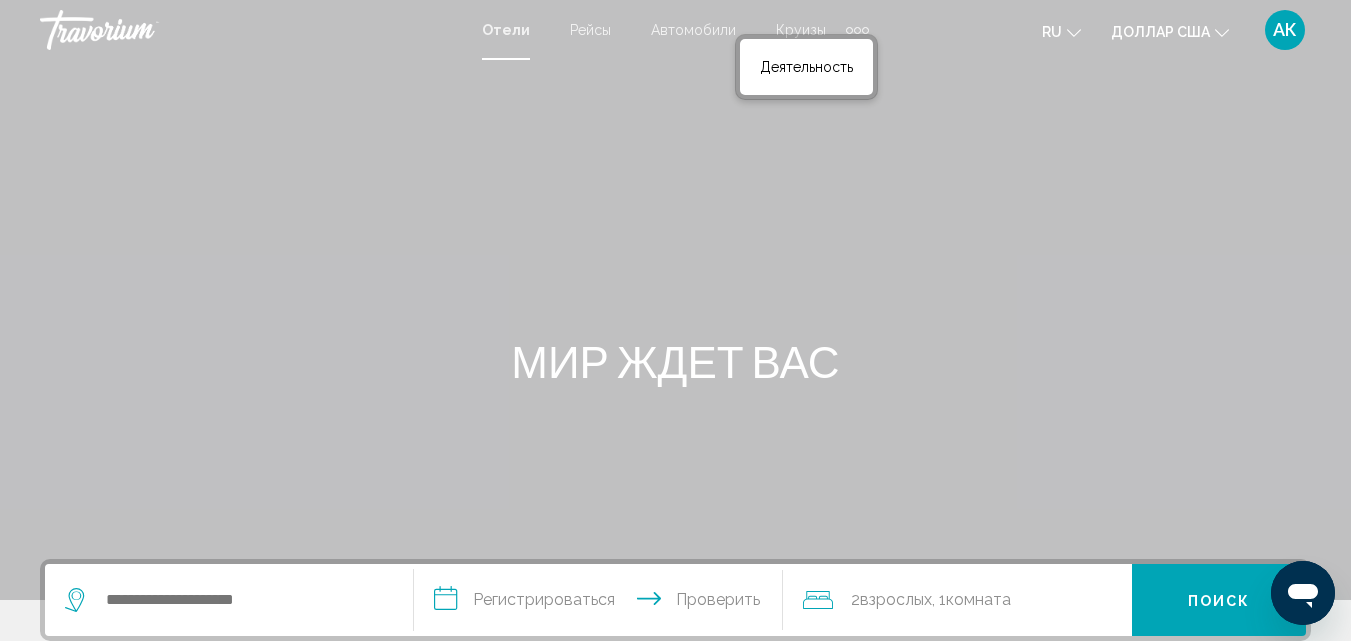 click at bounding box center (865, 30) 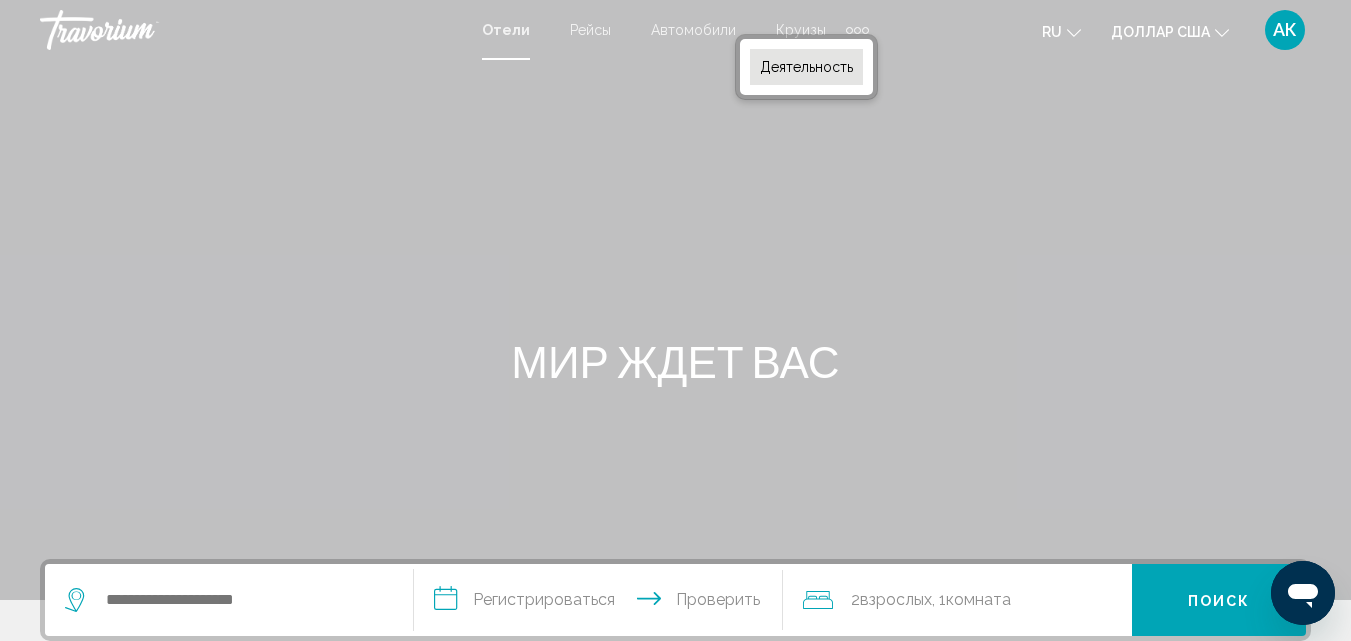 click on "Деятельность" at bounding box center (806, 67) 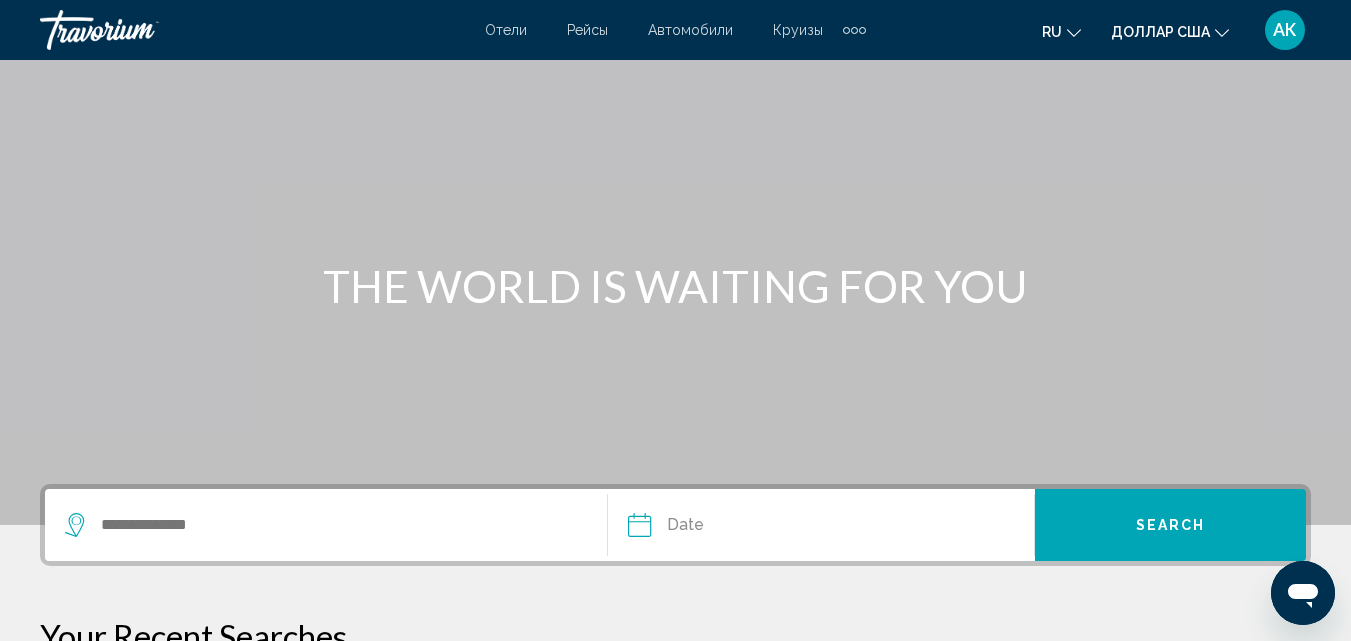scroll, scrollTop: 300, scrollLeft: 0, axis: vertical 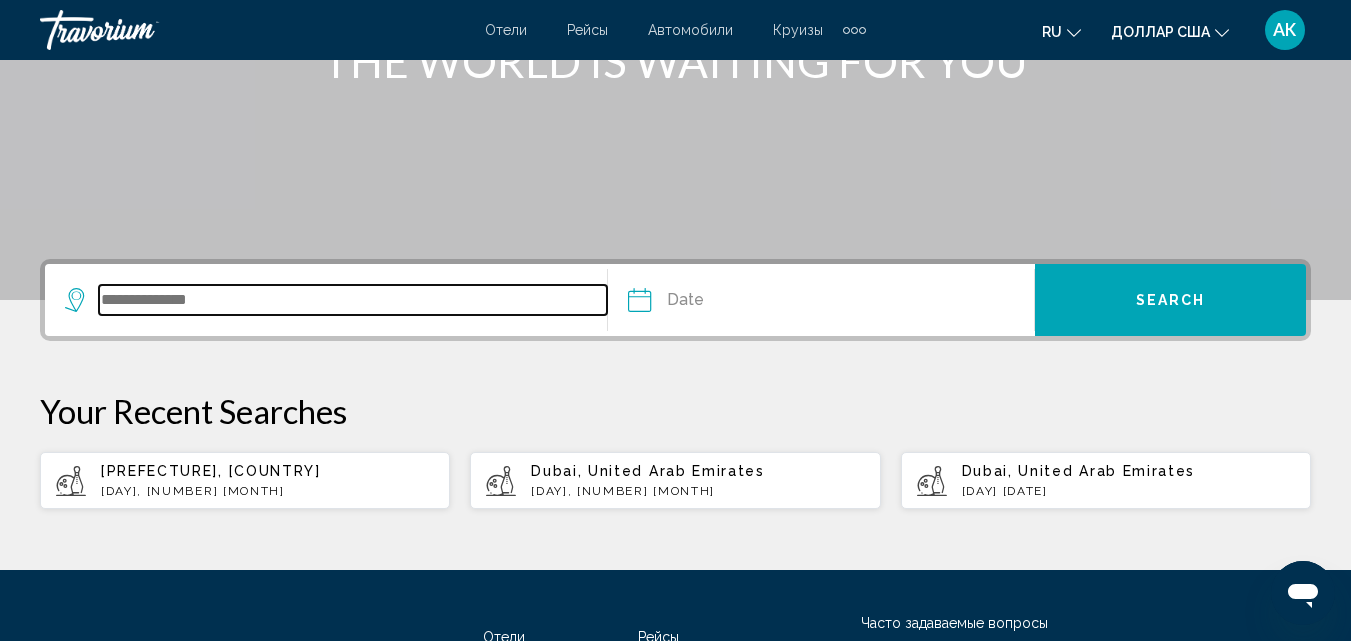 click at bounding box center [353, 300] 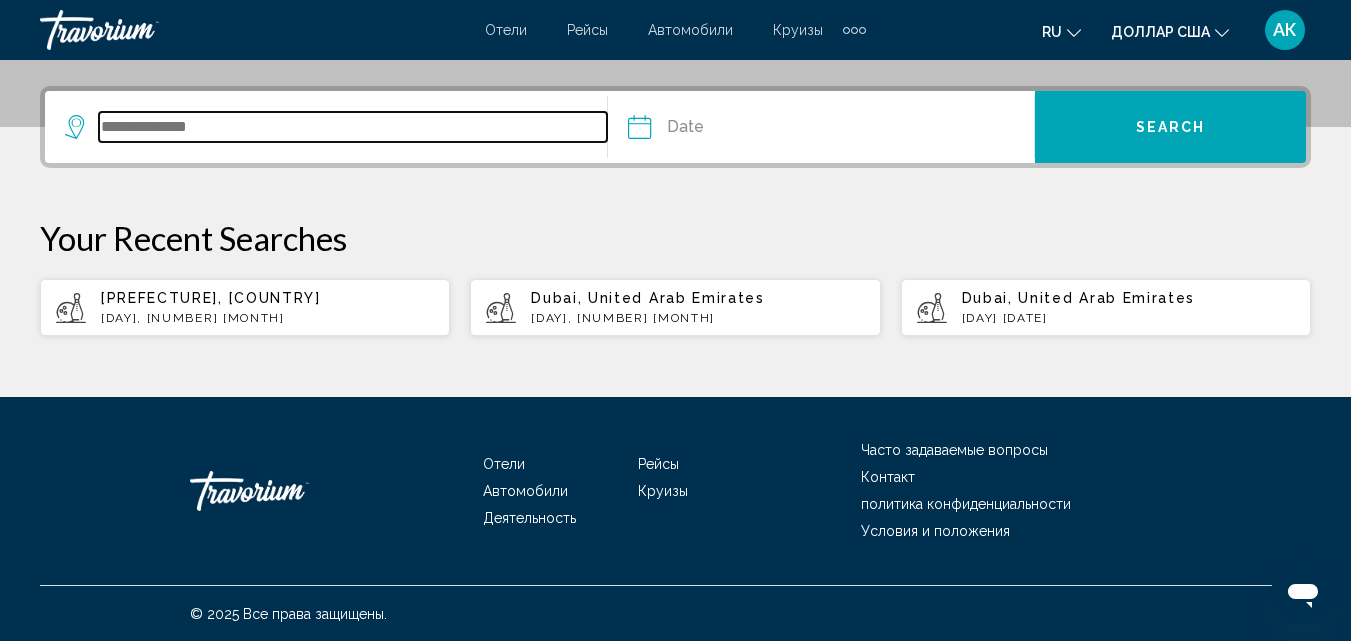 scroll, scrollTop: 474, scrollLeft: 0, axis: vertical 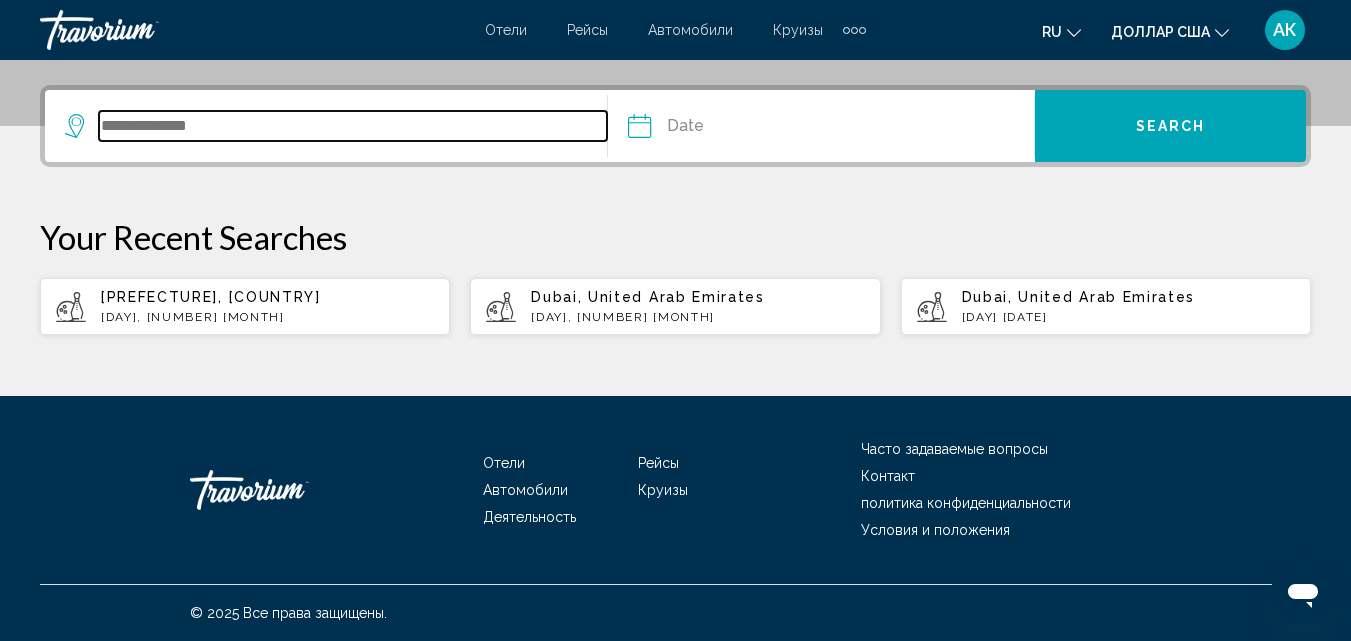 click at bounding box center (353, 126) 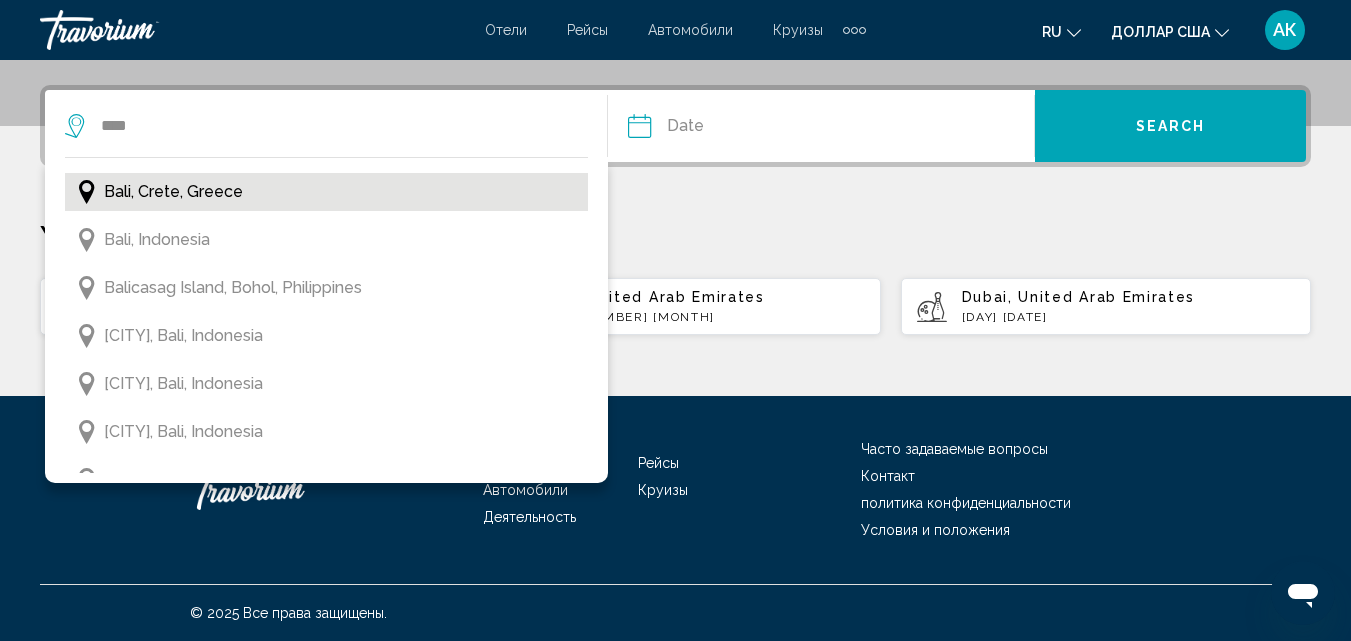 click on "Bali, Crete, Greece" at bounding box center [173, 192] 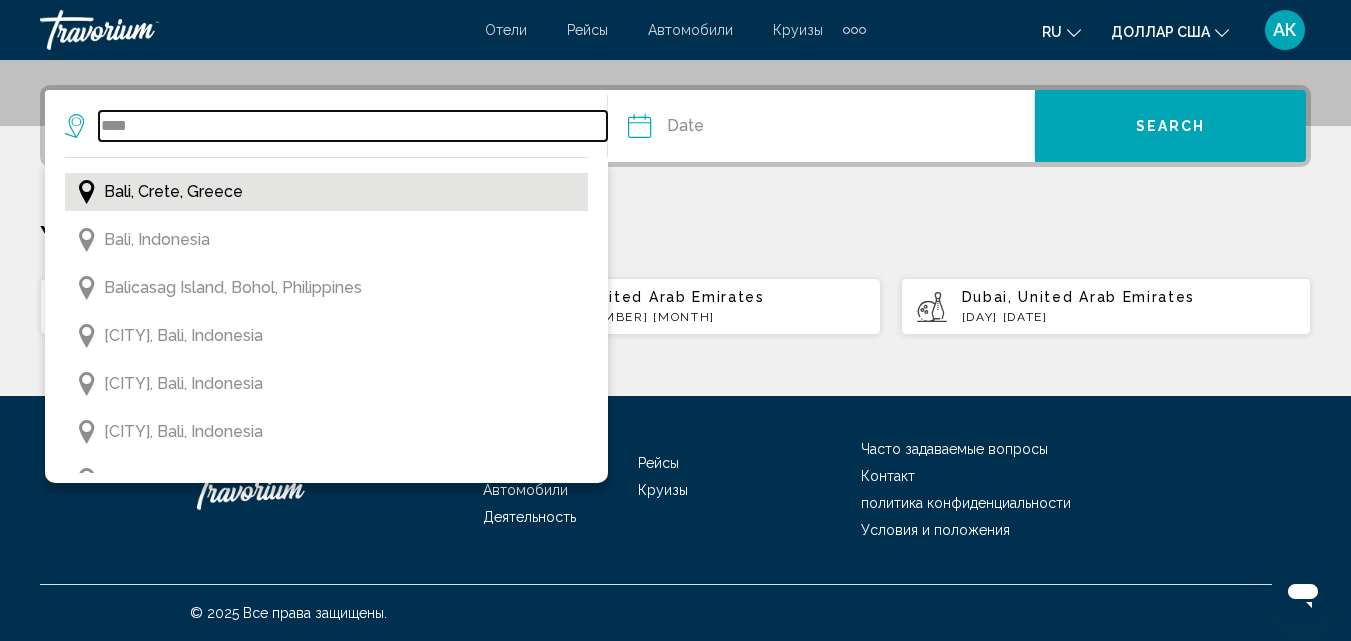 type on "**********" 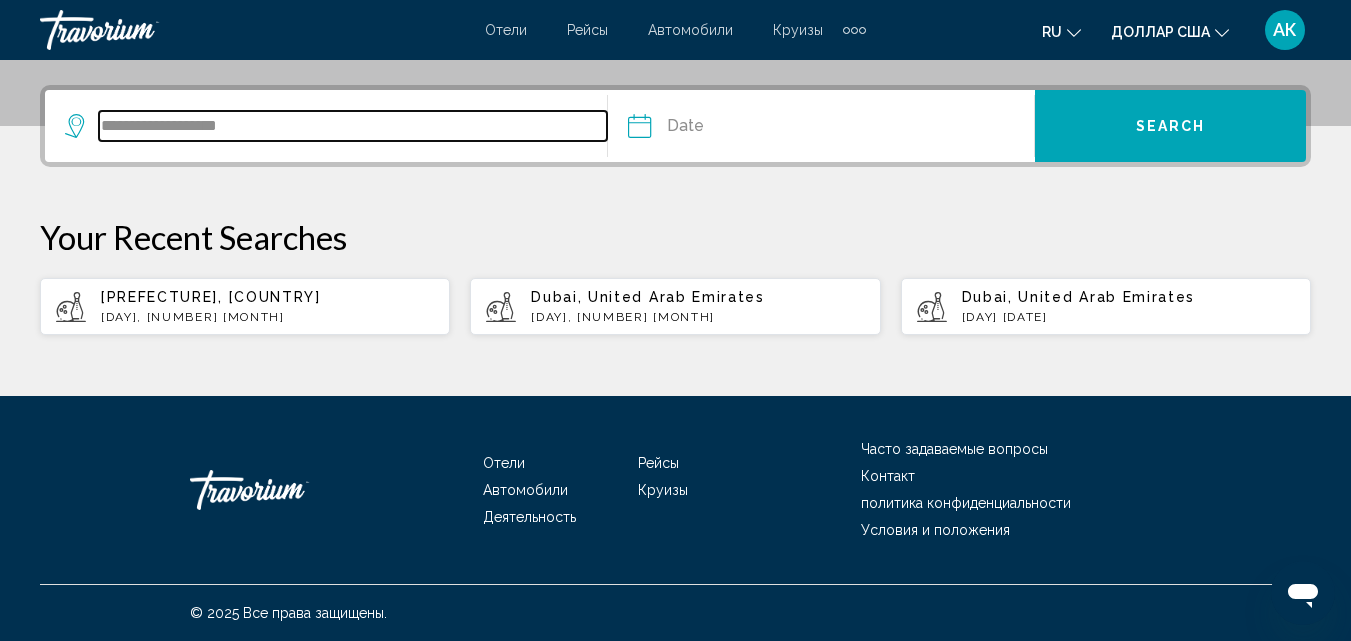 drag, startPoint x: 268, startPoint y: 130, endPoint x: 82, endPoint y: 113, distance: 186.77527 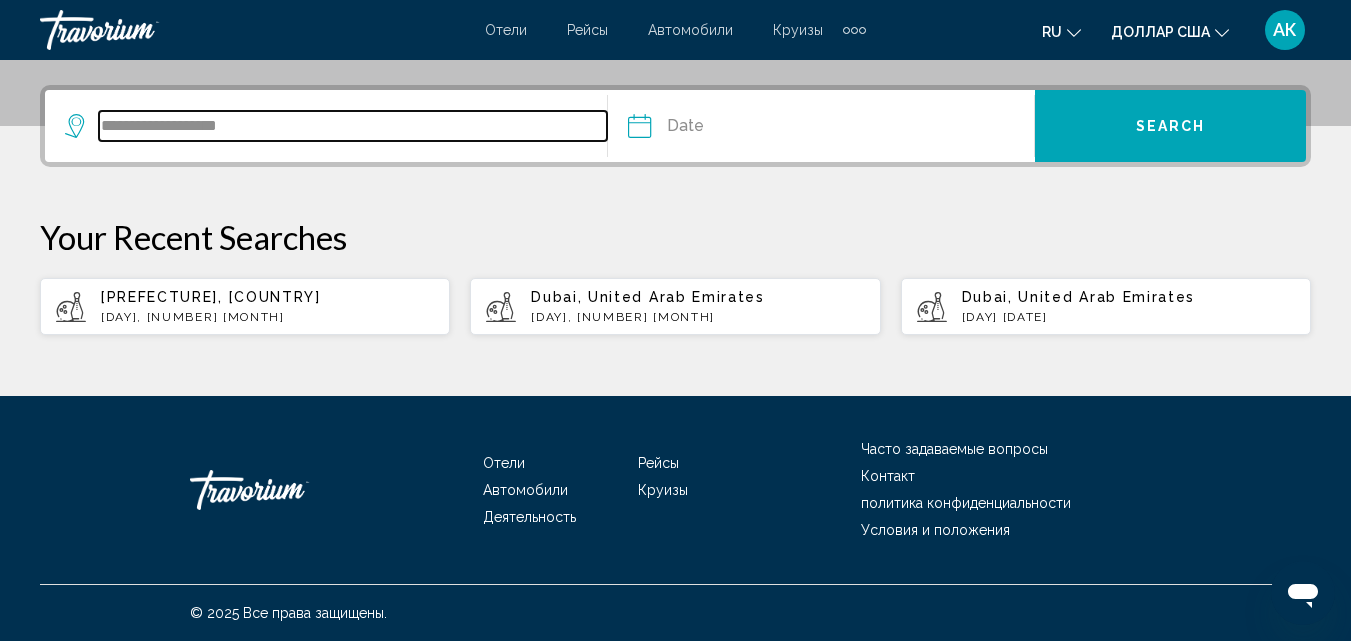 click on "**********" at bounding box center (336, 126) 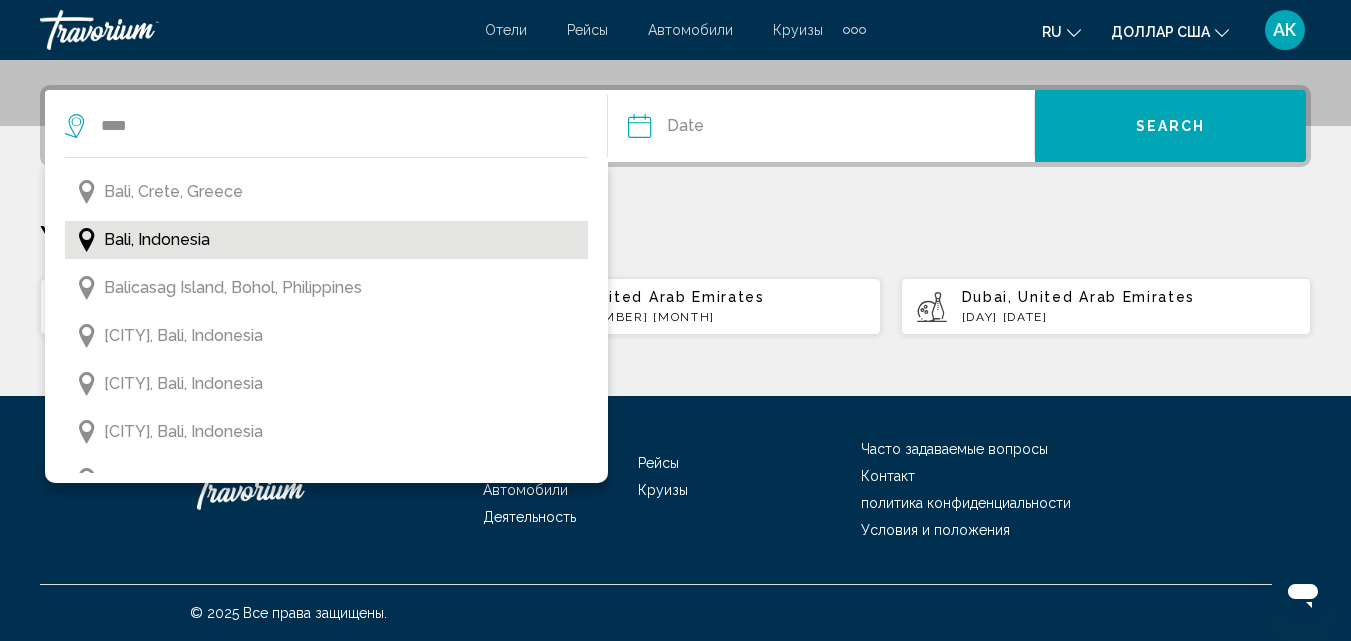 click on "Bali, Indonesia" at bounding box center [157, 240] 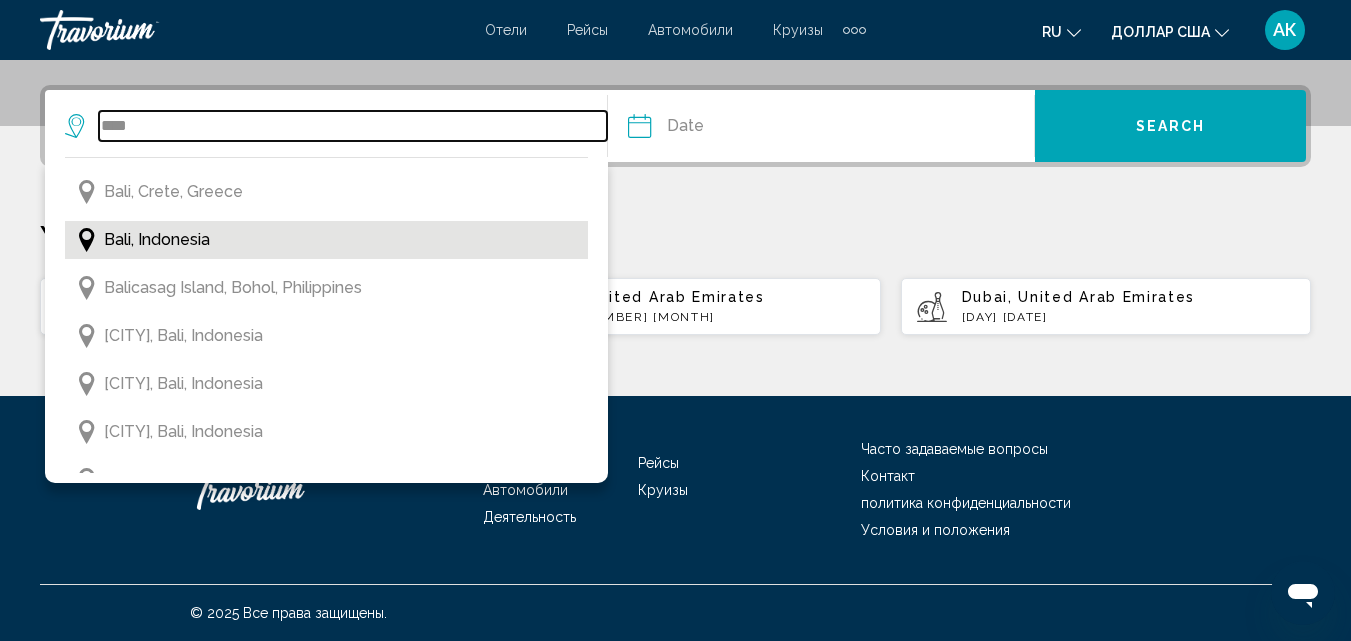 type on "**********" 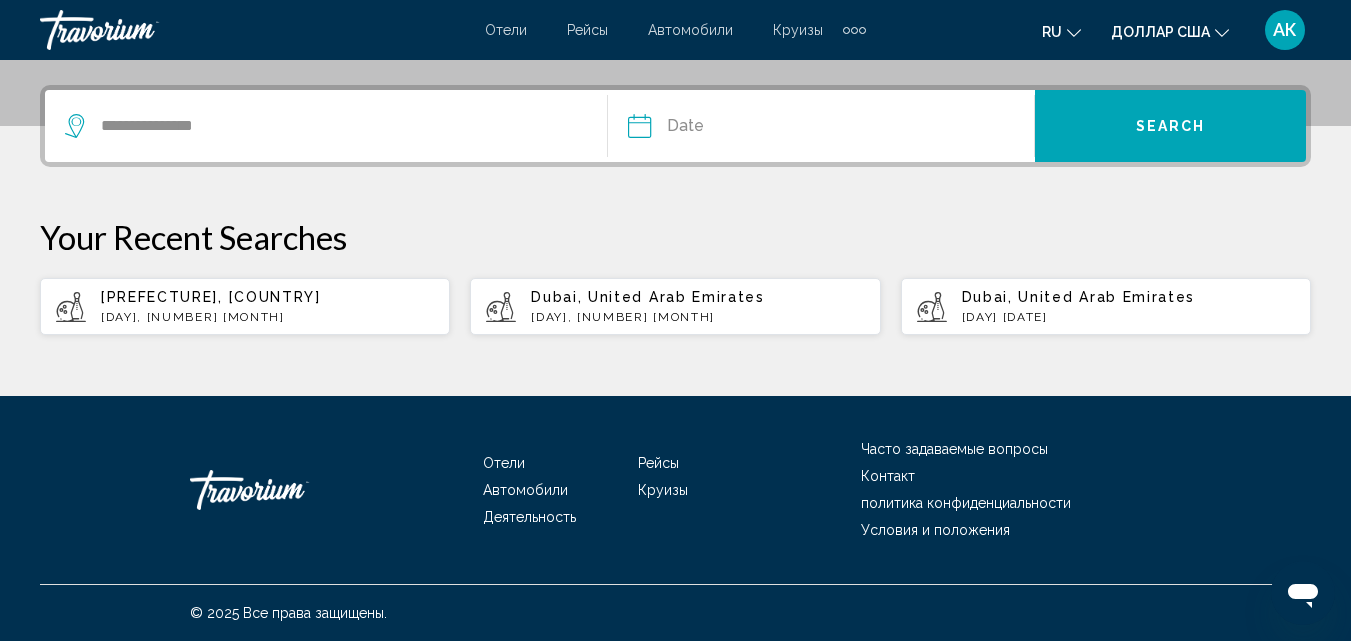 click at bounding box center (728, 129) 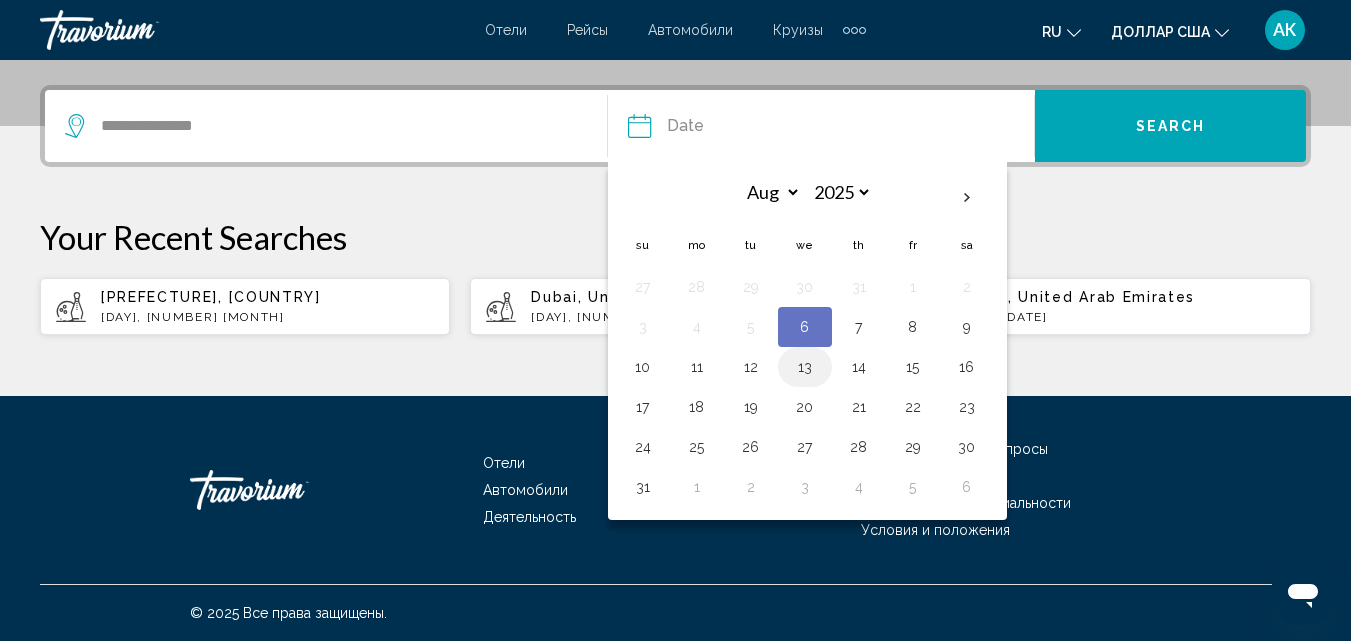 click on "13" at bounding box center [805, 367] 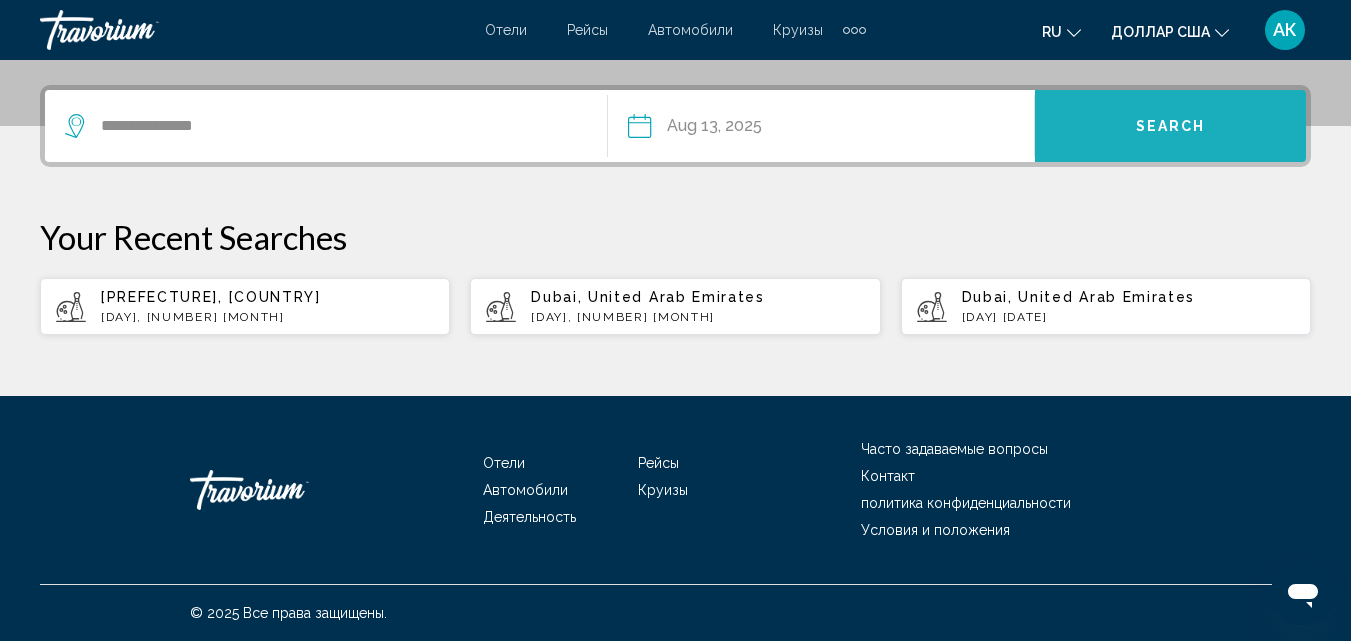 click on "Search" at bounding box center [1170, 126] 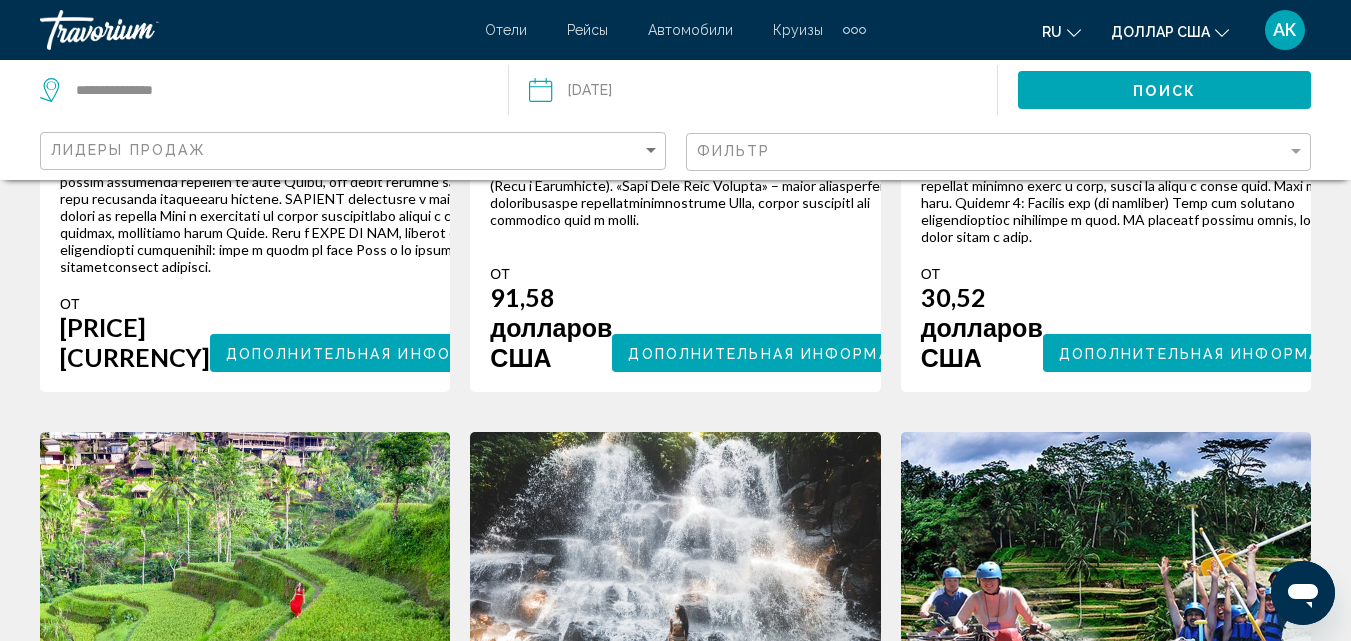 scroll, scrollTop: 2686, scrollLeft: 0, axis: vertical 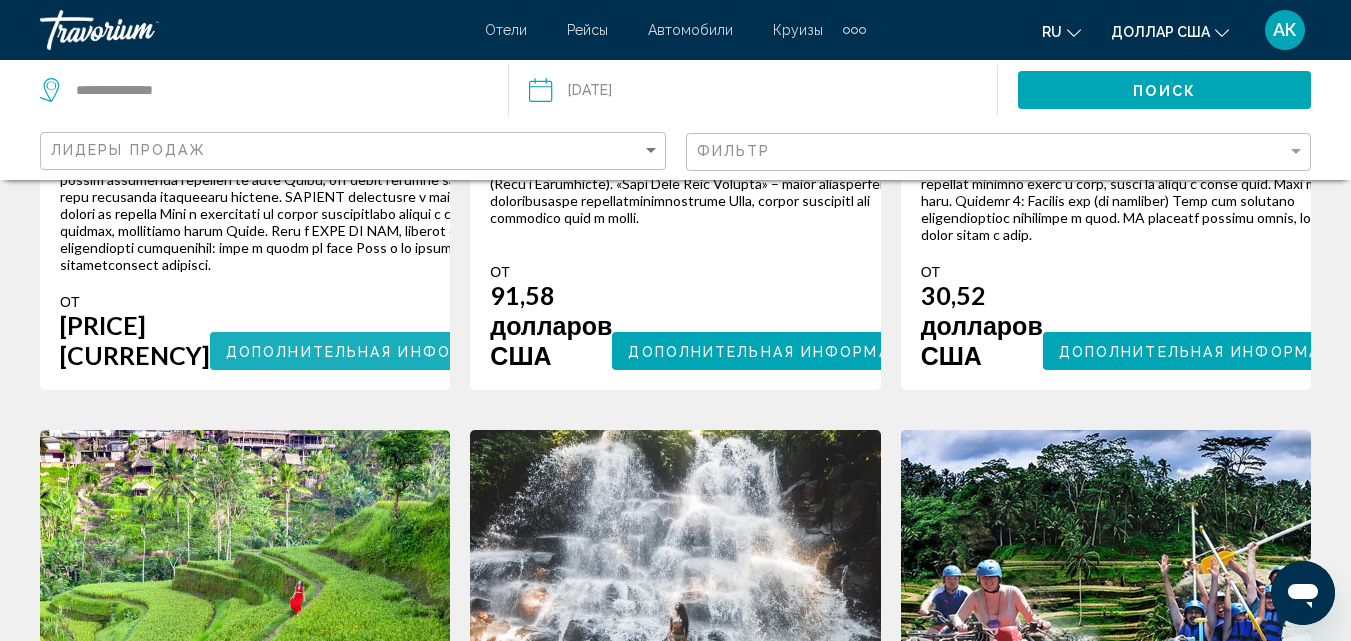 click on "Дополнительная информация" at bounding box center (374, 352) 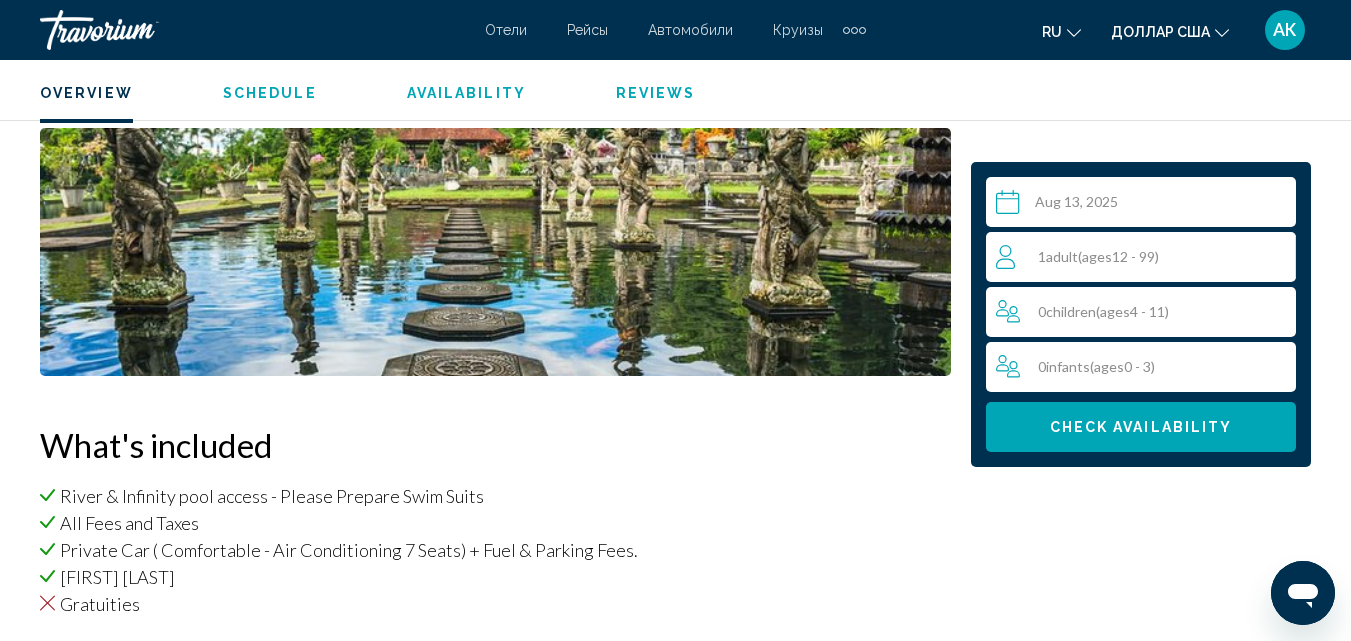 scroll, scrollTop: 1815, scrollLeft: 0, axis: vertical 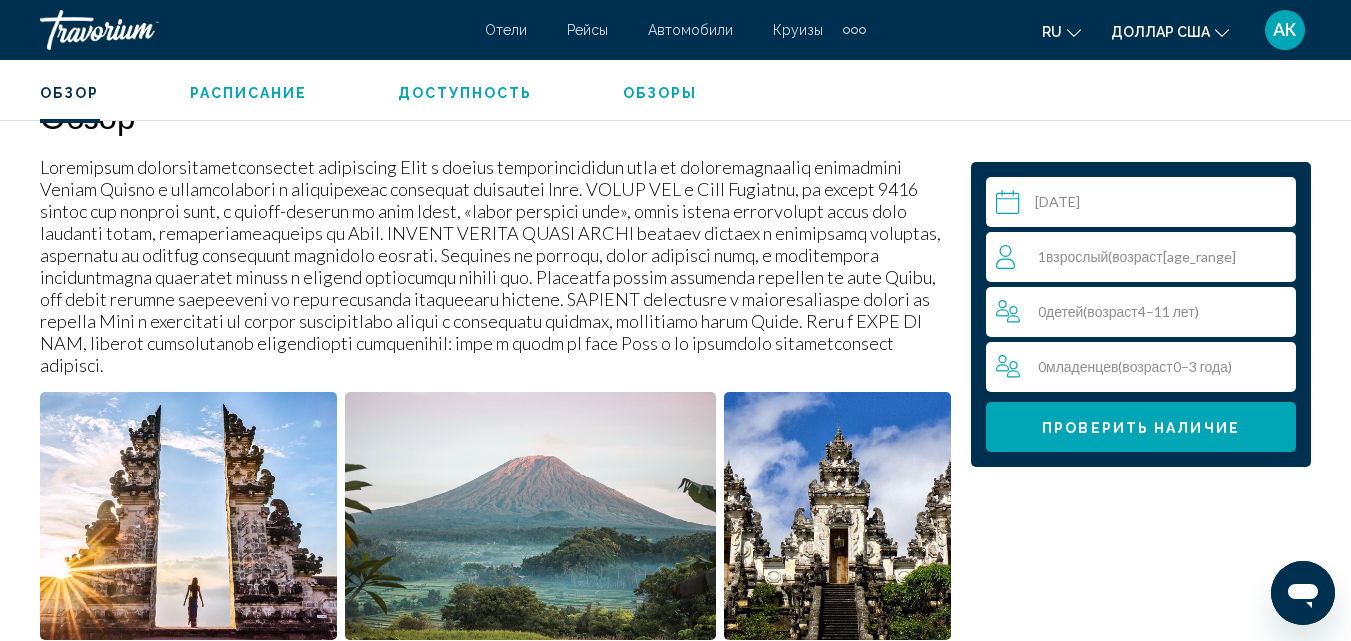 click at bounding box center (854, 30) 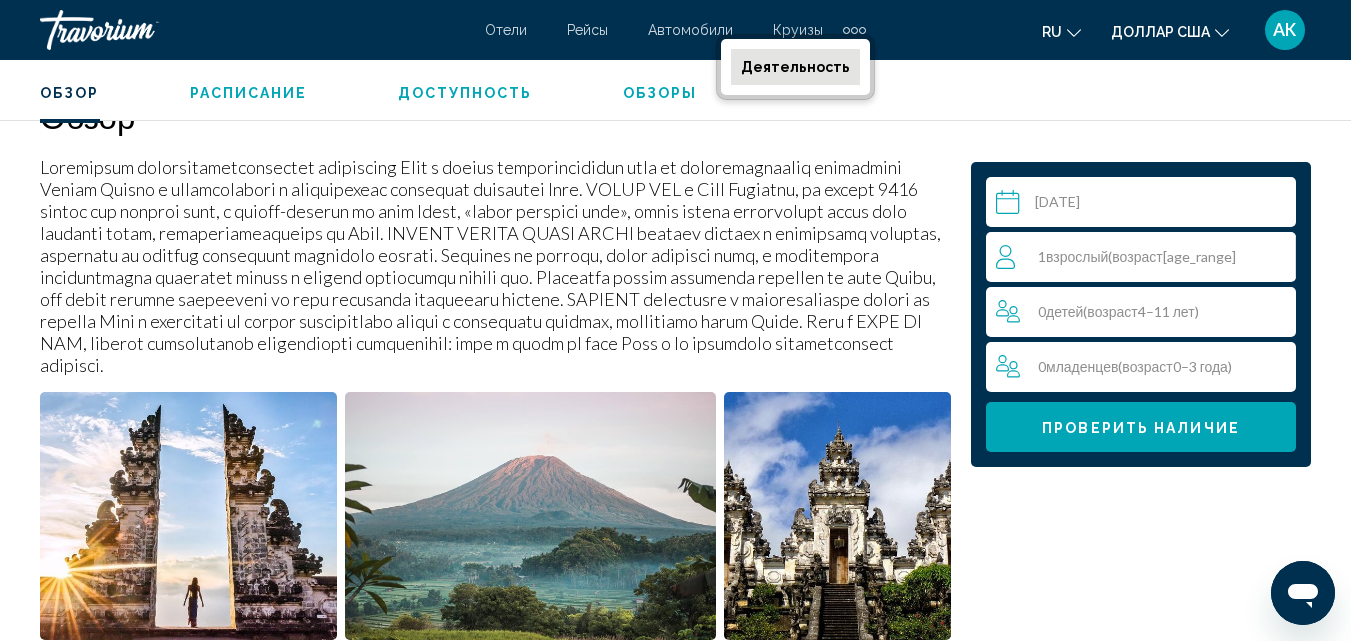 click on "Деятельность" at bounding box center (795, 67) 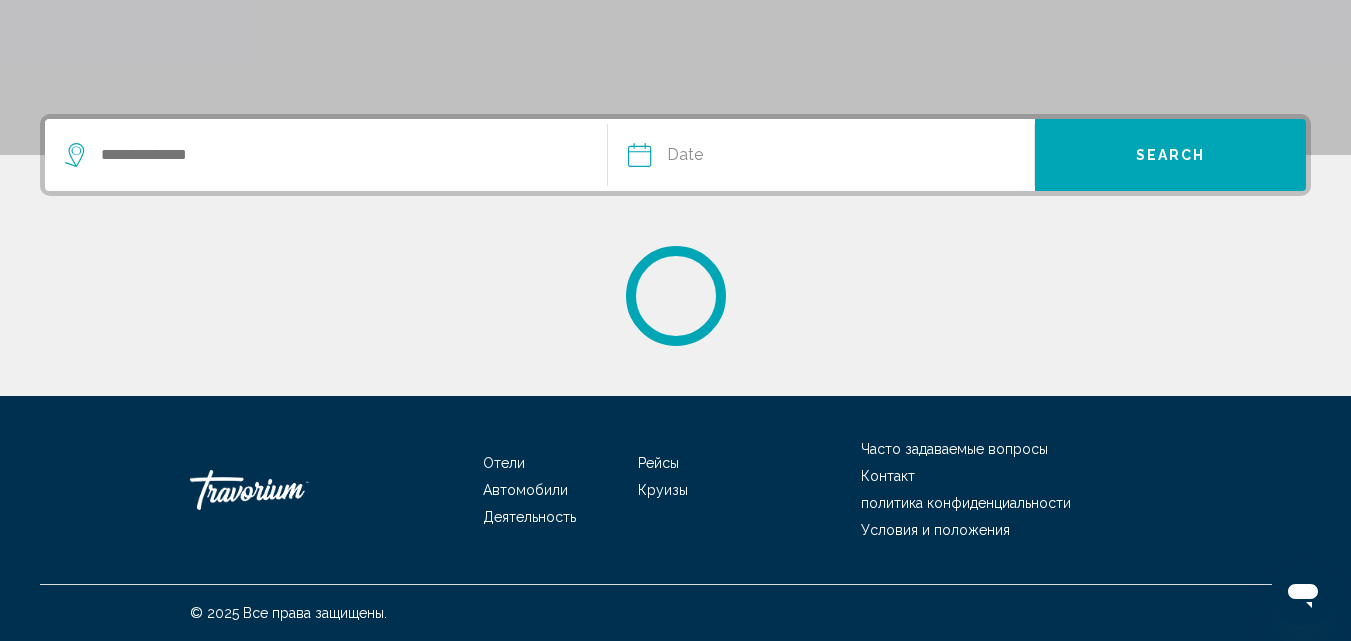 scroll, scrollTop: 0, scrollLeft: 0, axis: both 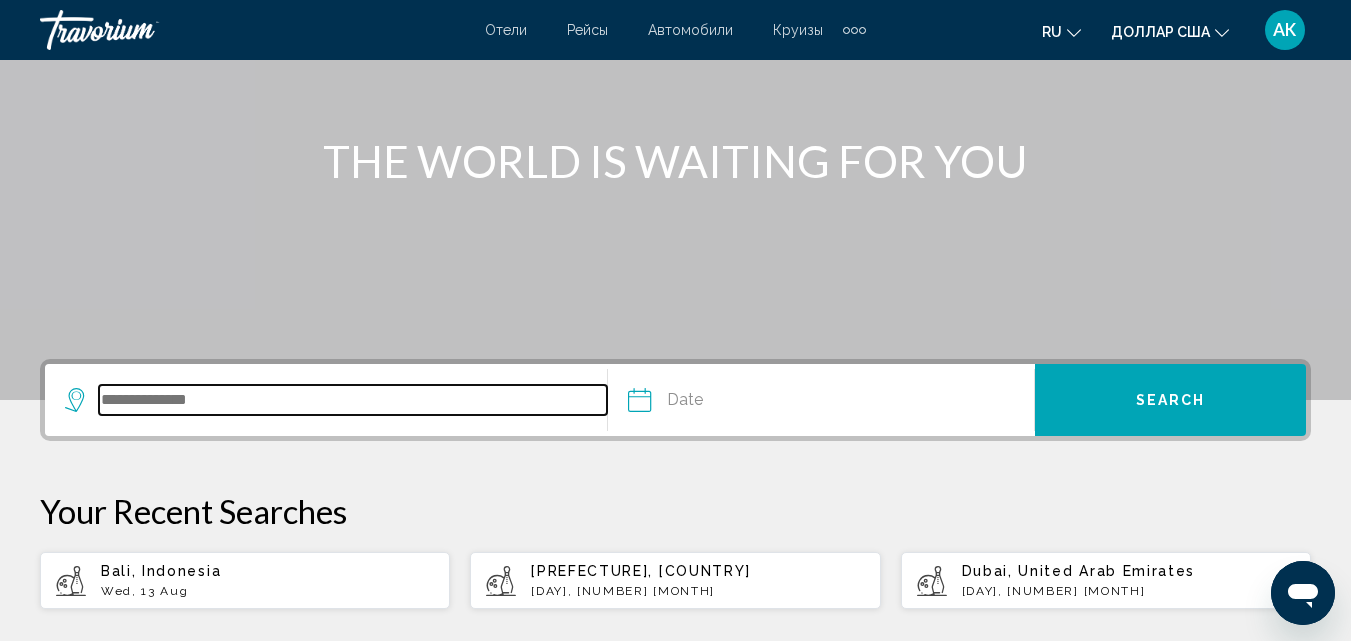 click at bounding box center [353, 400] 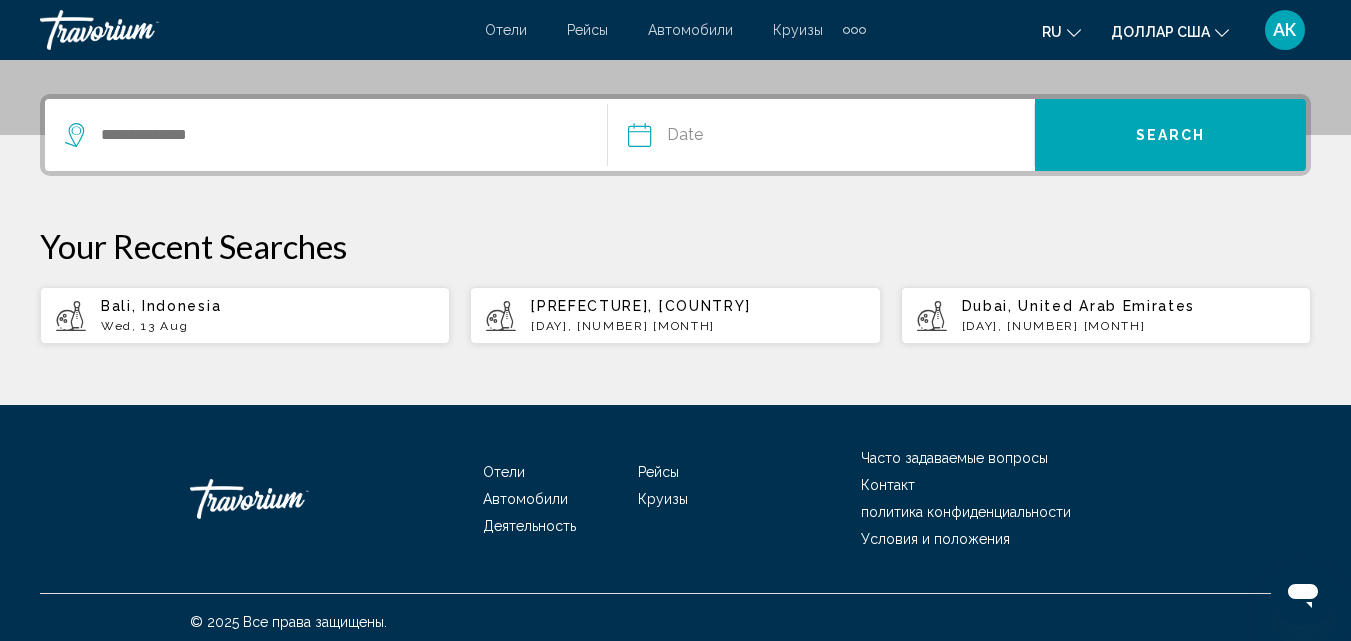 scroll, scrollTop: 474, scrollLeft: 0, axis: vertical 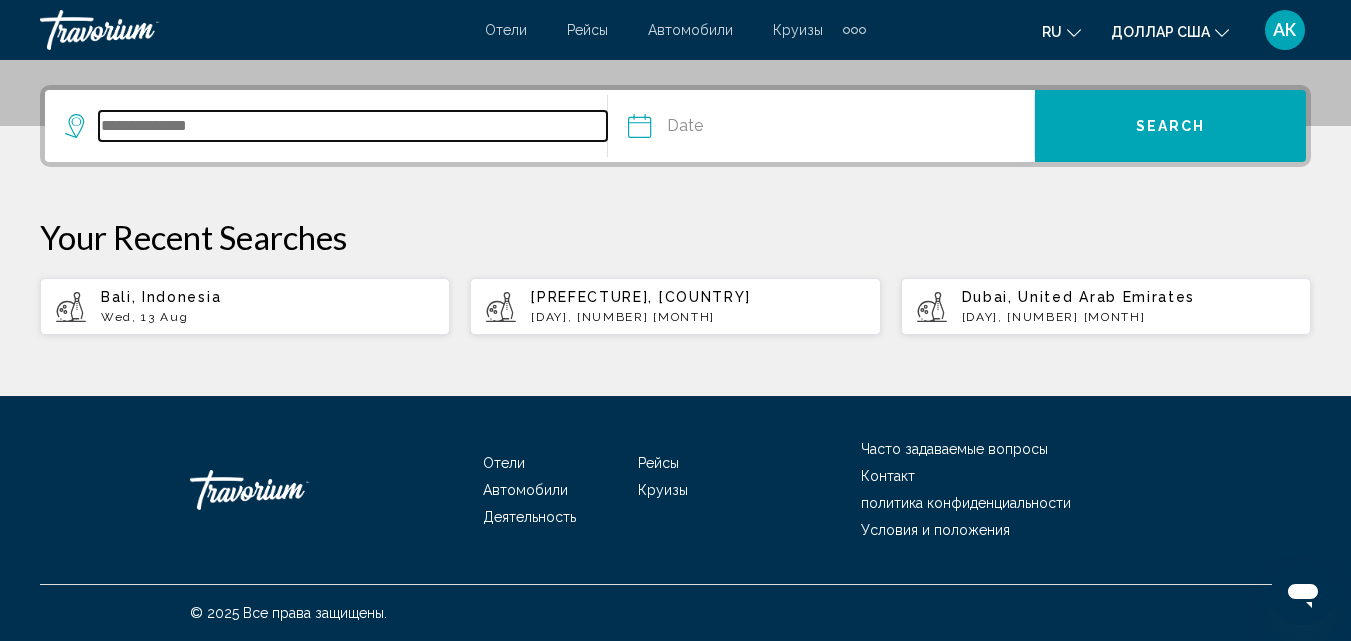 drag, startPoint x: 141, startPoint y: 406, endPoint x: 123, endPoint y: 126, distance: 280.57797 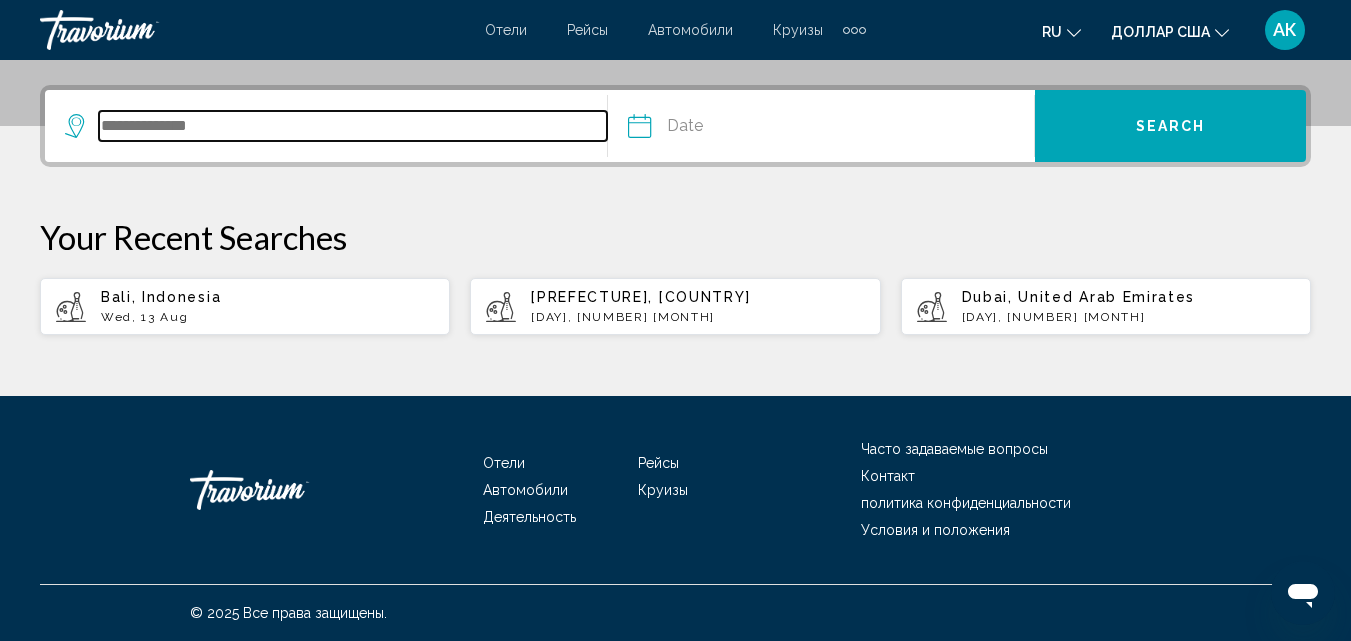 paste on "********" 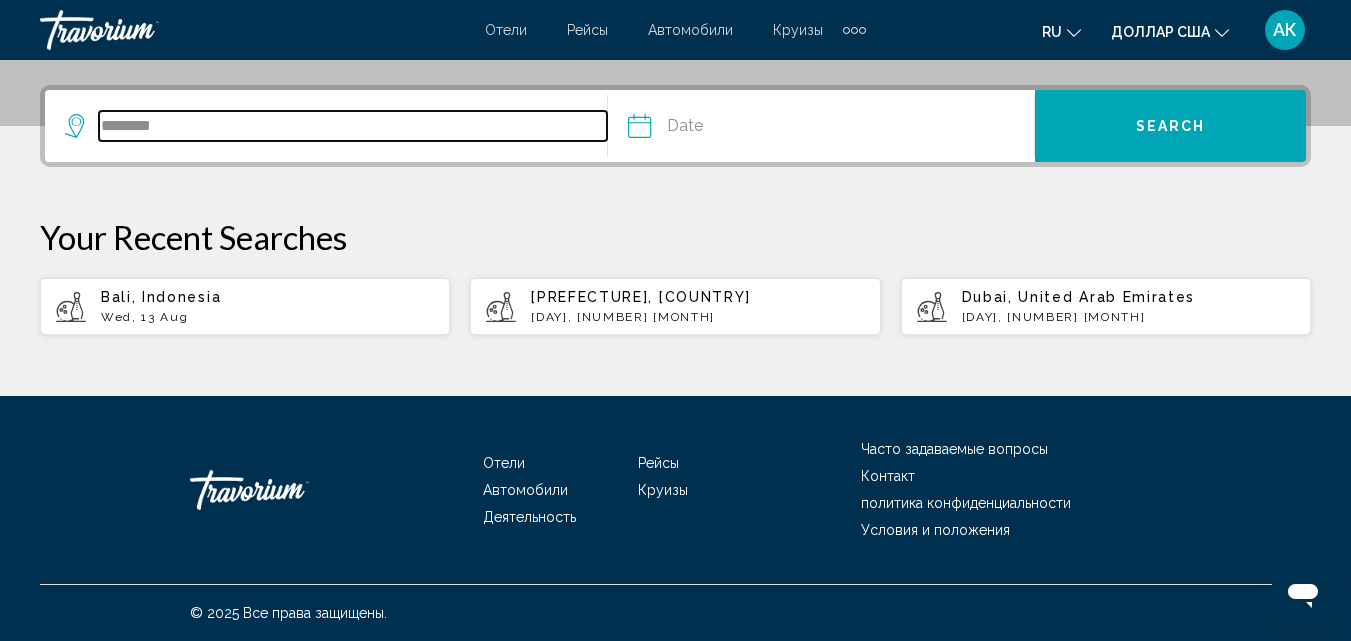 type on "********" 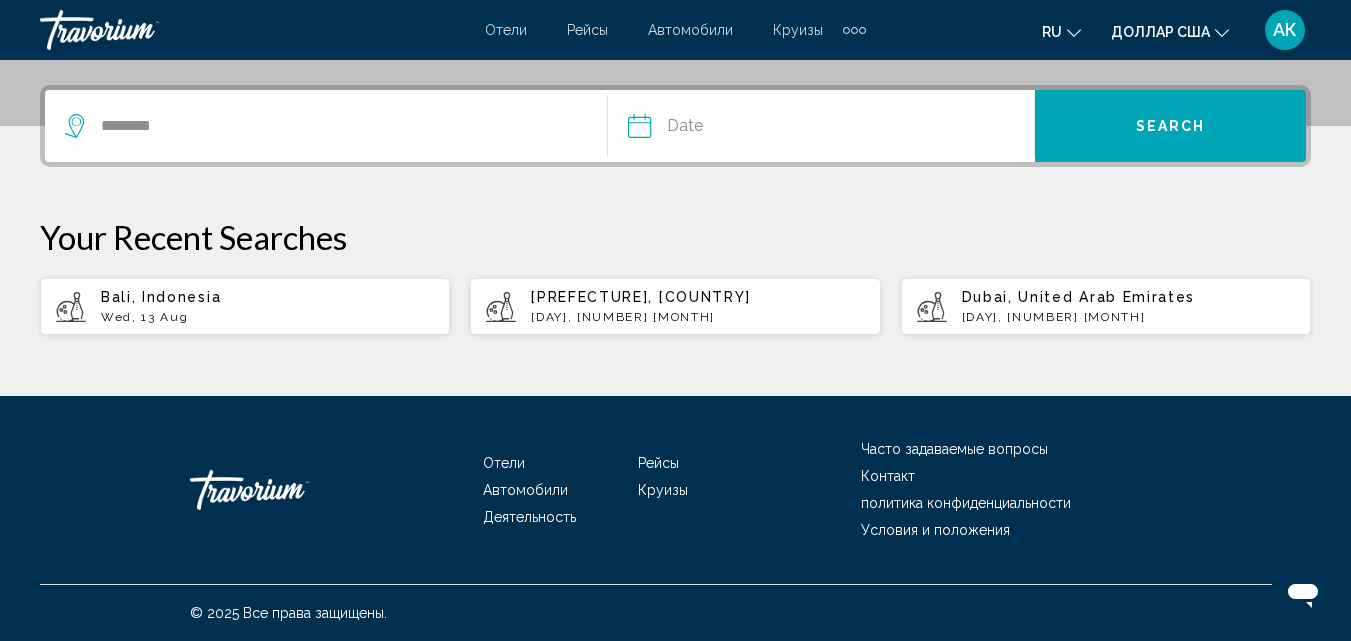 click at bounding box center [728, 129] 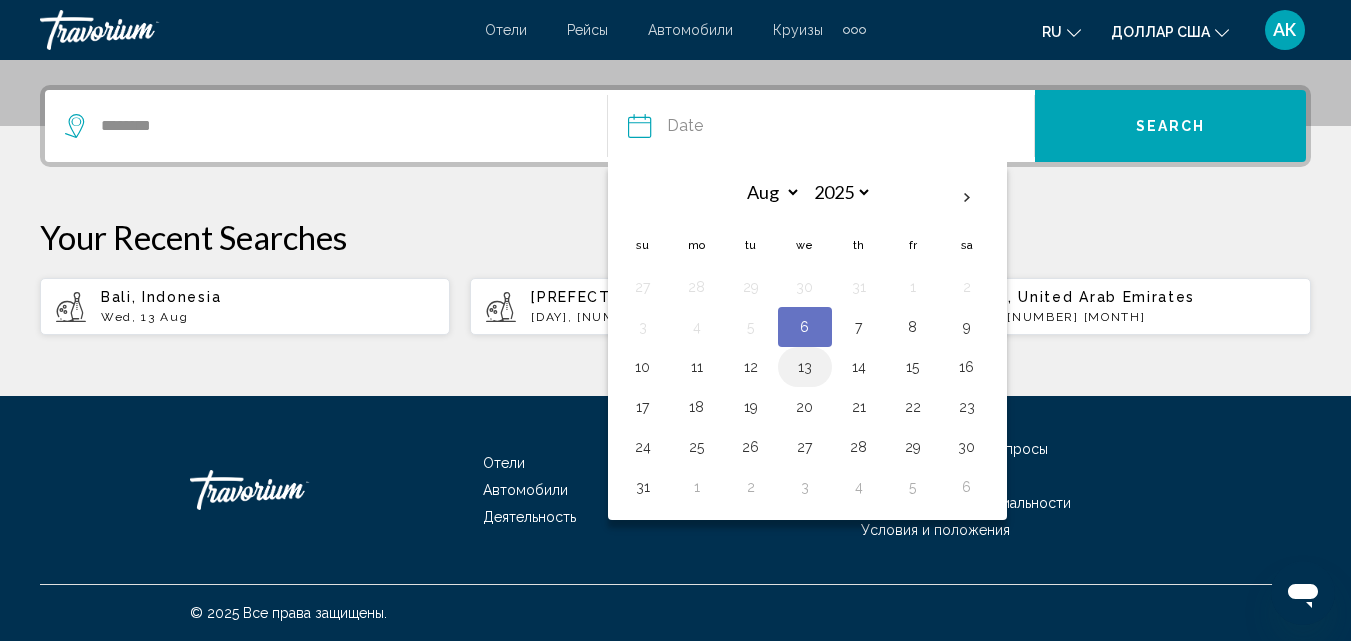 click on "13" at bounding box center (805, 367) 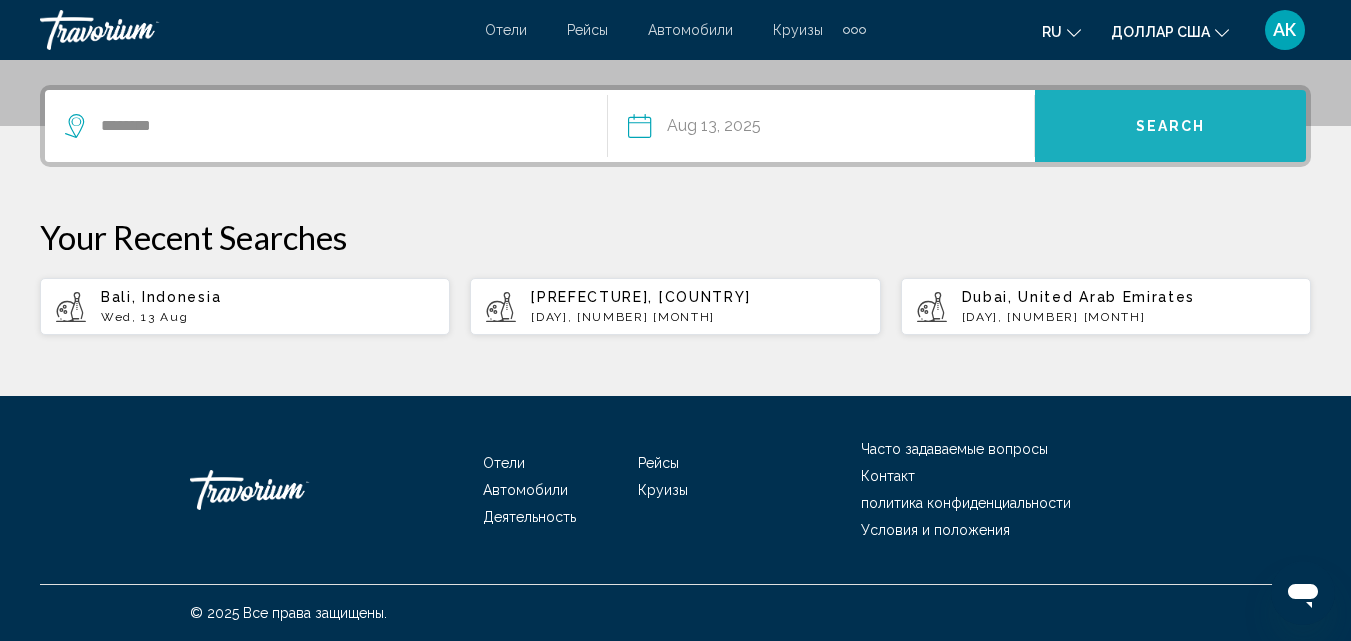 click on "Search" at bounding box center (1170, 126) 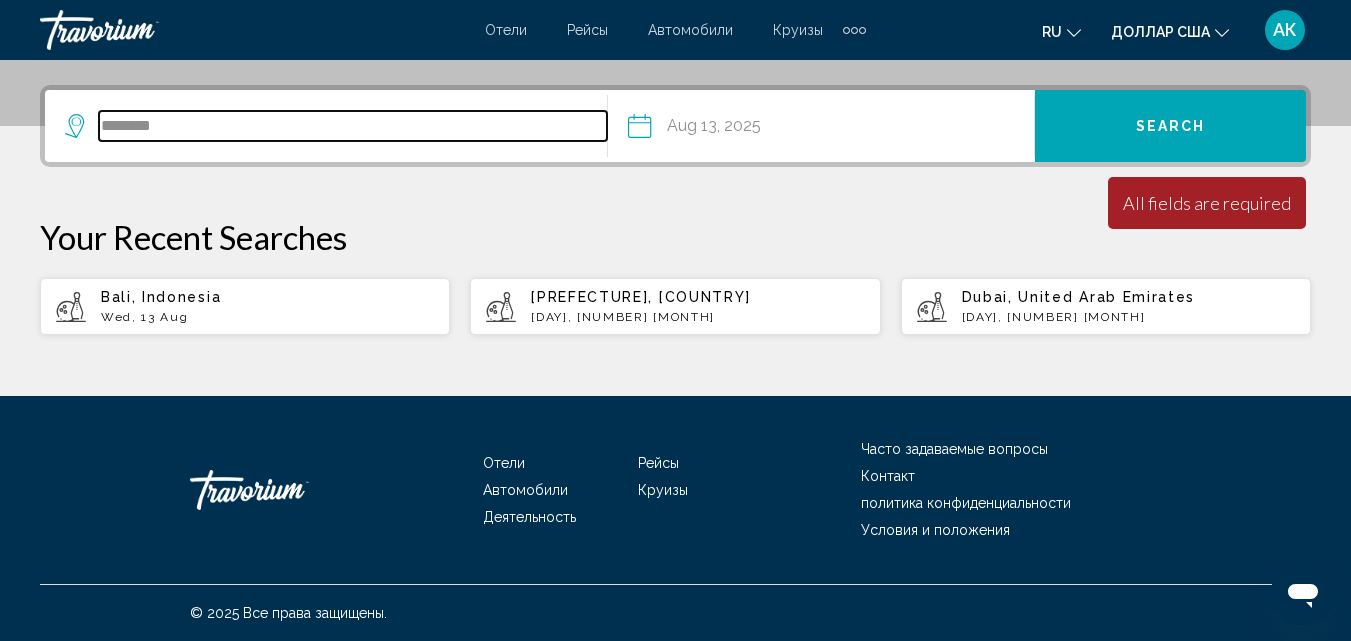 click on "********" at bounding box center (353, 126) 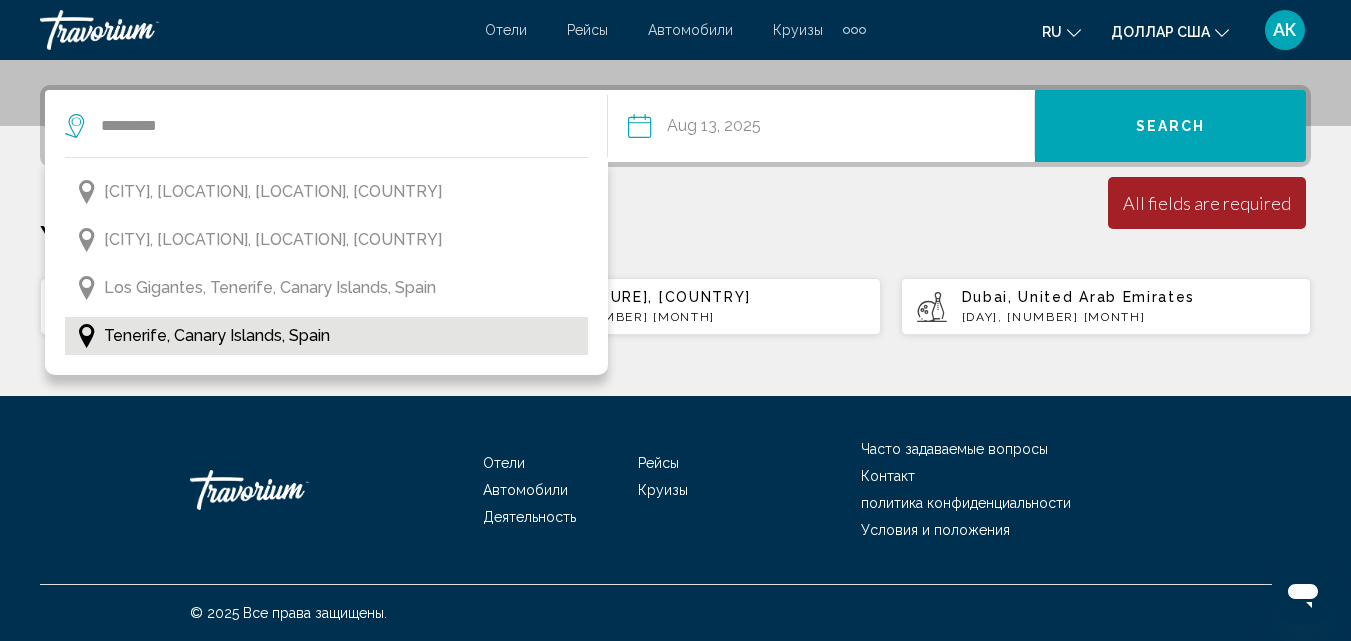 click on "Tenerife, Canary Islands, Spain" at bounding box center (217, 336) 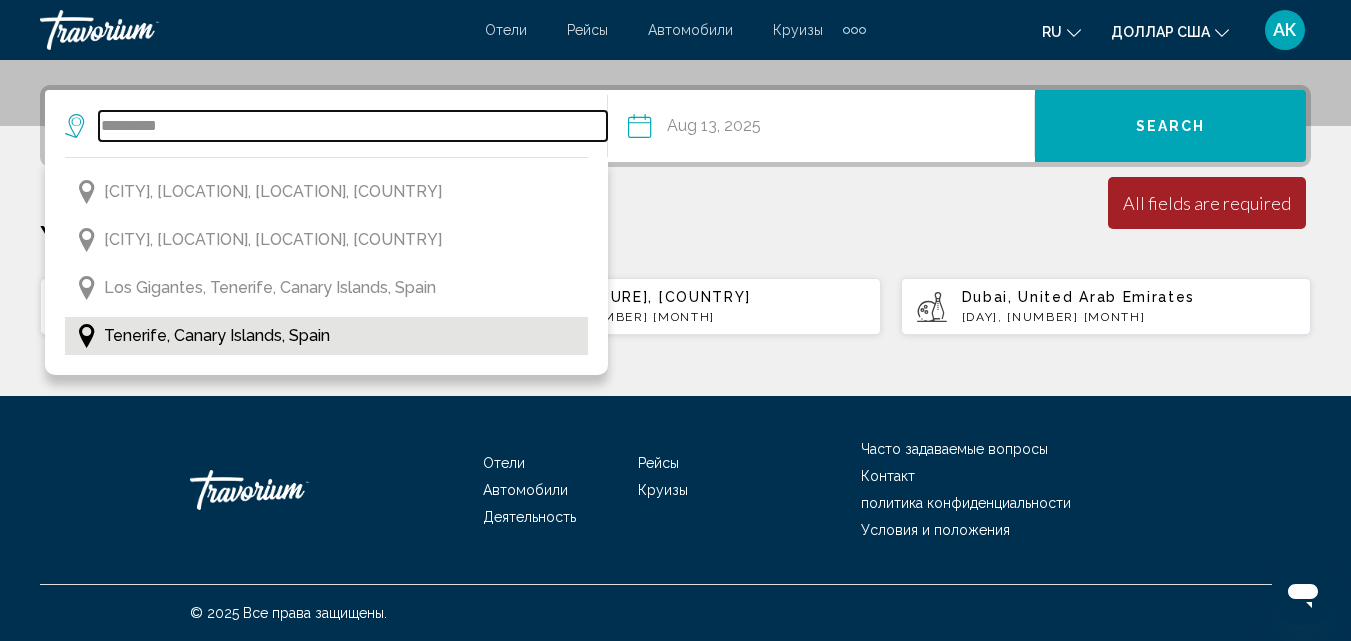 type on "**********" 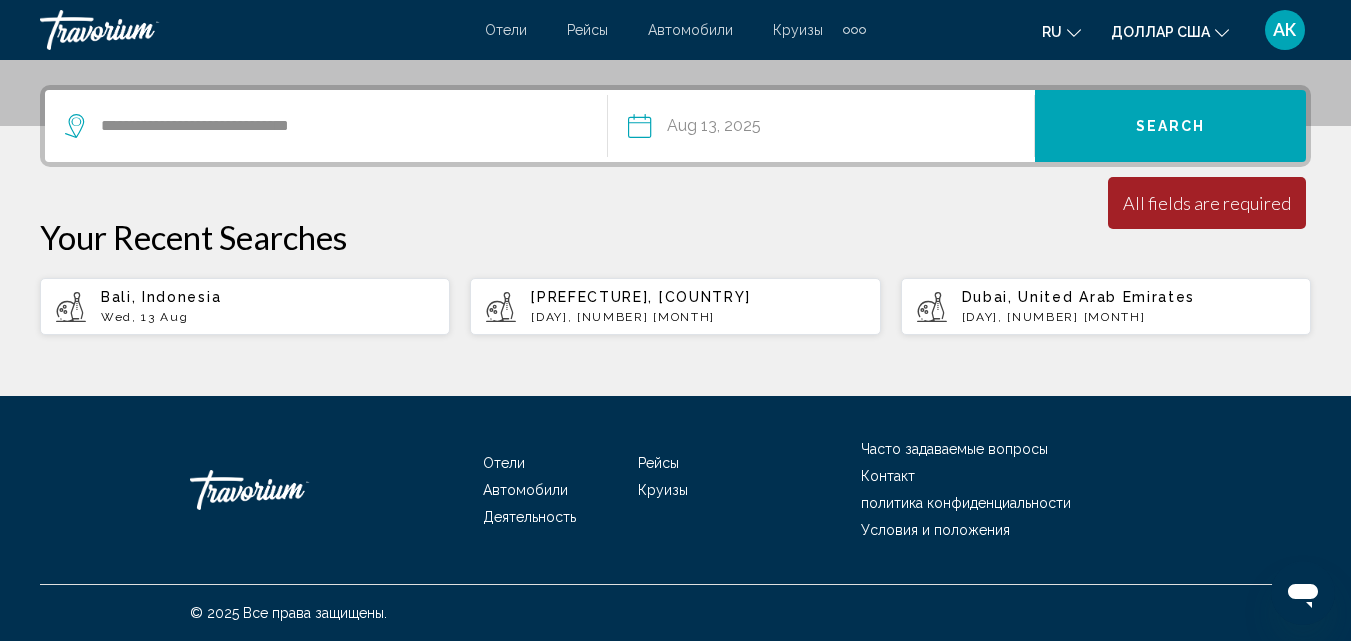 click on "All fields are required" at bounding box center [1207, 203] 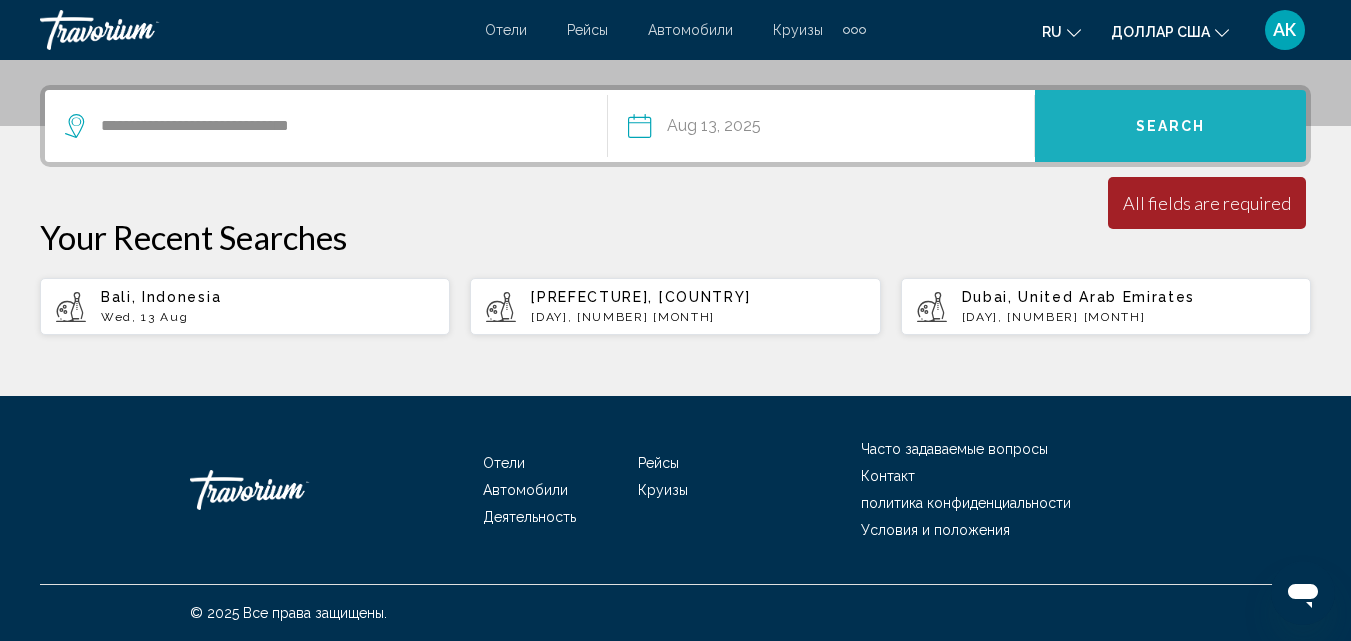 click on "Search" at bounding box center (1171, 127) 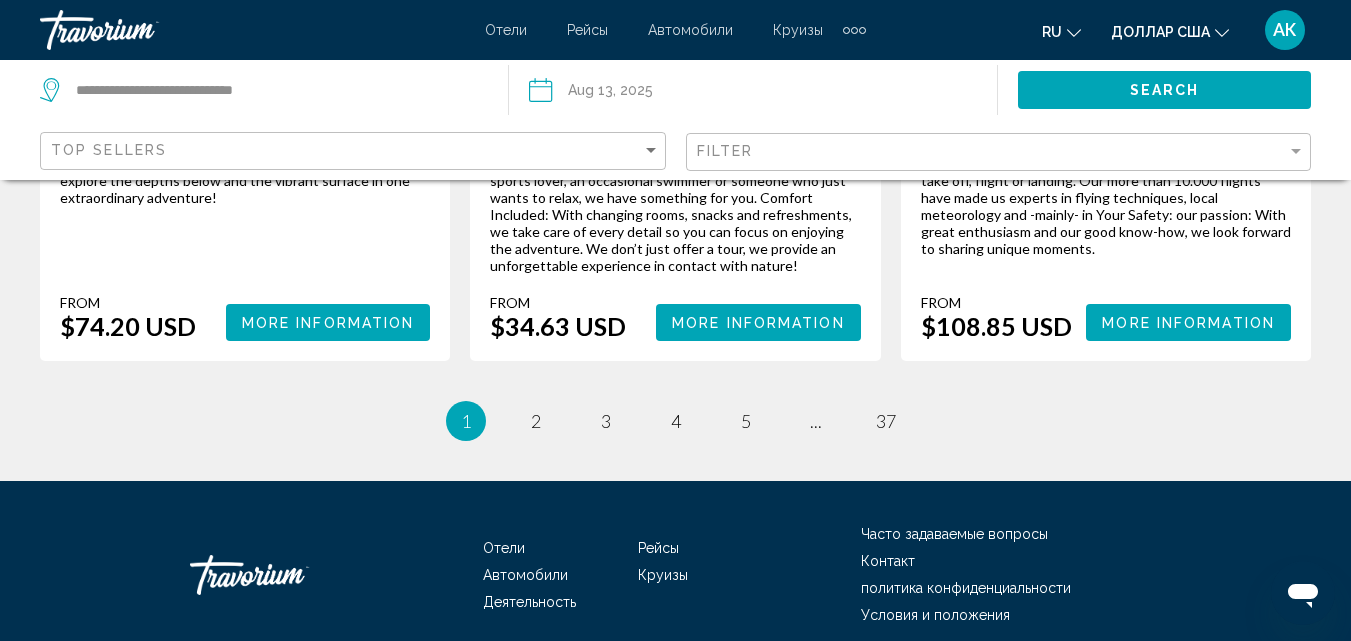 scroll, scrollTop: 3500, scrollLeft: 0, axis: vertical 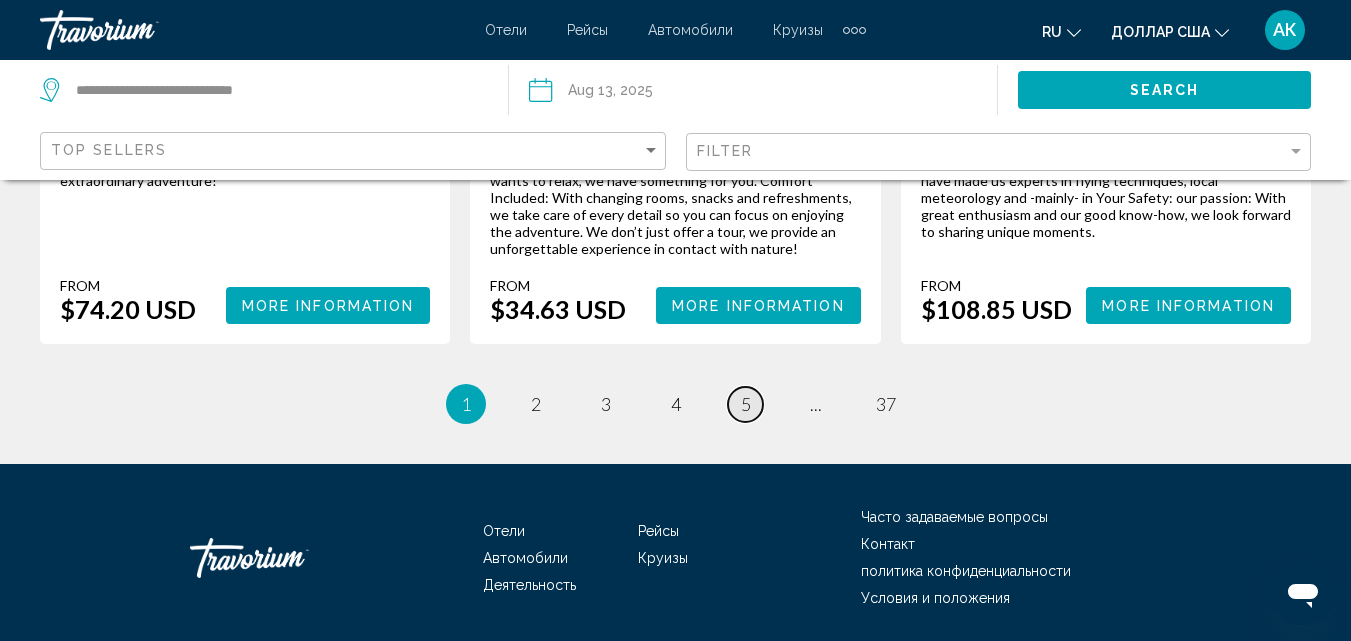 click on "page  5" at bounding box center (745, 404) 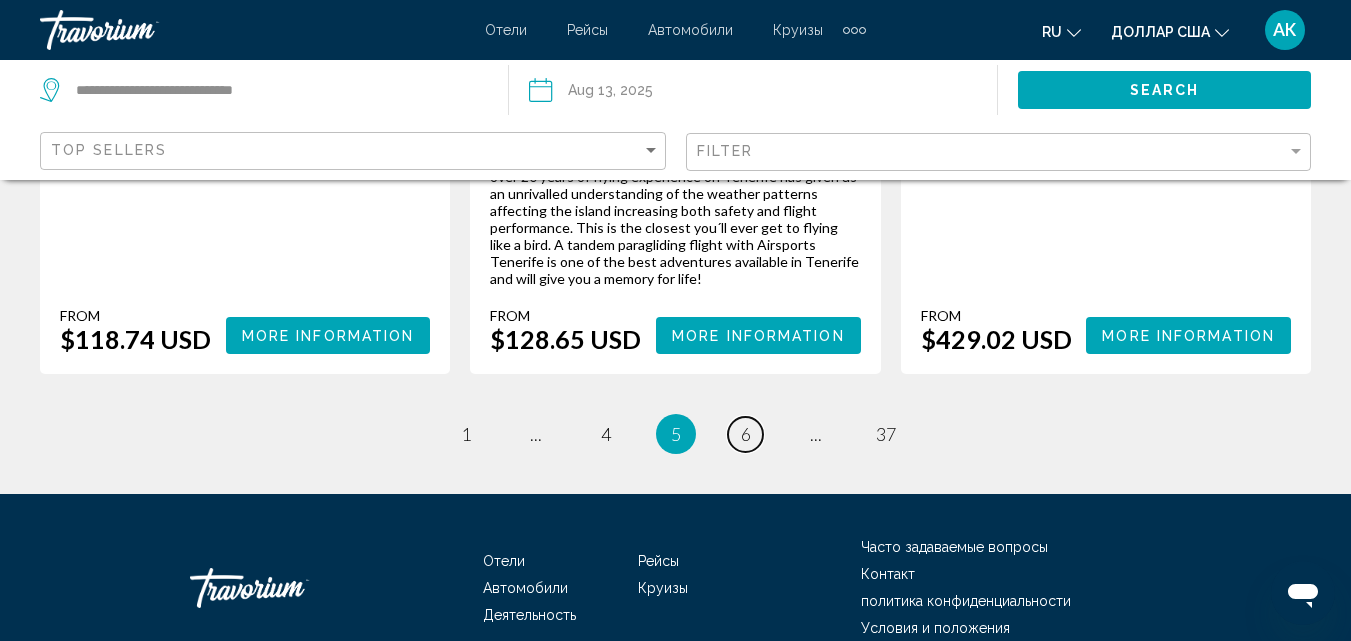 scroll, scrollTop: 3400, scrollLeft: 0, axis: vertical 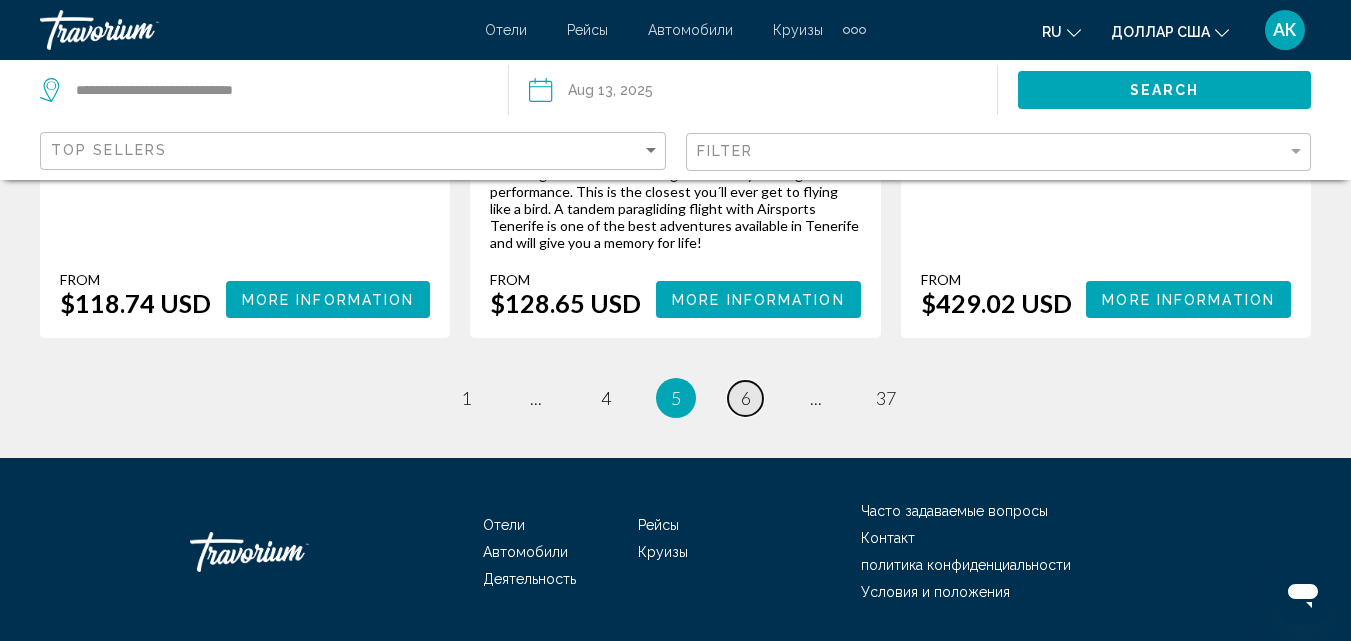 click on "page  6" at bounding box center (745, 398) 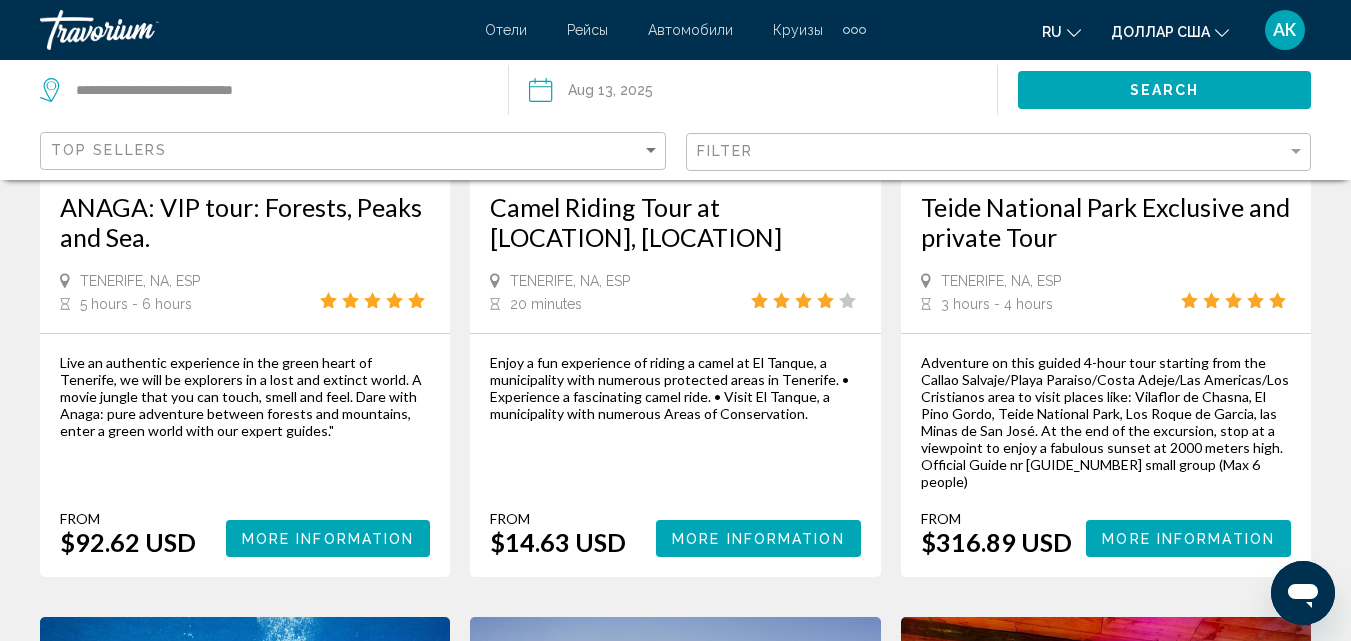 scroll, scrollTop: 2100, scrollLeft: 0, axis: vertical 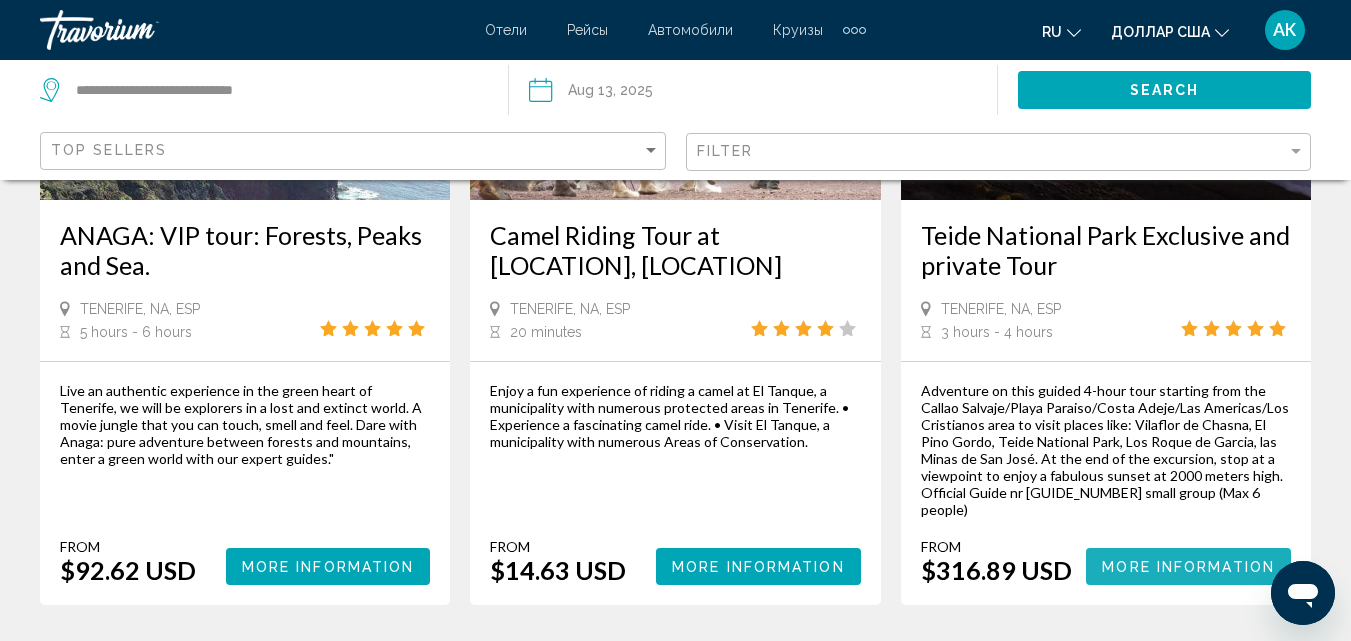 click on "More Information" at bounding box center (1188, 567) 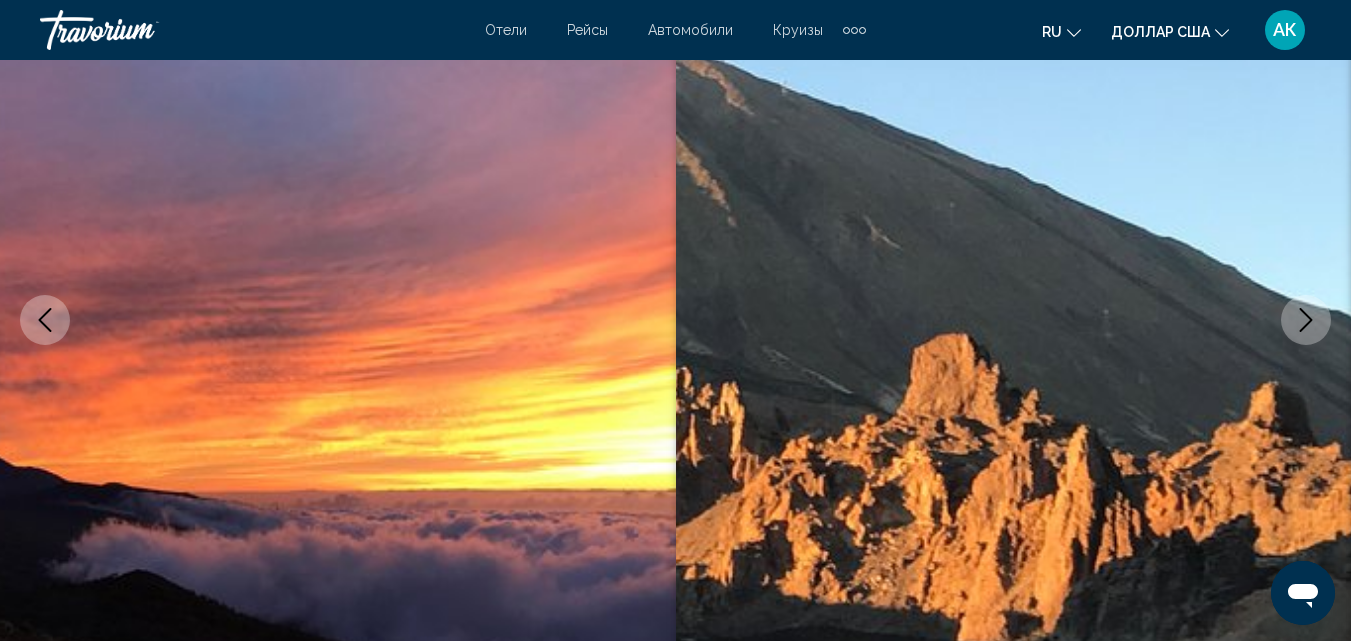 scroll, scrollTop: 315, scrollLeft: 0, axis: vertical 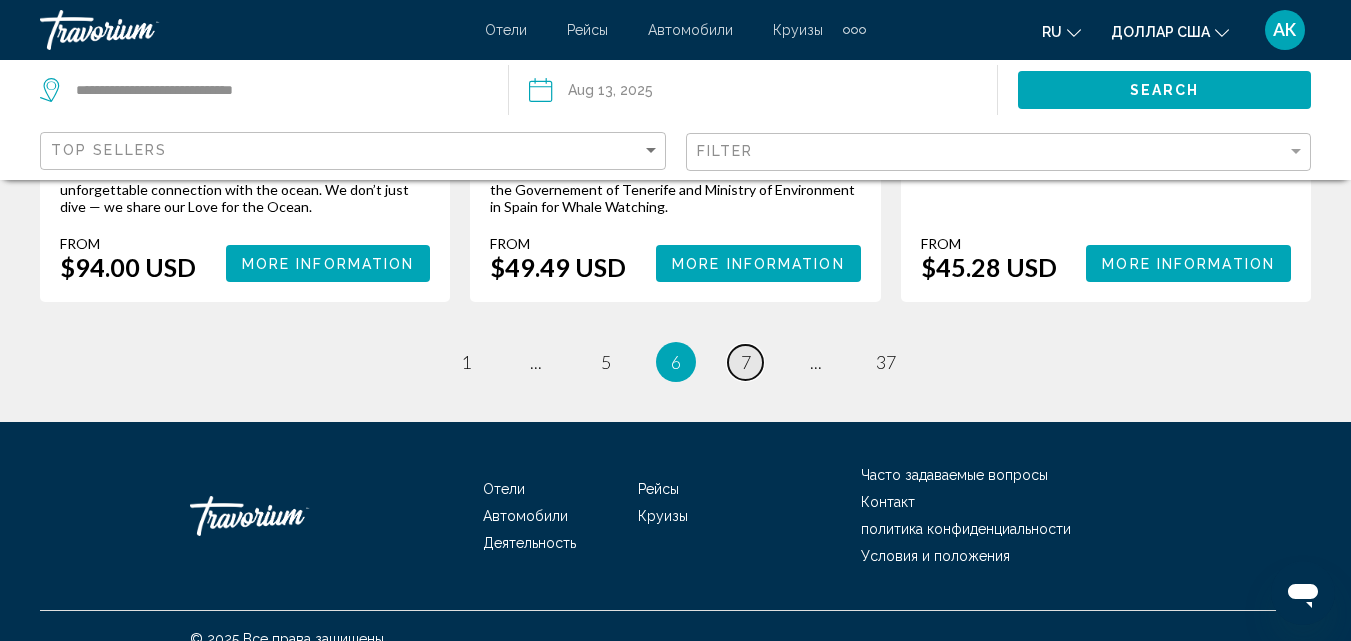 click on "7" at bounding box center (746, 362) 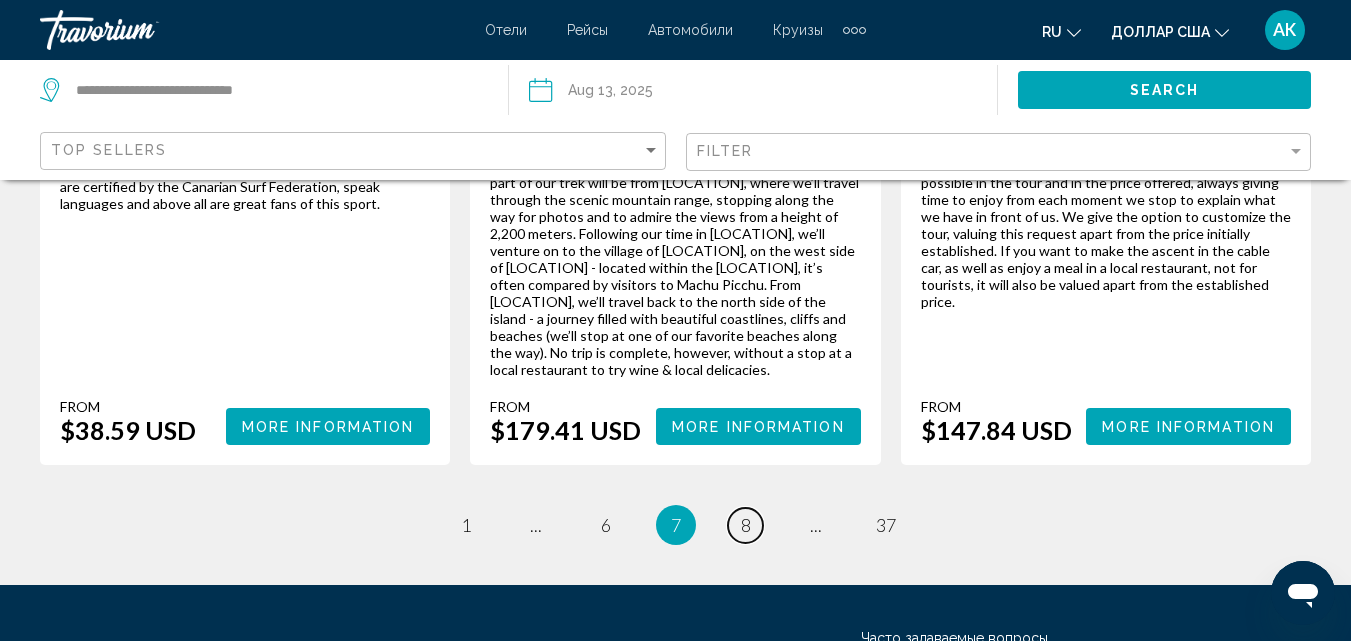 scroll, scrollTop: 3300, scrollLeft: 0, axis: vertical 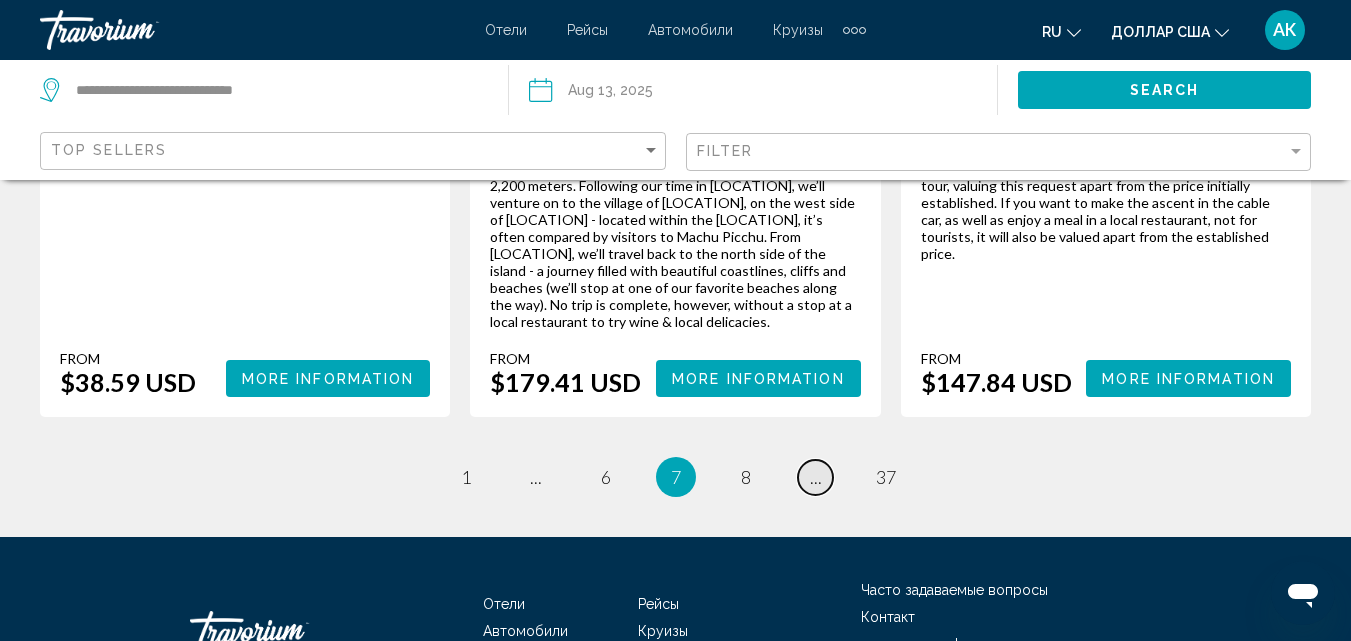 click on "..." at bounding box center (816, 477) 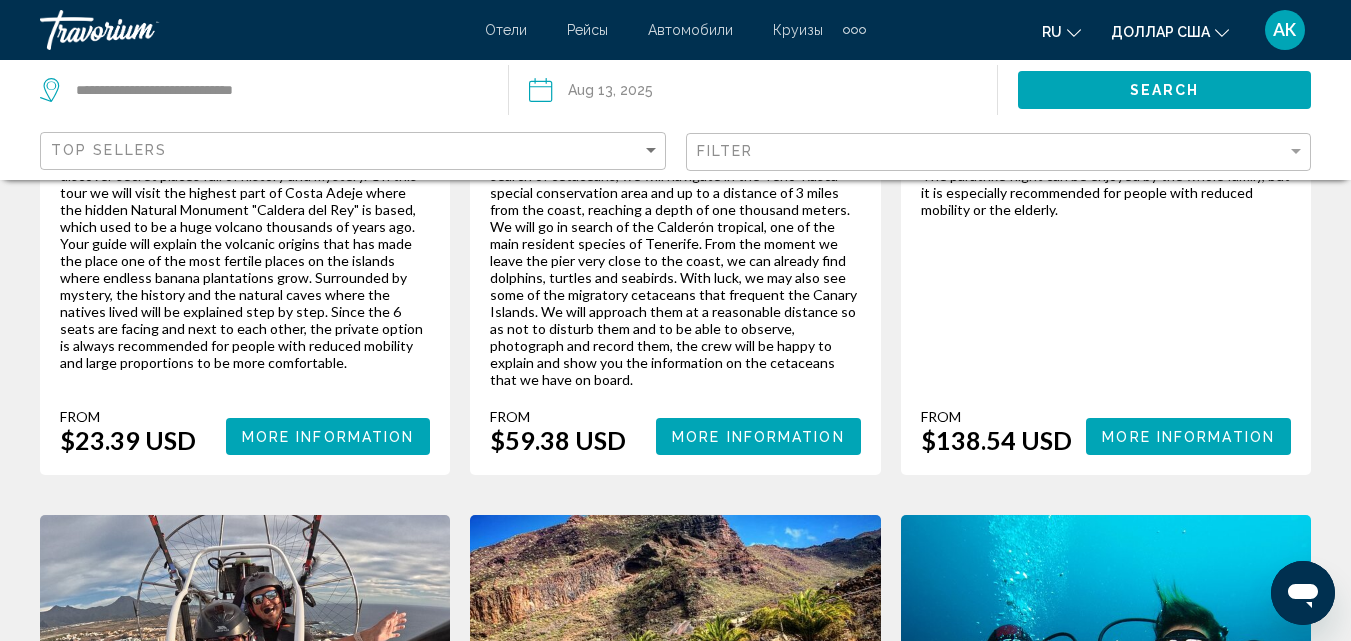 scroll, scrollTop: 2400, scrollLeft: 0, axis: vertical 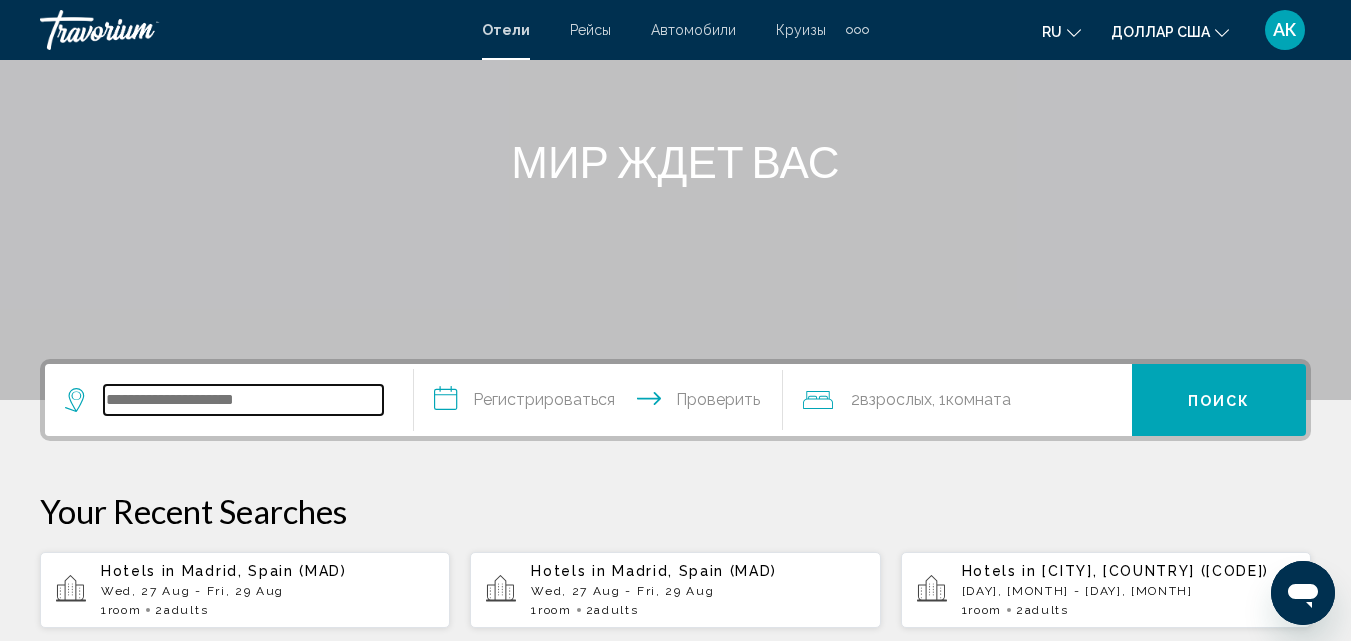 click at bounding box center [243, 400] 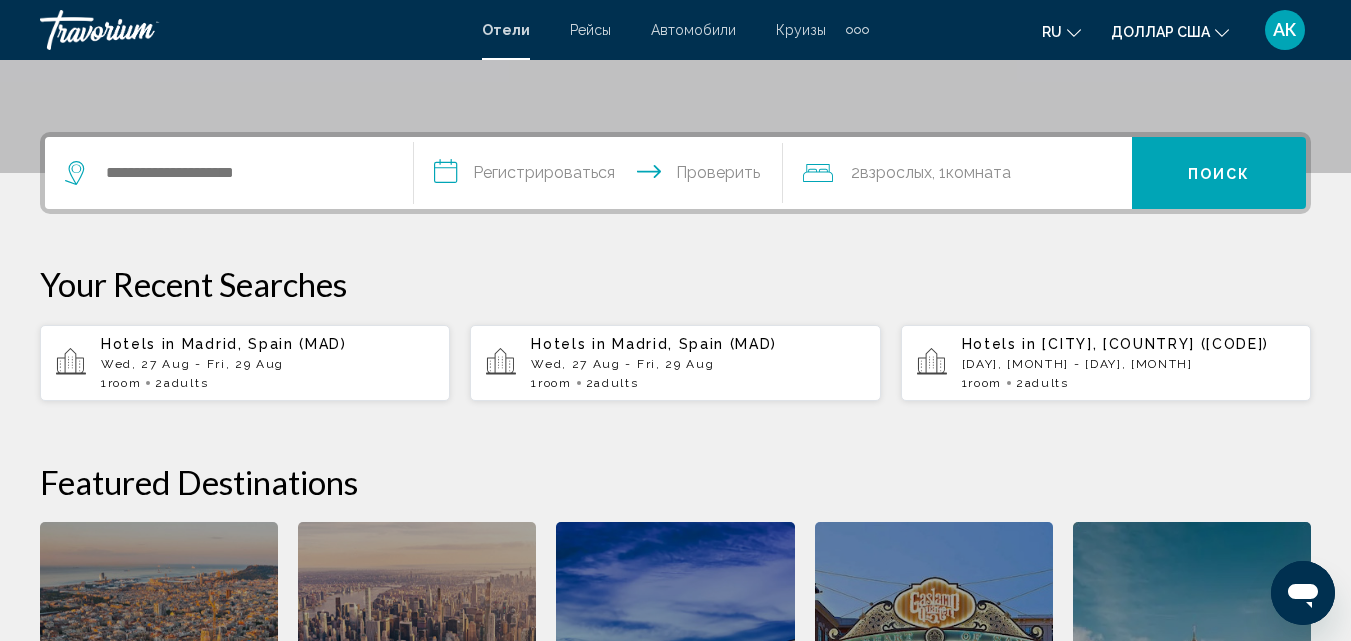 scroll, scrollTop: 494, scrollLeft: 0, axis: vertical 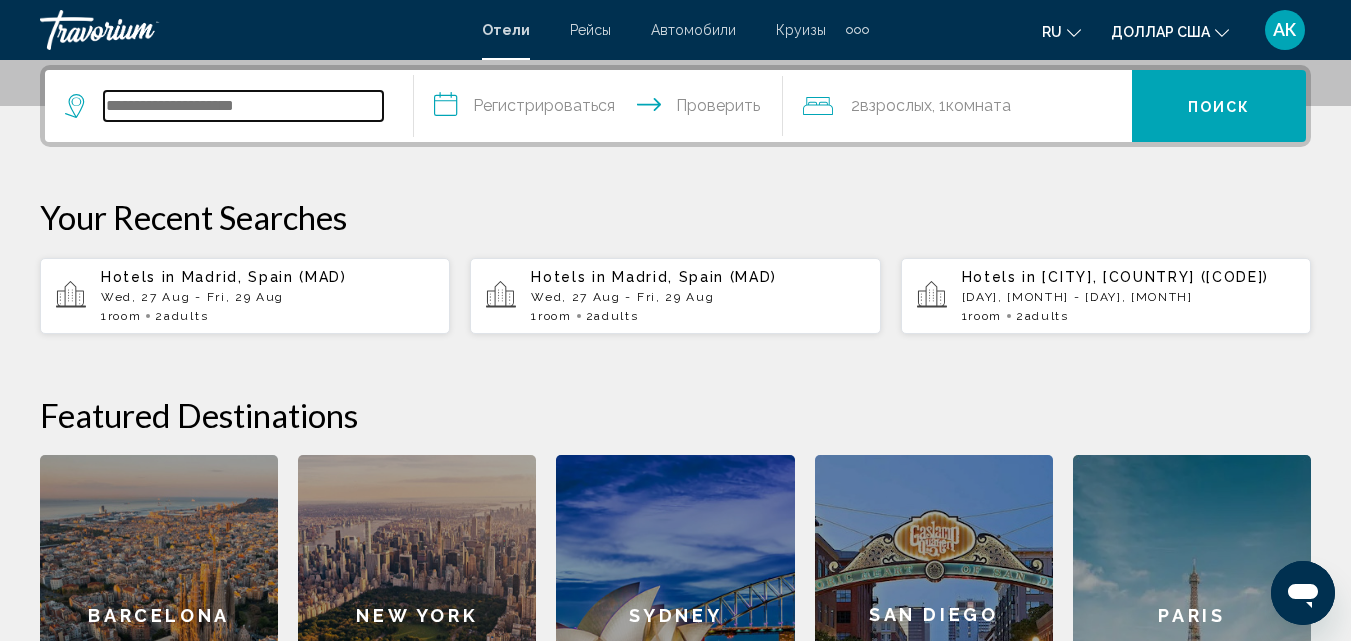drag, startPoint x: 137, startPoint y: 391, endPoint x: 113, endPoint y: 102, distance: 289.99484 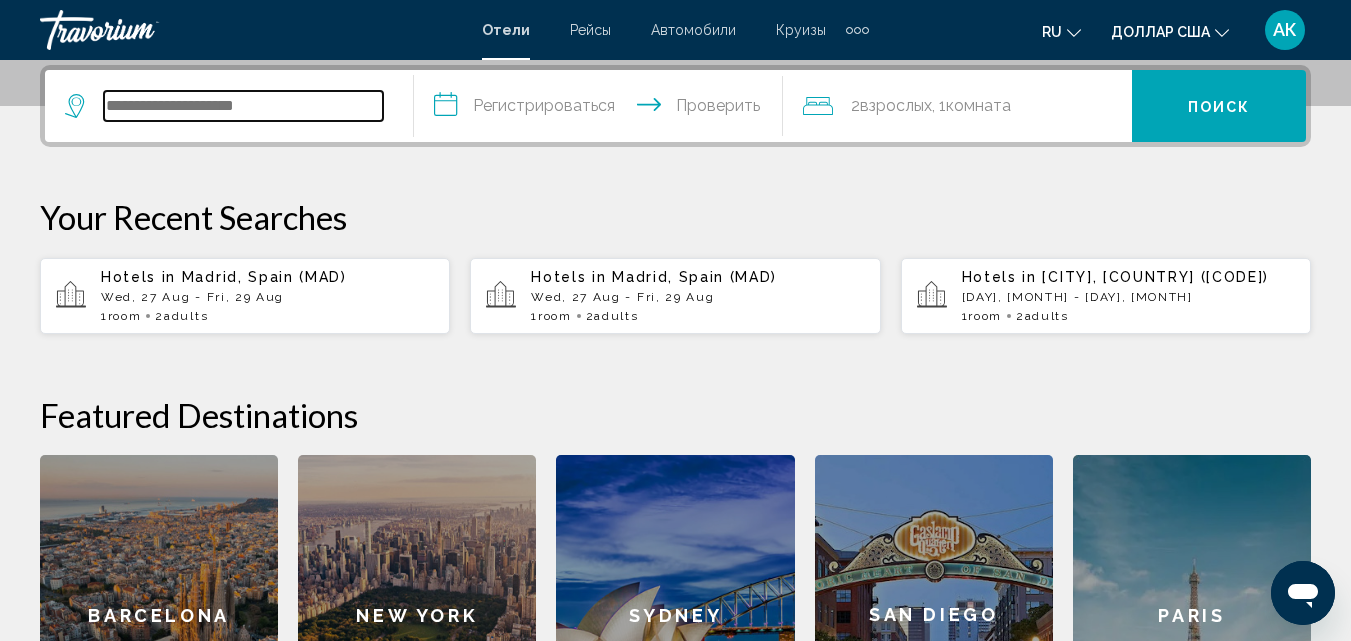 paste on "********" 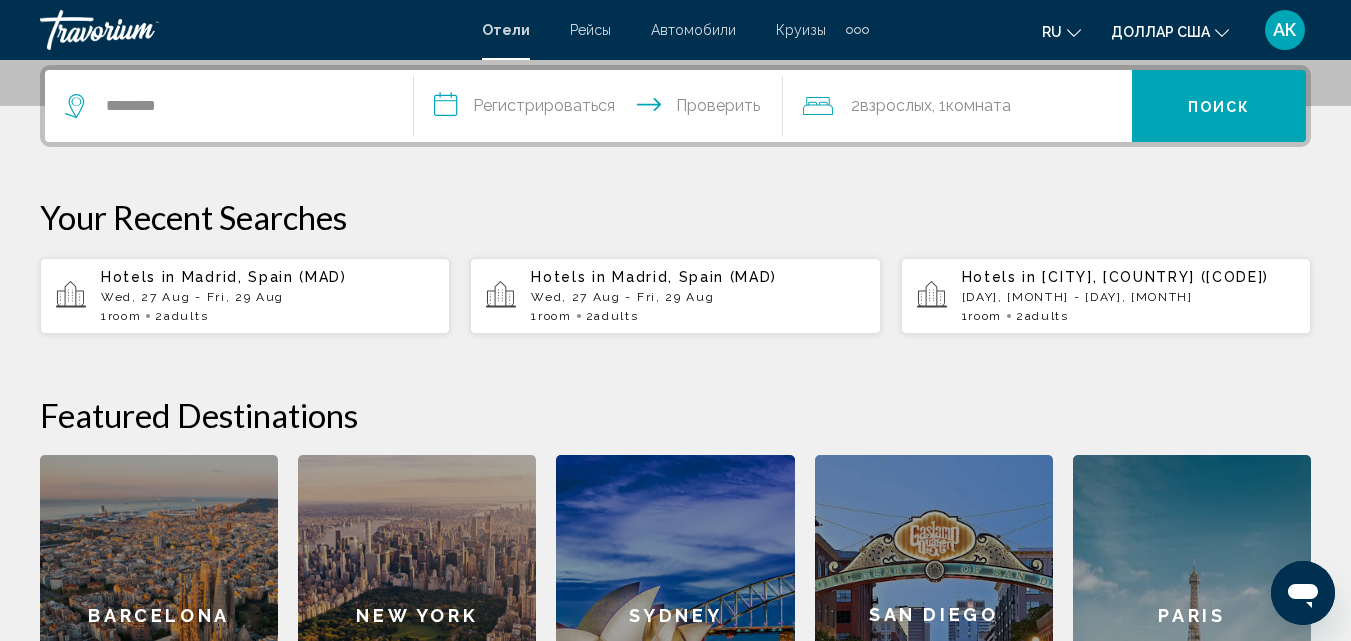 click on "**********" at bounding box center (602, 109) 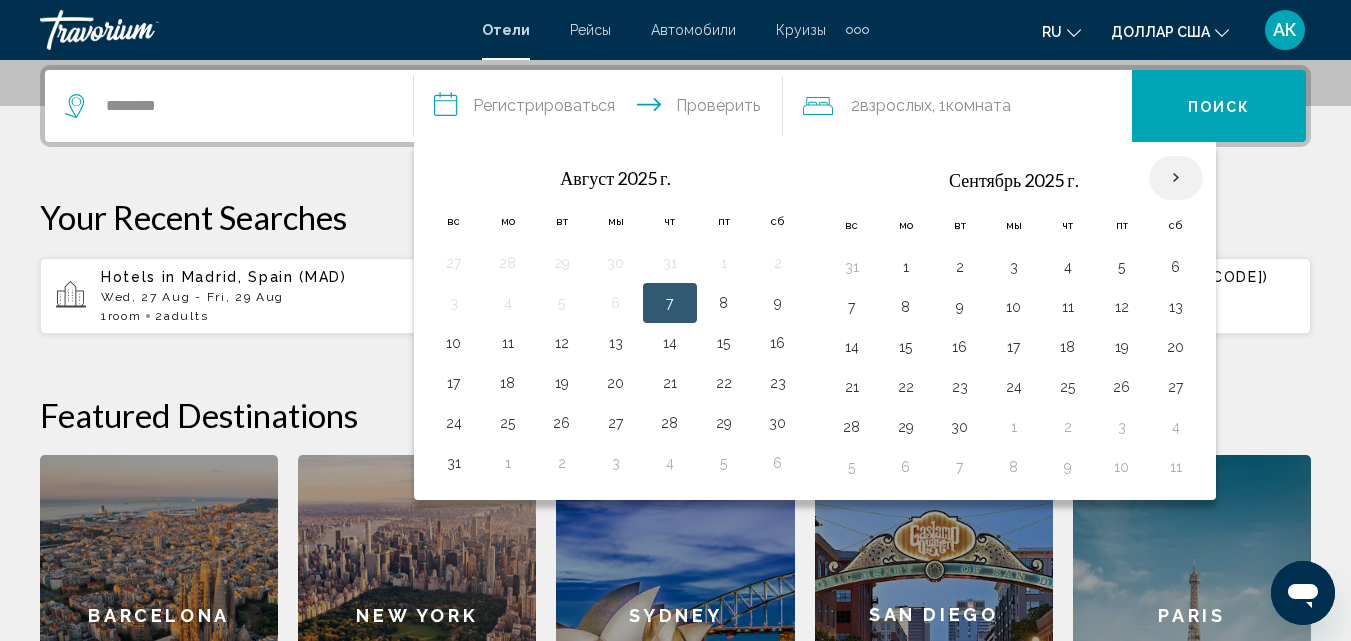click at bounding box center [1176, 178] 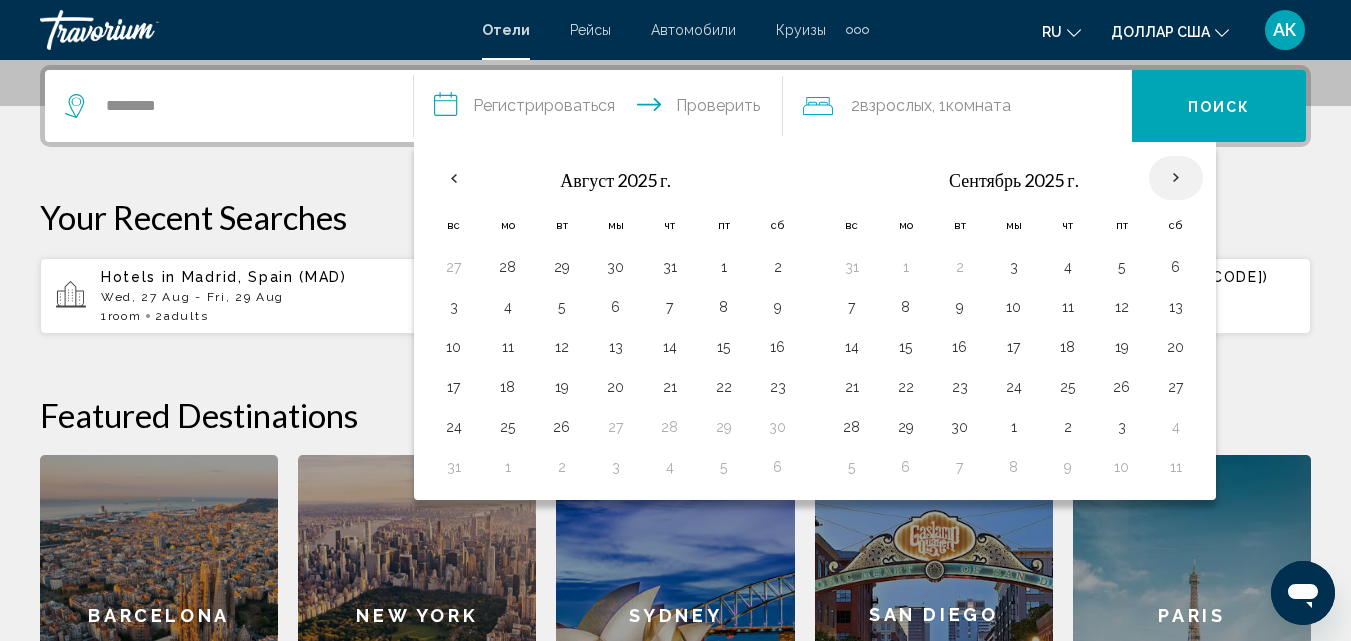 click at bounding box center [1176, 178] 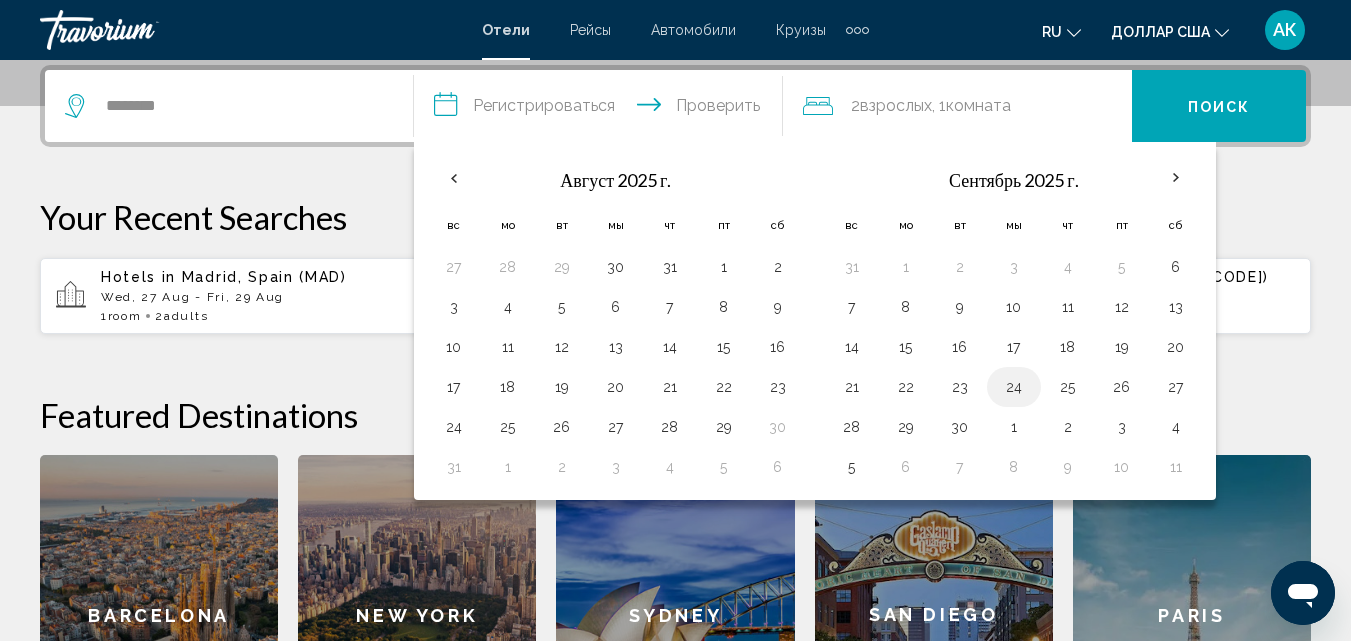 click on "24" at bounding box center [1014, 387] 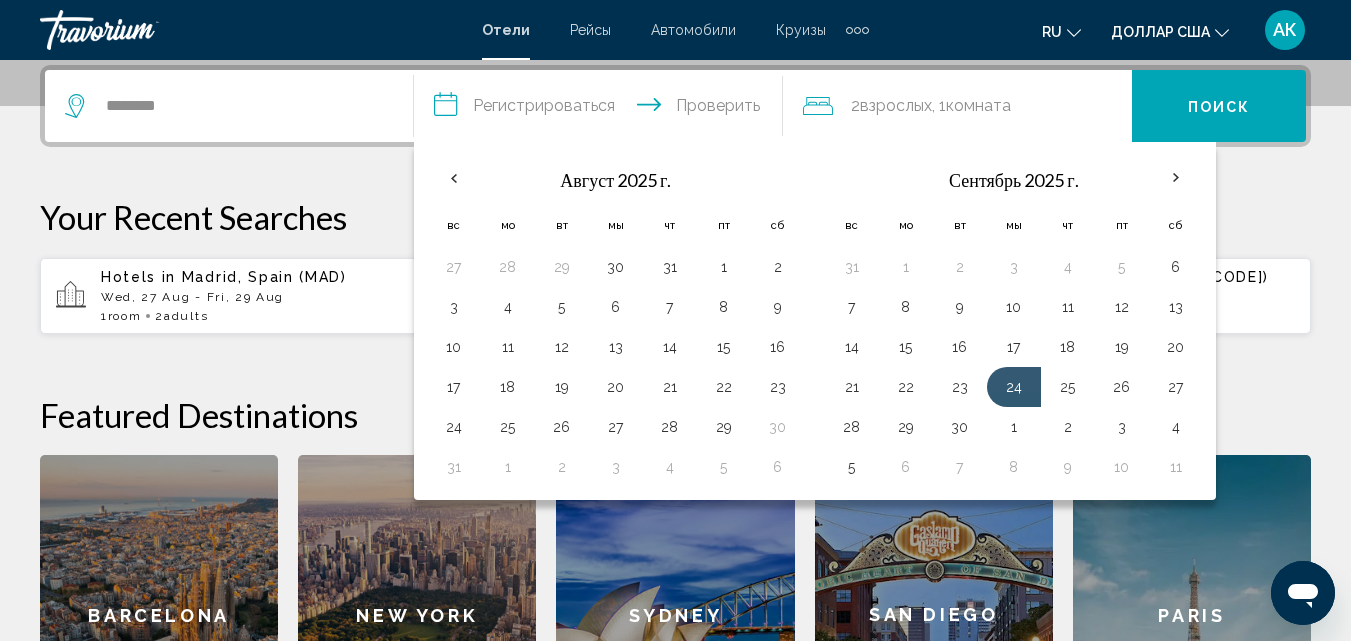 click on "взрослых" 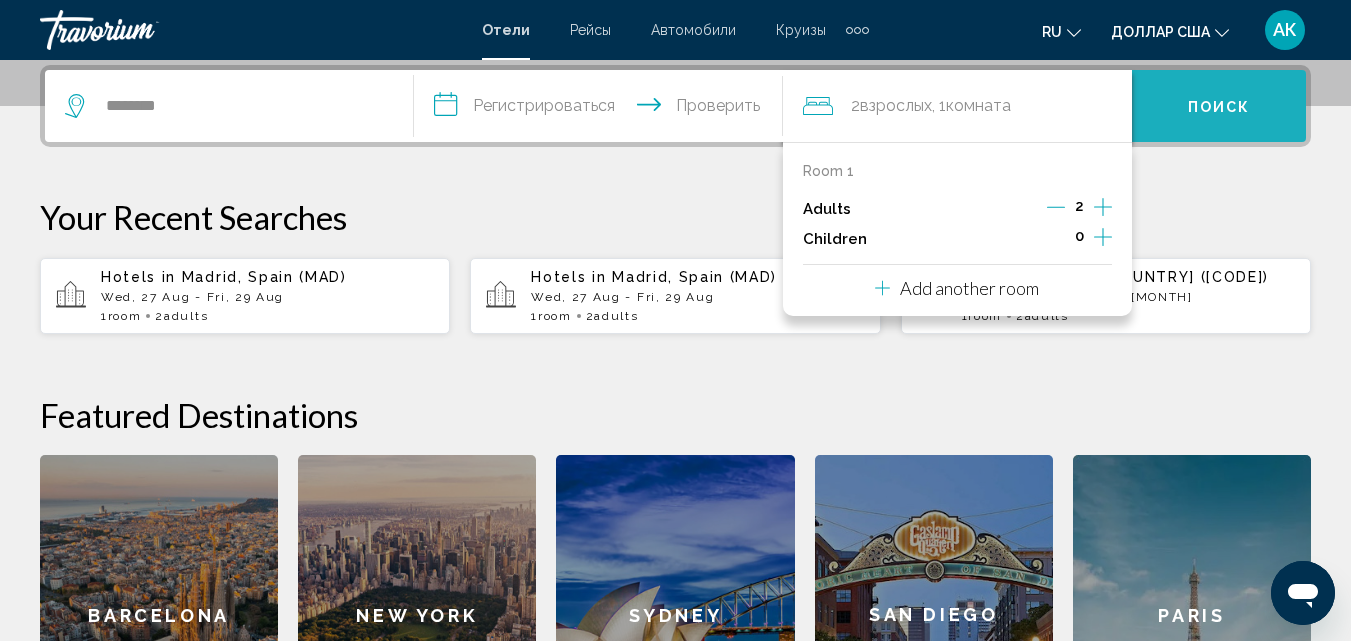 click on "Поиск" at bounding box center (1219, 107) 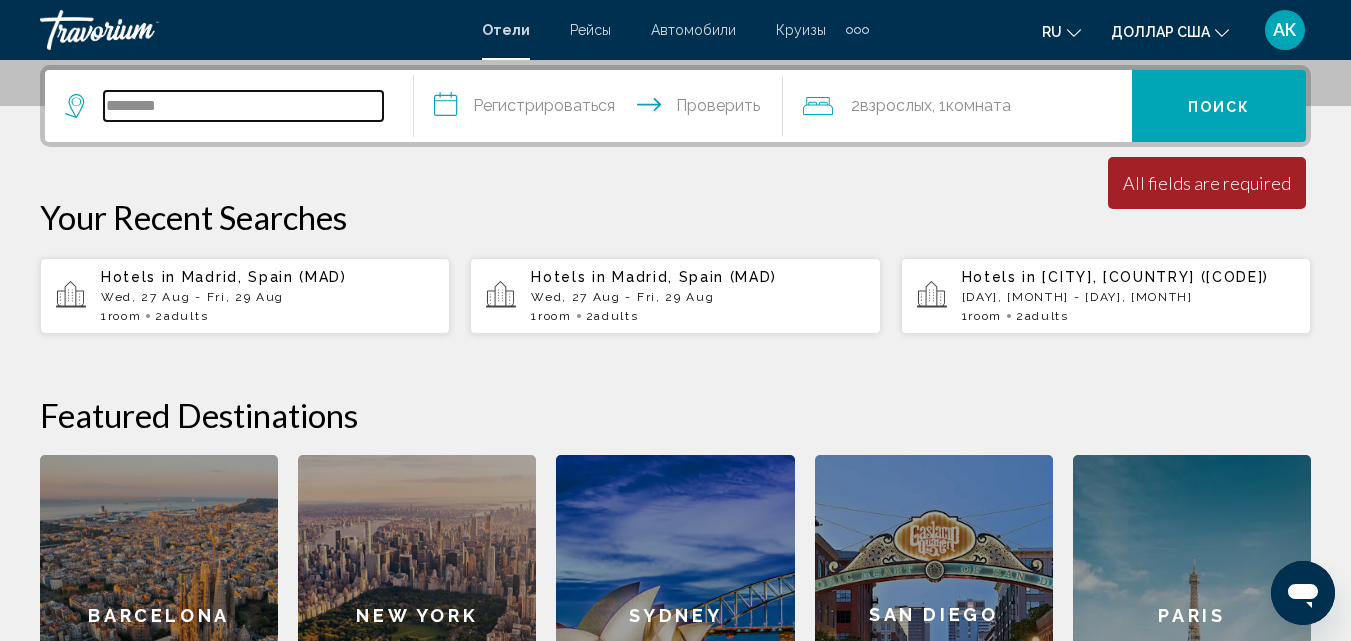 click on "********" at bounding box center (243, 106) 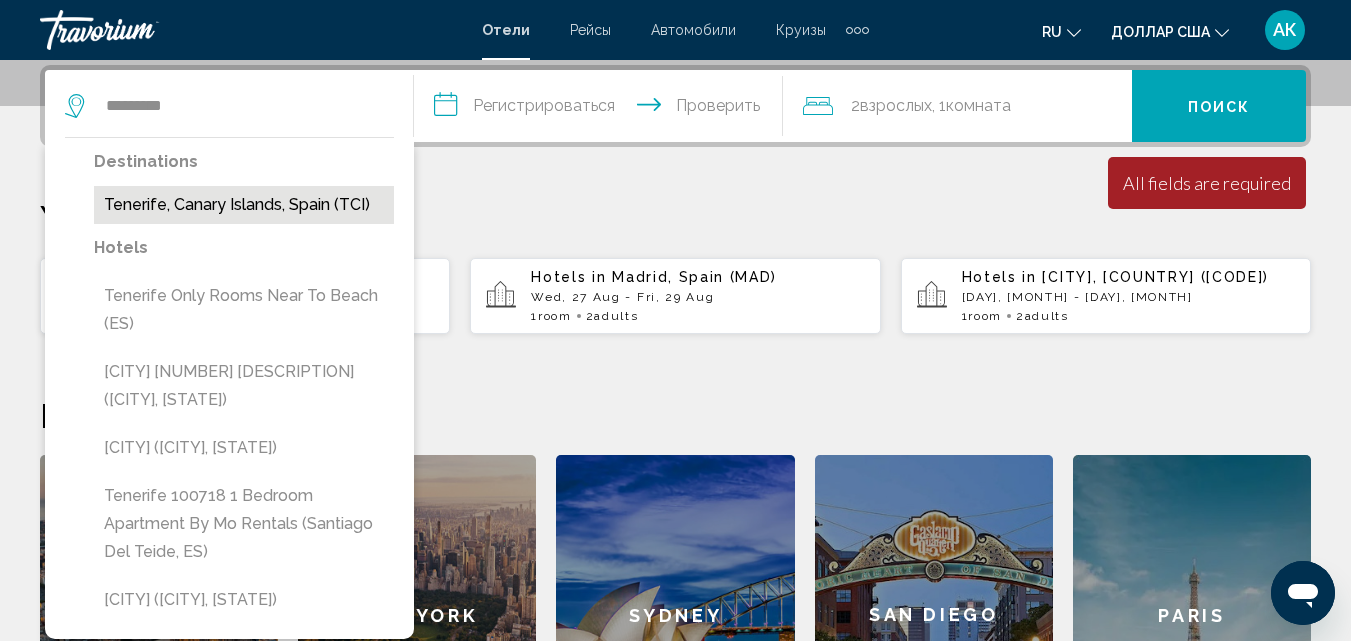 click on "Tenerife, Canary Islands, Spain (TCI)" at bounding box center [244, 205] 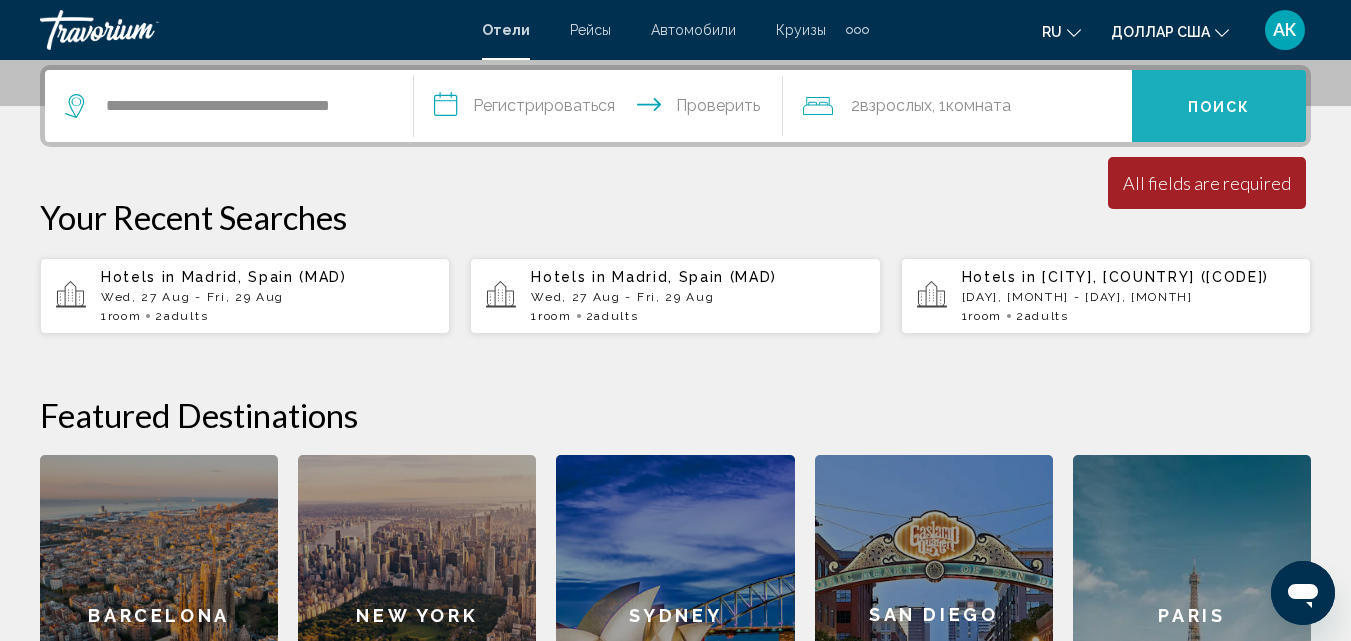 click on "Поиск" at bounding box center [1219, 106] 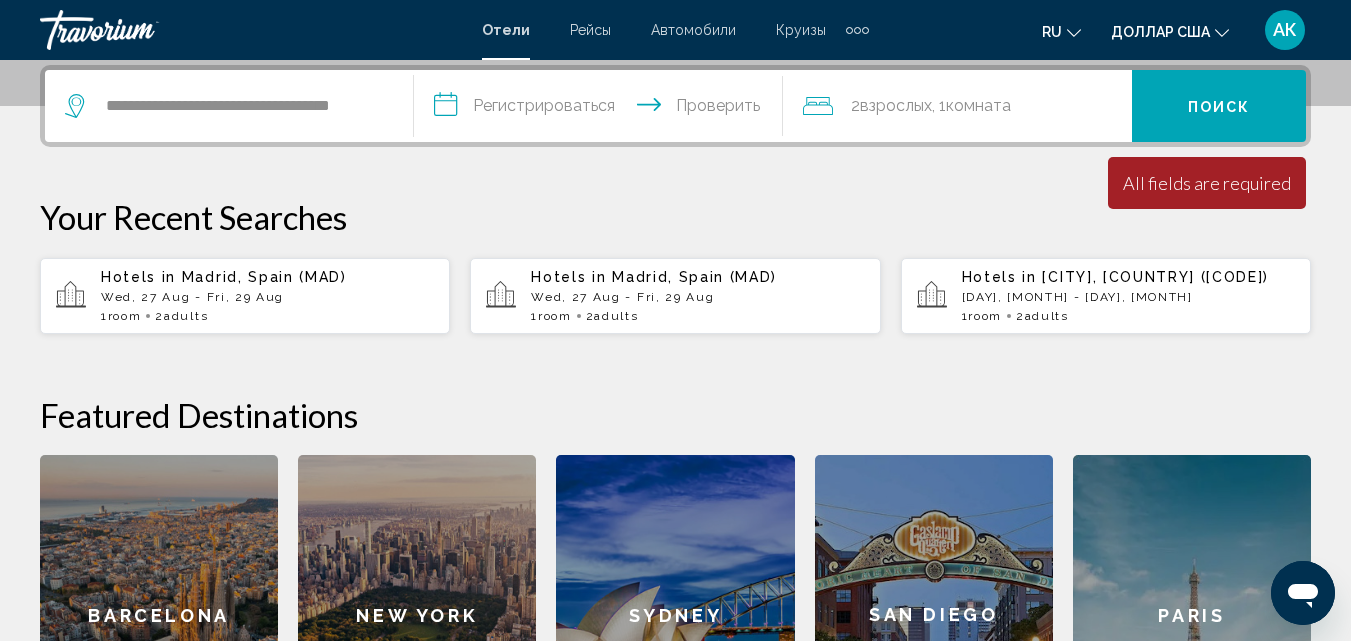click on "Поиск" at bounding box center (1219, 107) 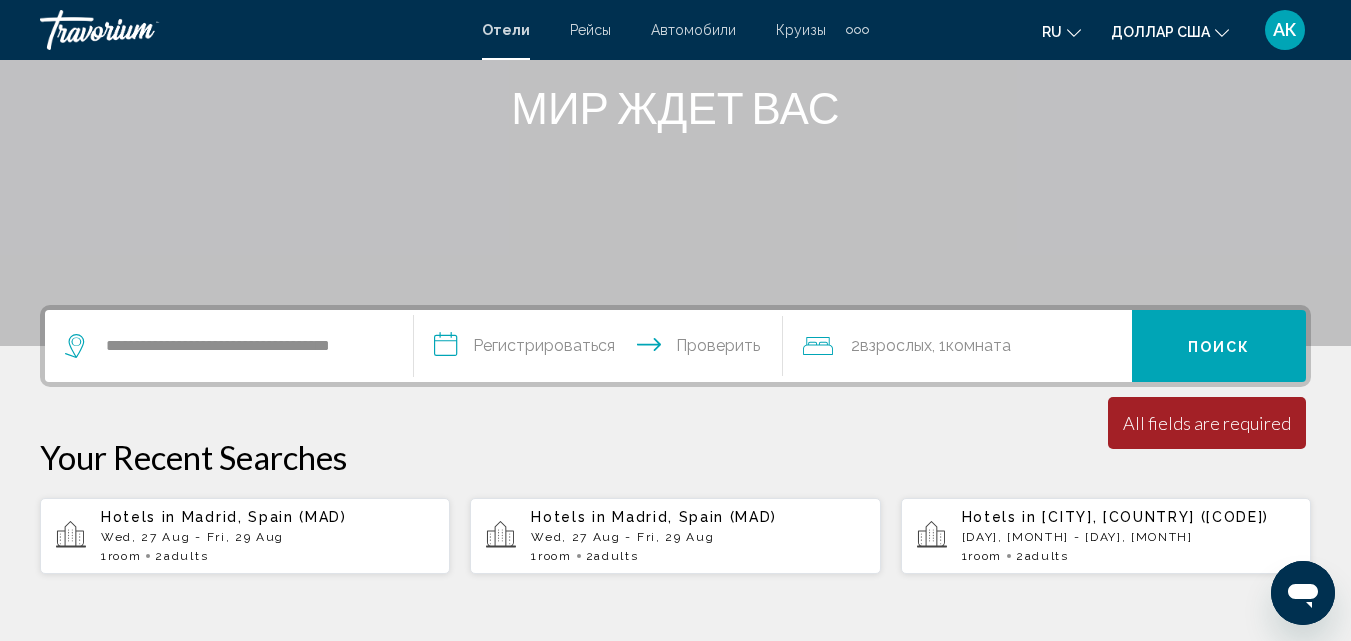 scroll, scrollTop: 194, scrollLeft: 0, axis: vertical 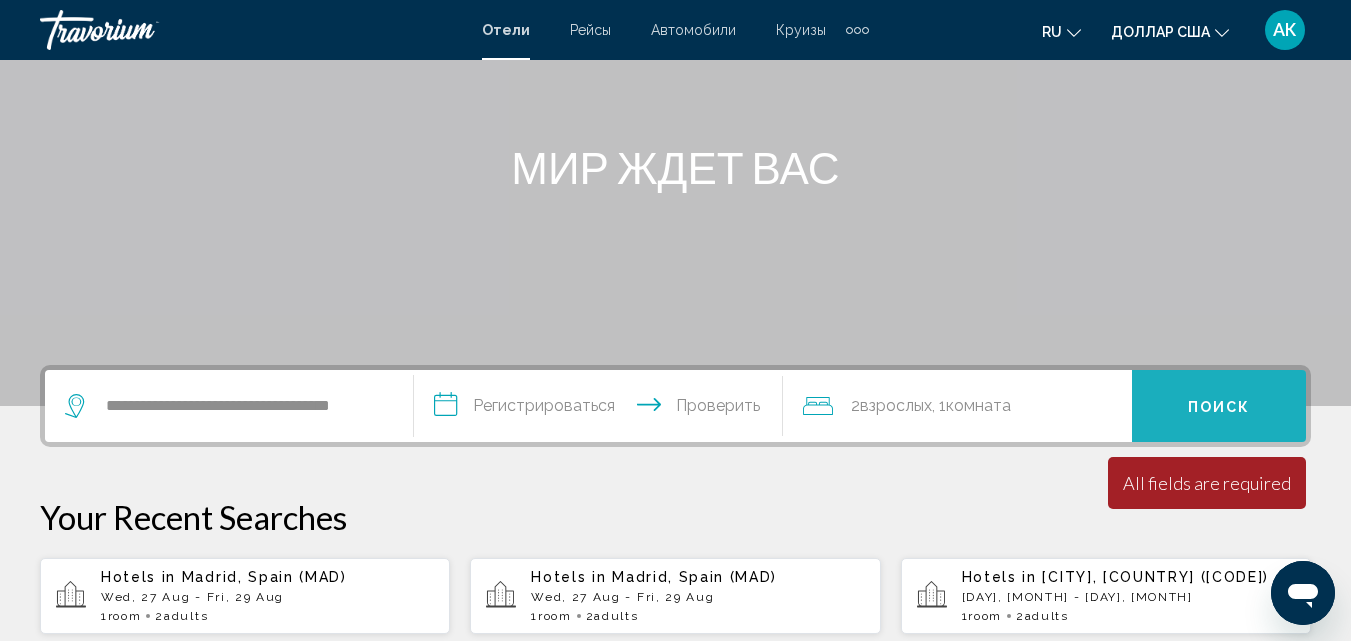 click on "Поиск" at bounding box center (1219, 407) 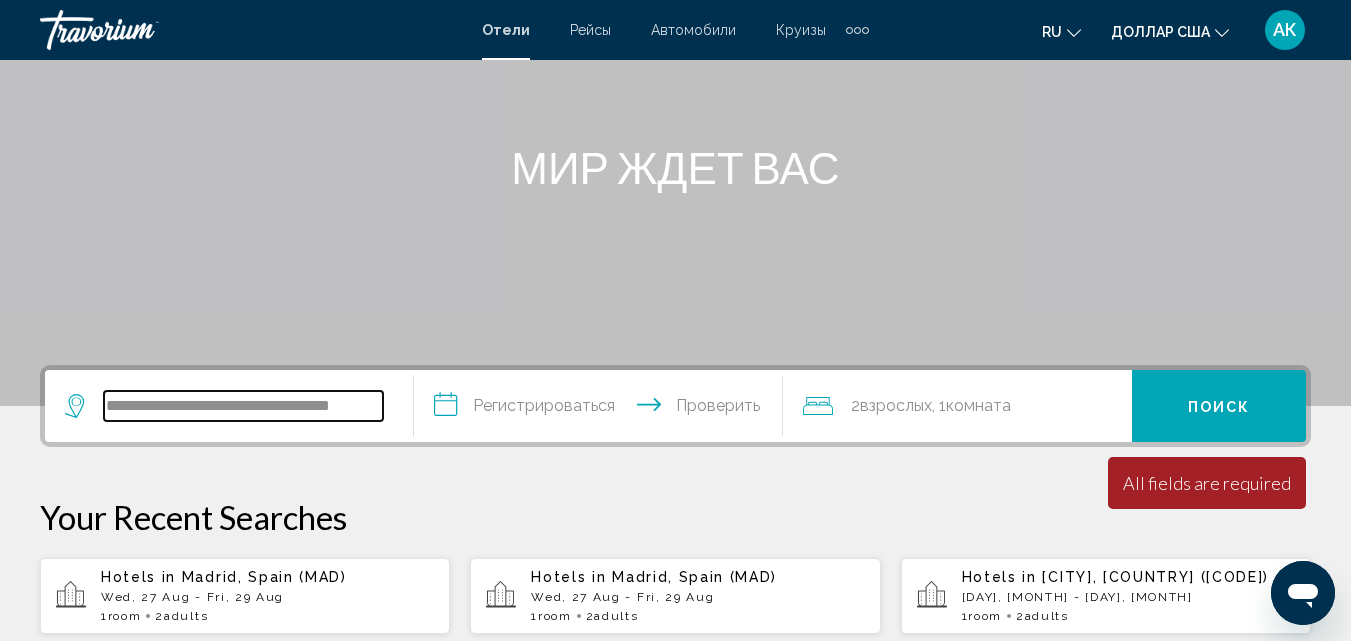 drag, startPoint x: 366, startPoint y: 410, endPoint x: 88, endPoint y: 418, distance: 278.11508 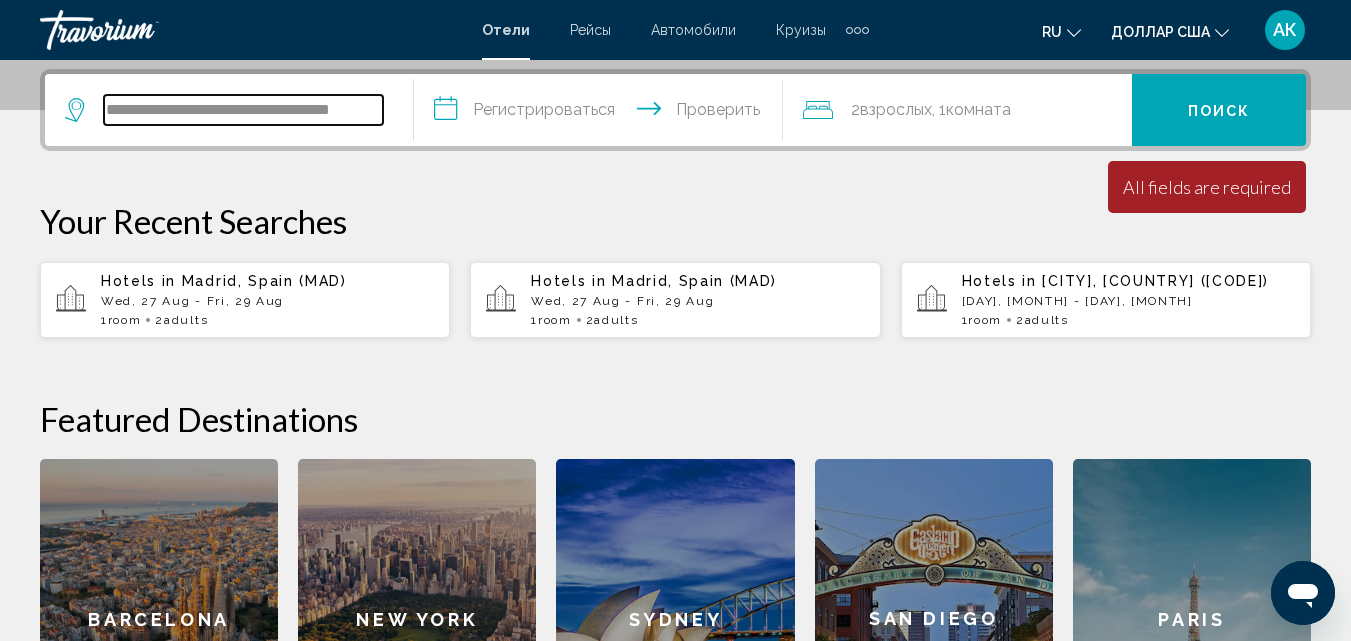 scroll, scrollTop: 494, scrollLeft: 0, axis: vertical 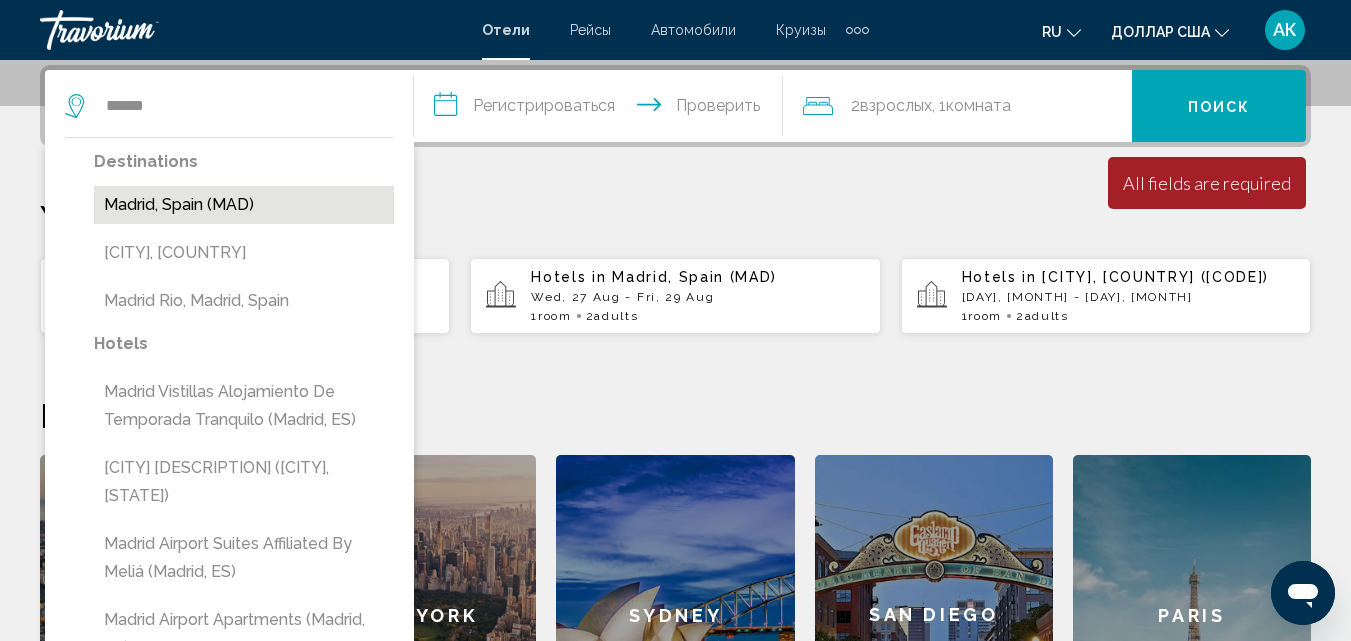 click on "Madrid, Spain (MAD)" at bounding box center [244, 205] 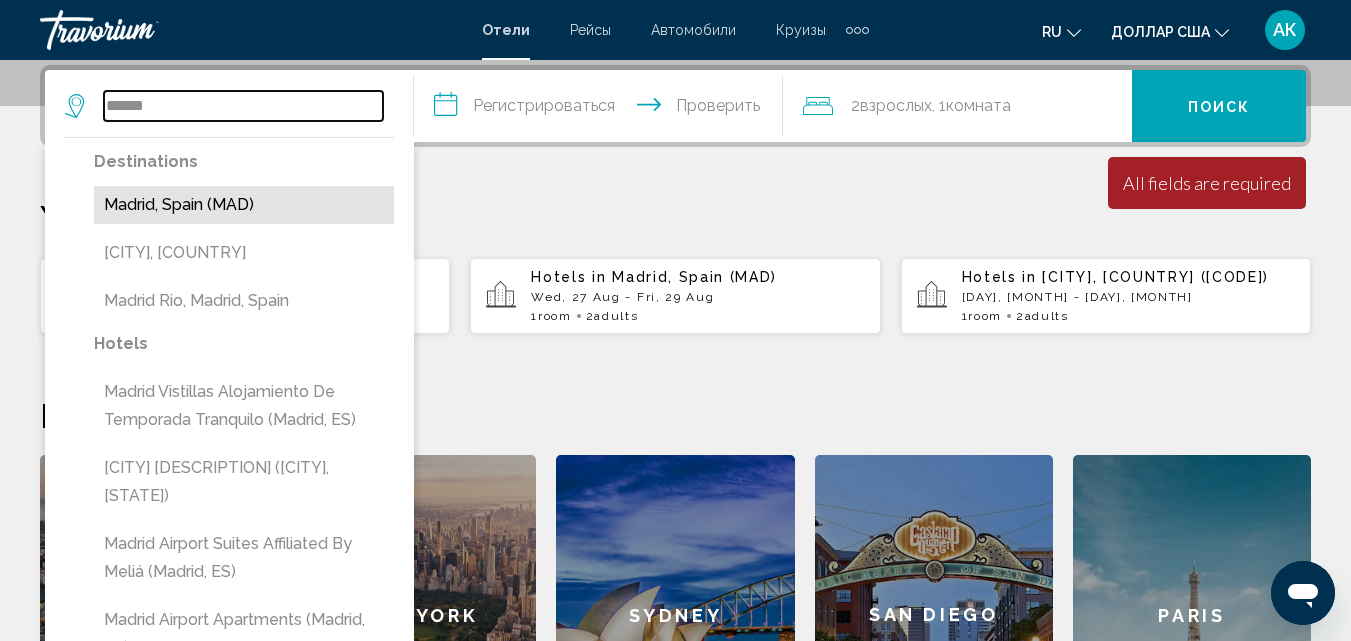 type on "**********" 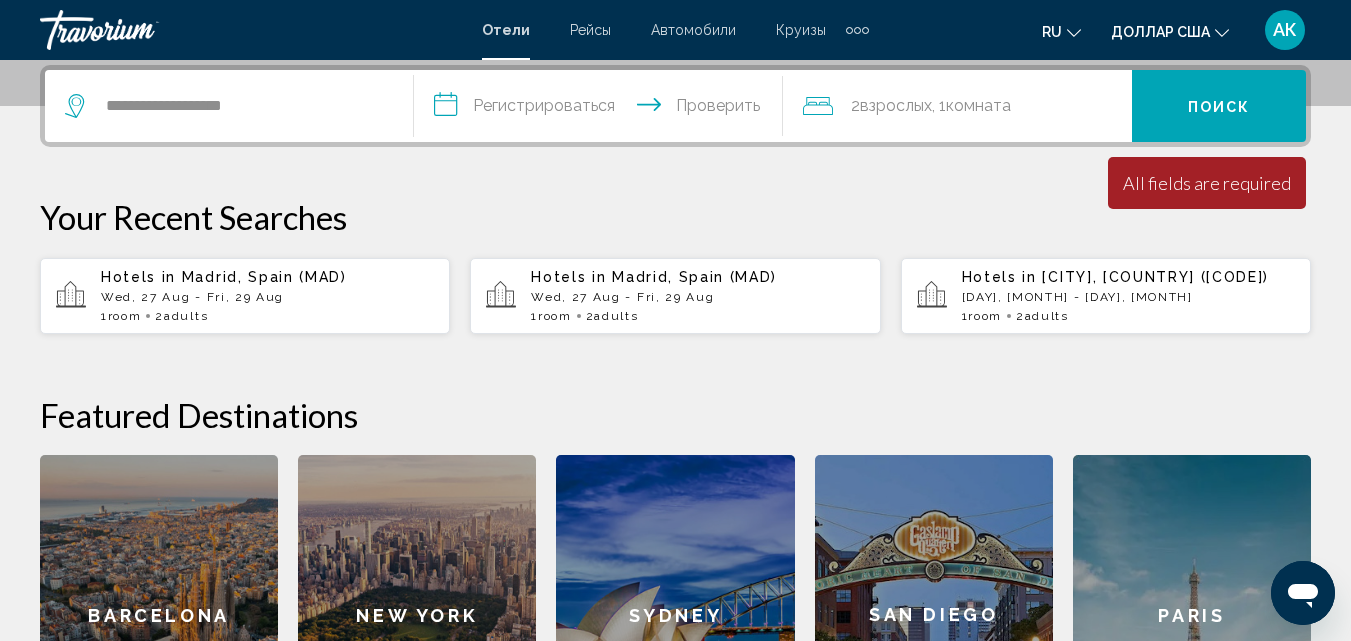 click on "**********" at bounding box center (602, 109) 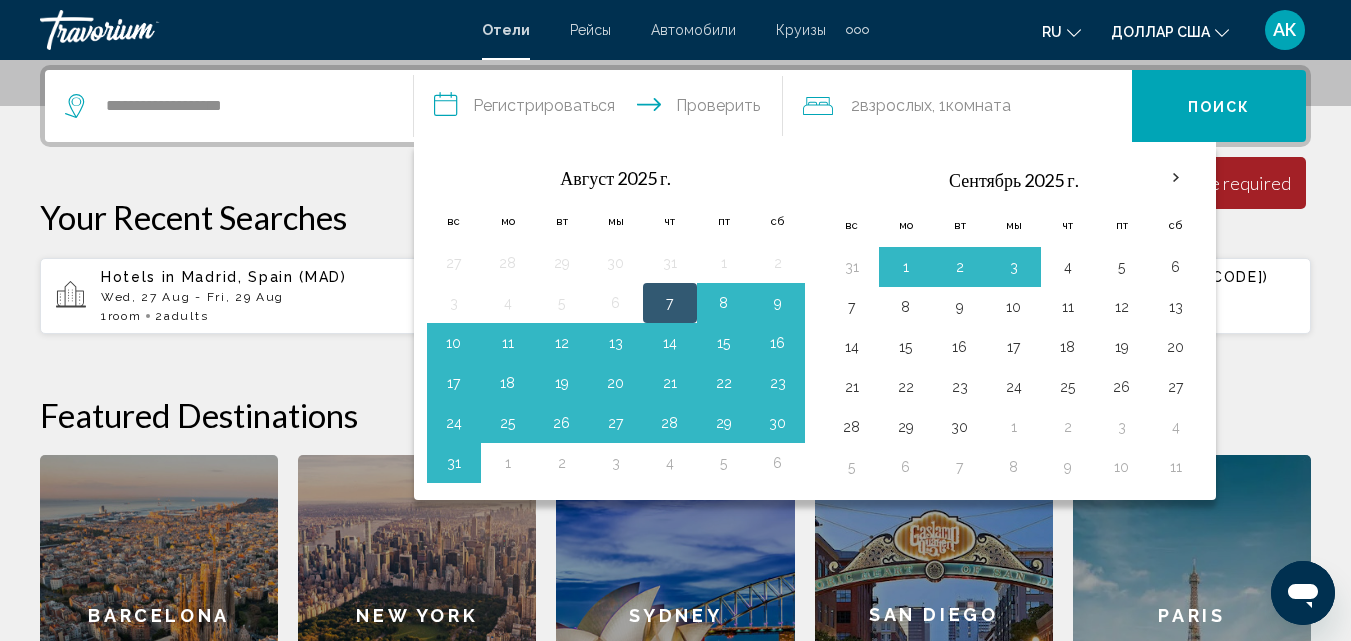click on "2  взрослых Взрослый , 1  комната комнаты" 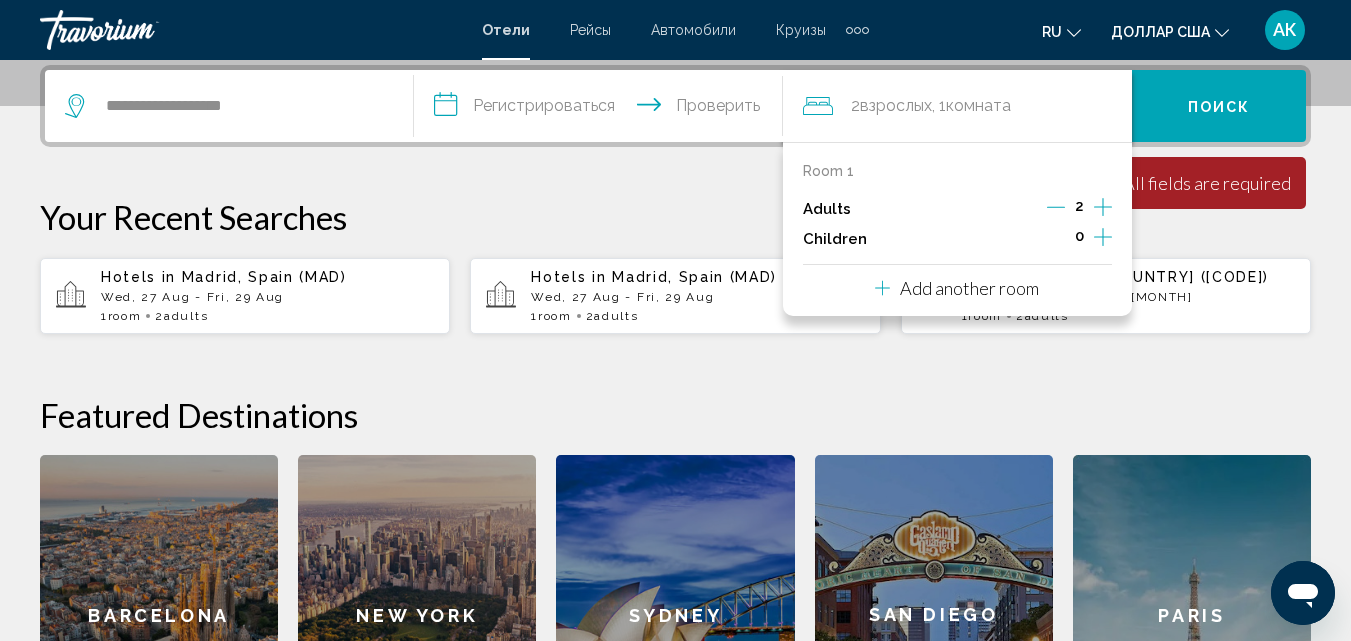 click on "**********" at bounding box center (602, 109) 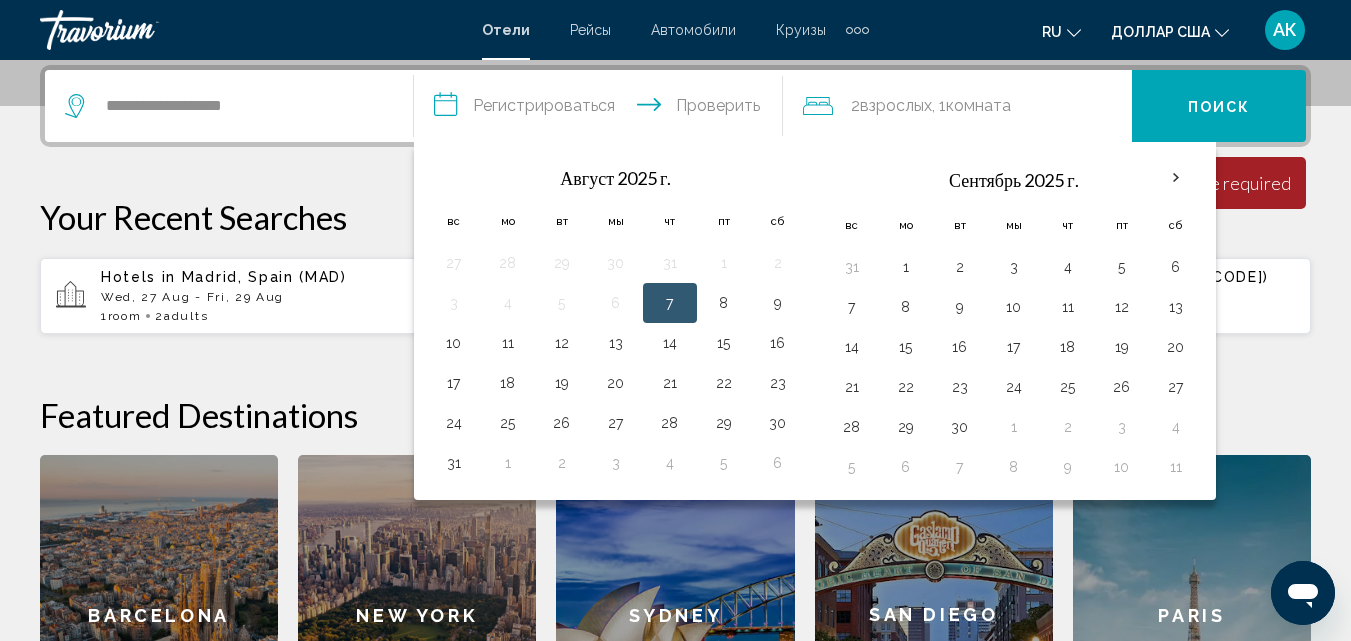 click on "7" at bounding box center (670, 303) 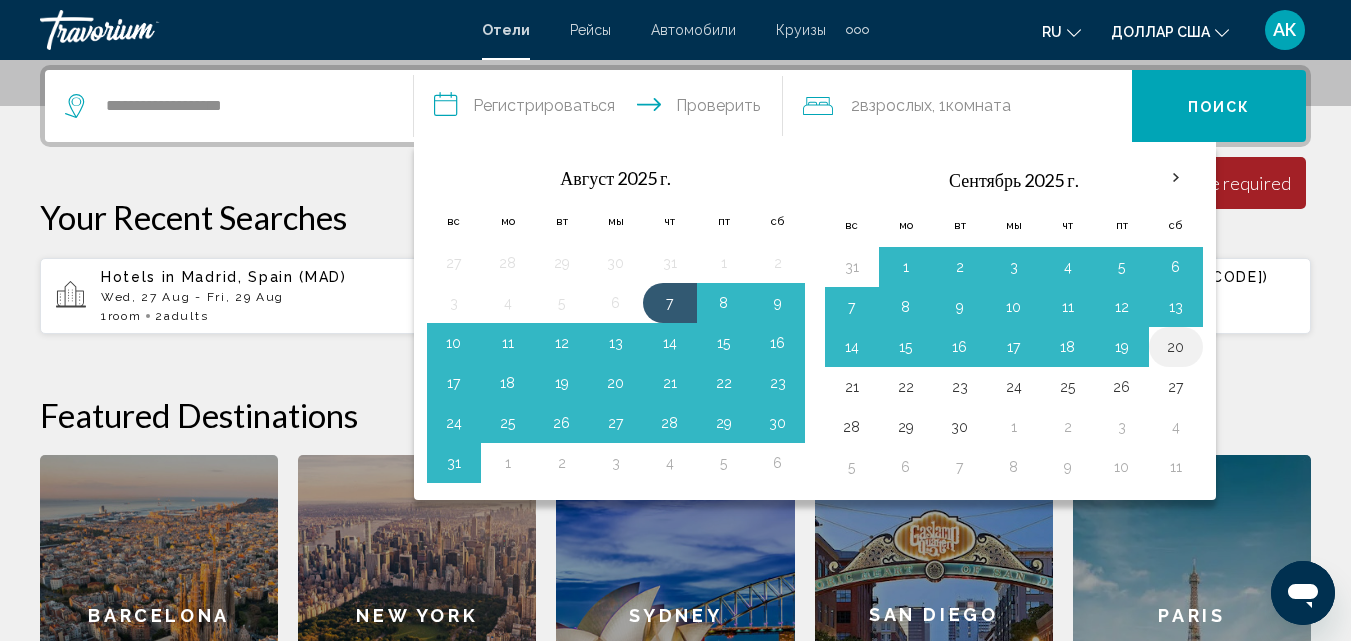 click on "20" at bounding box center [1176, 347] 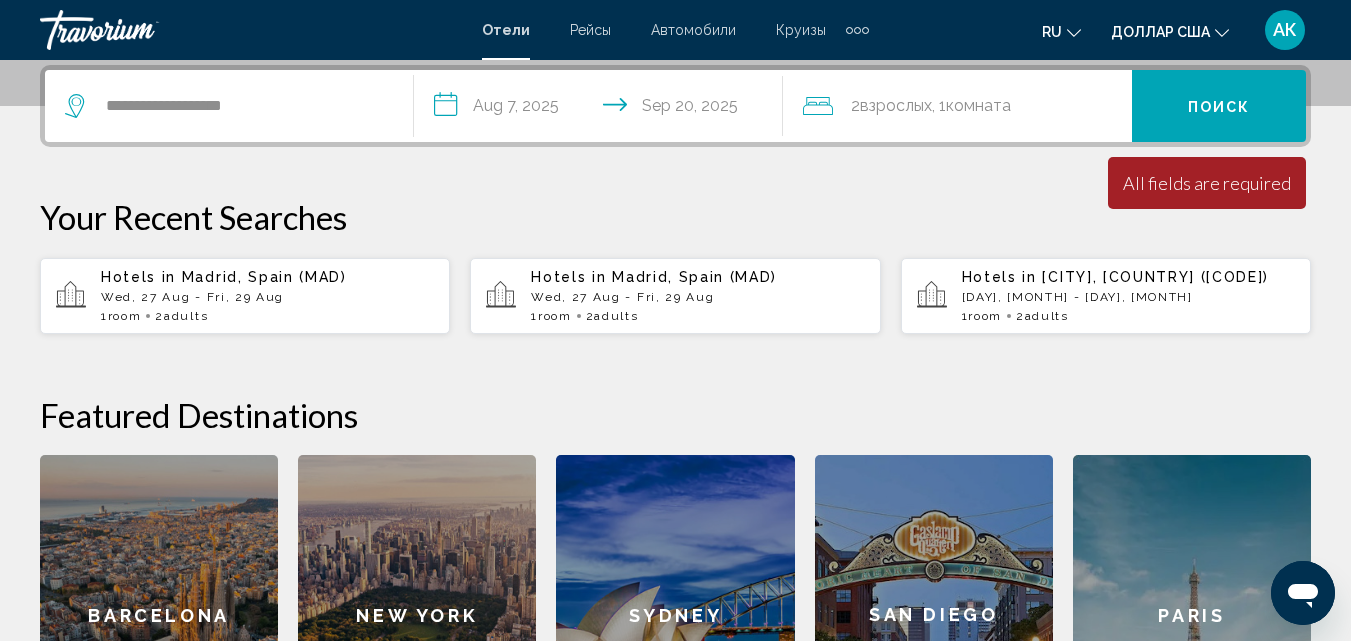 click on "**********" at bounding box center (602, 109) 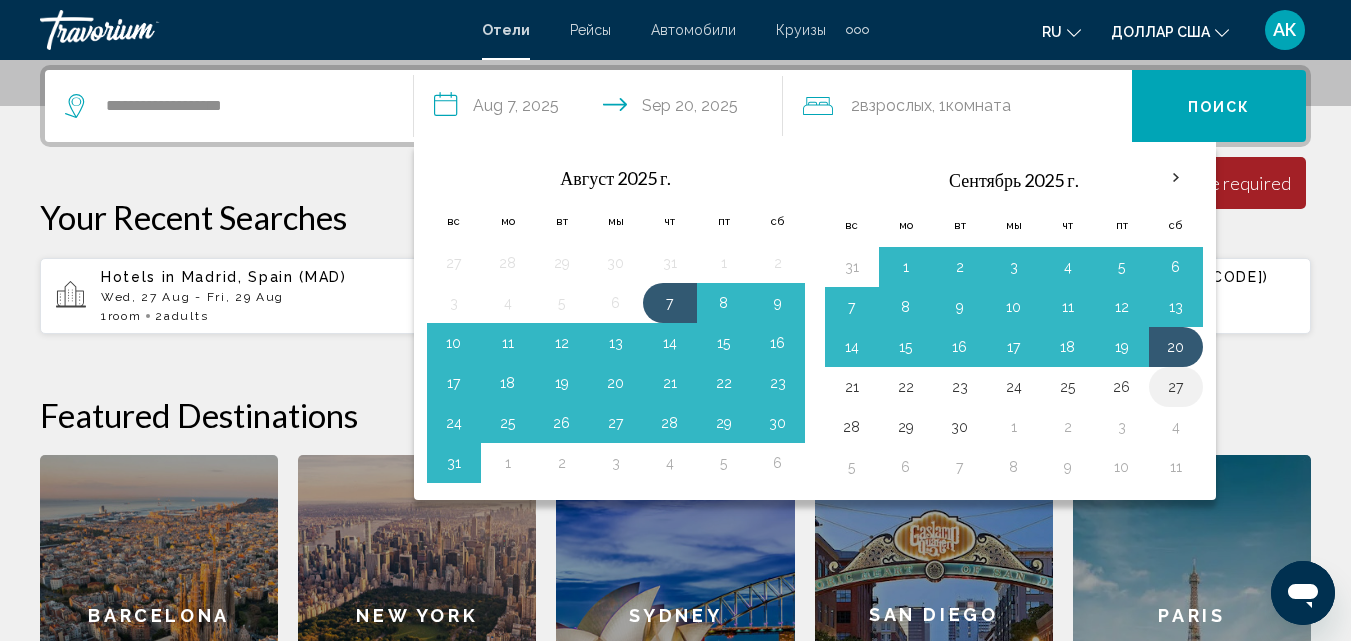 click on "27" at bounding box center [1176, 387] 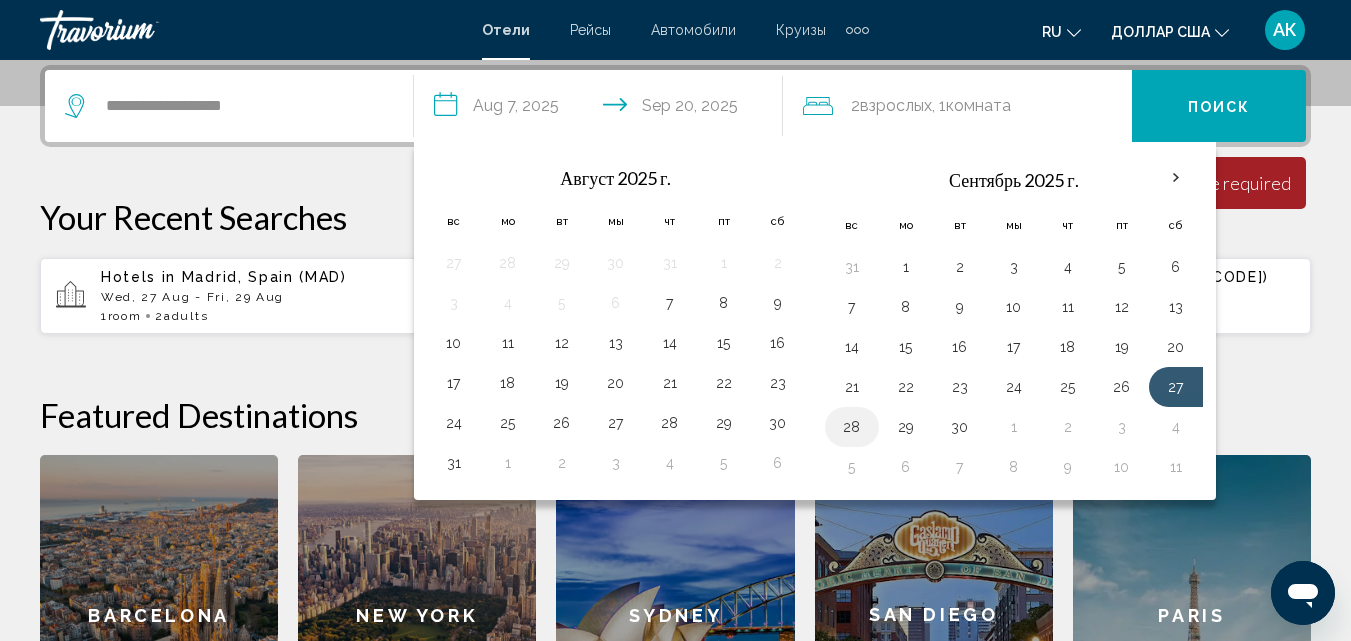 click on "28" at bounding box center (852, 427) 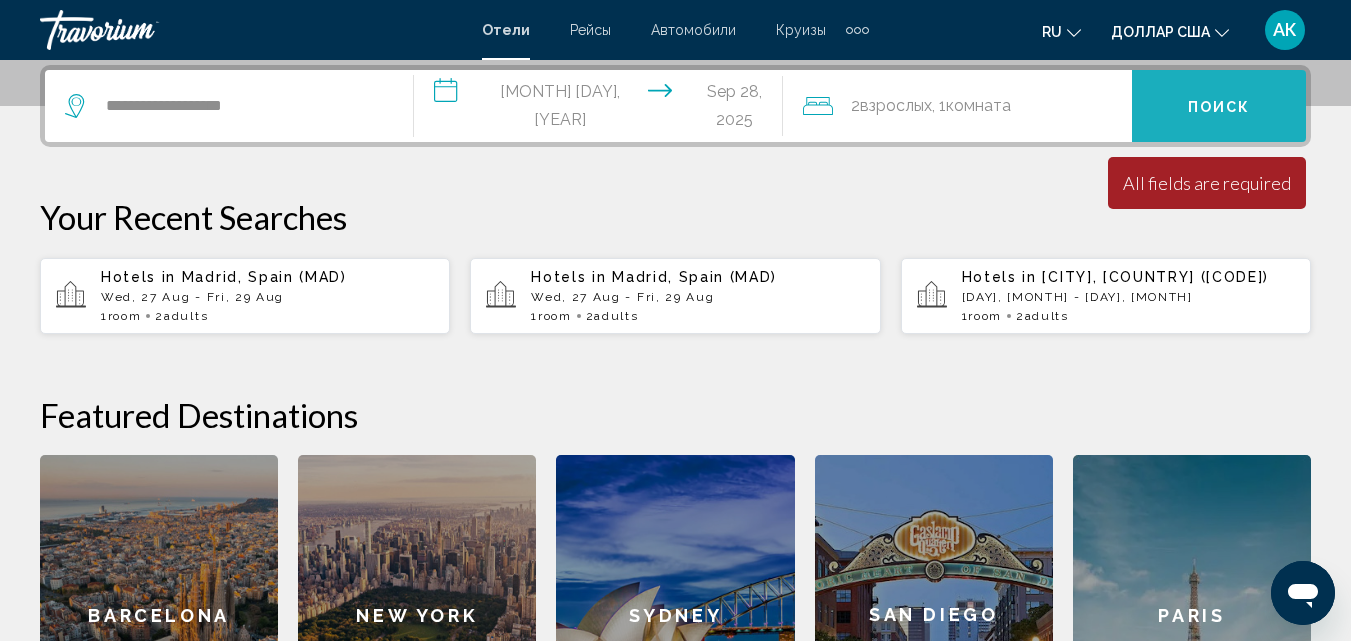 click on "Поиск" at bounding box center (1219, 106) 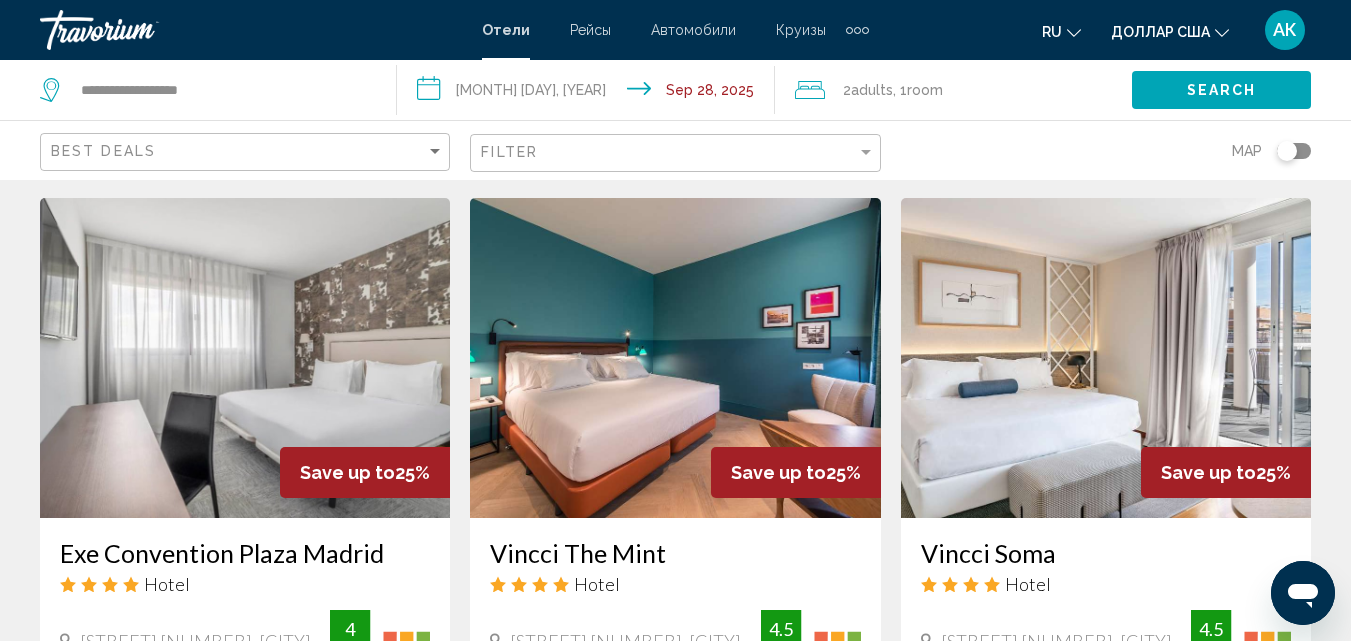 scroll, scrollTop: 1700, scrollLeft: 0, axis: vertical 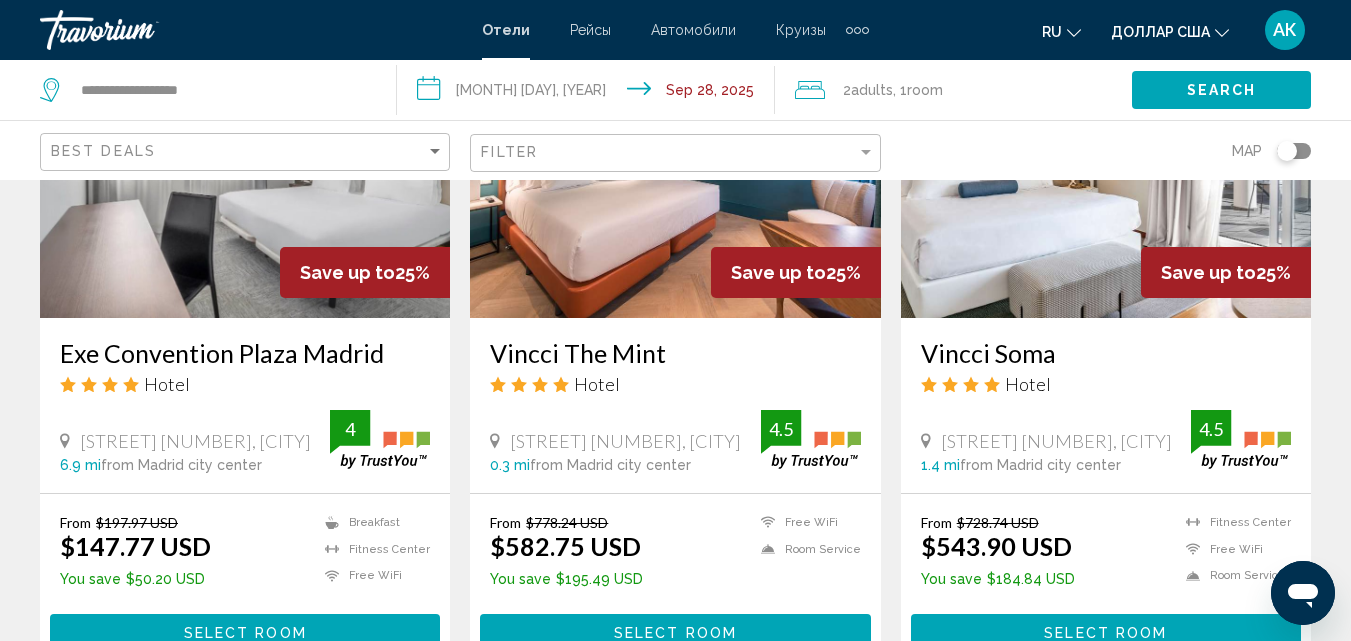 click on "Map" 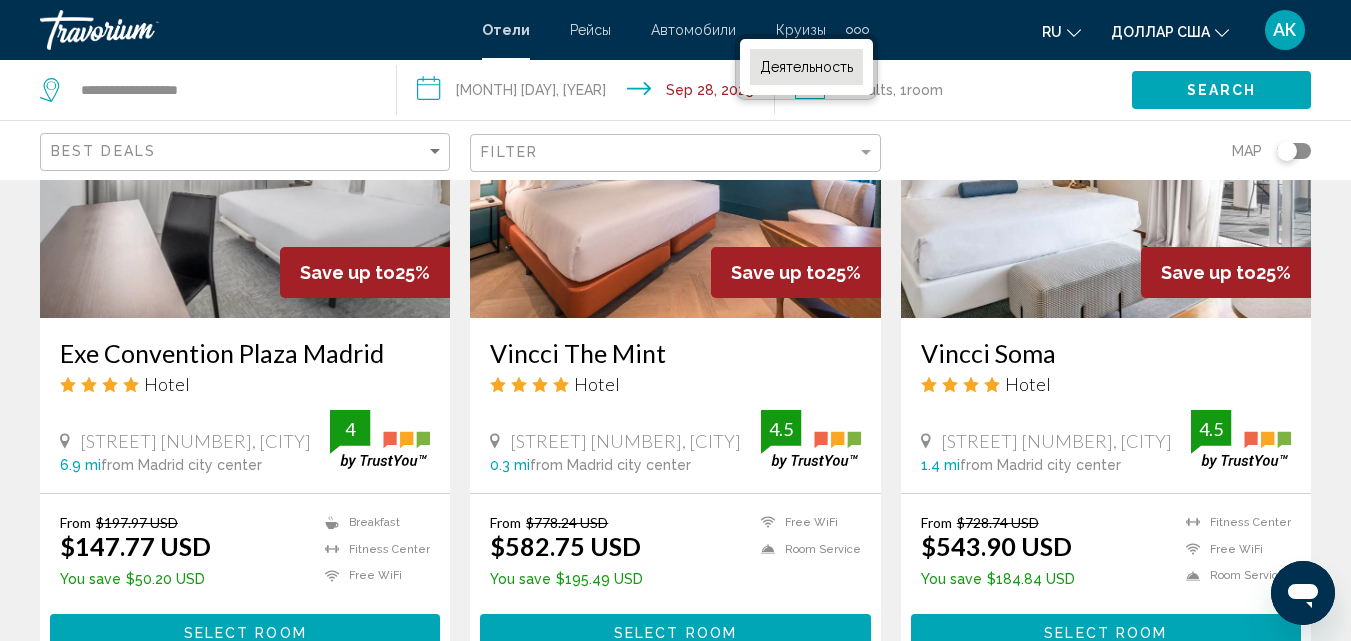 click on "Деятельность" at bounding box center [806, 67] 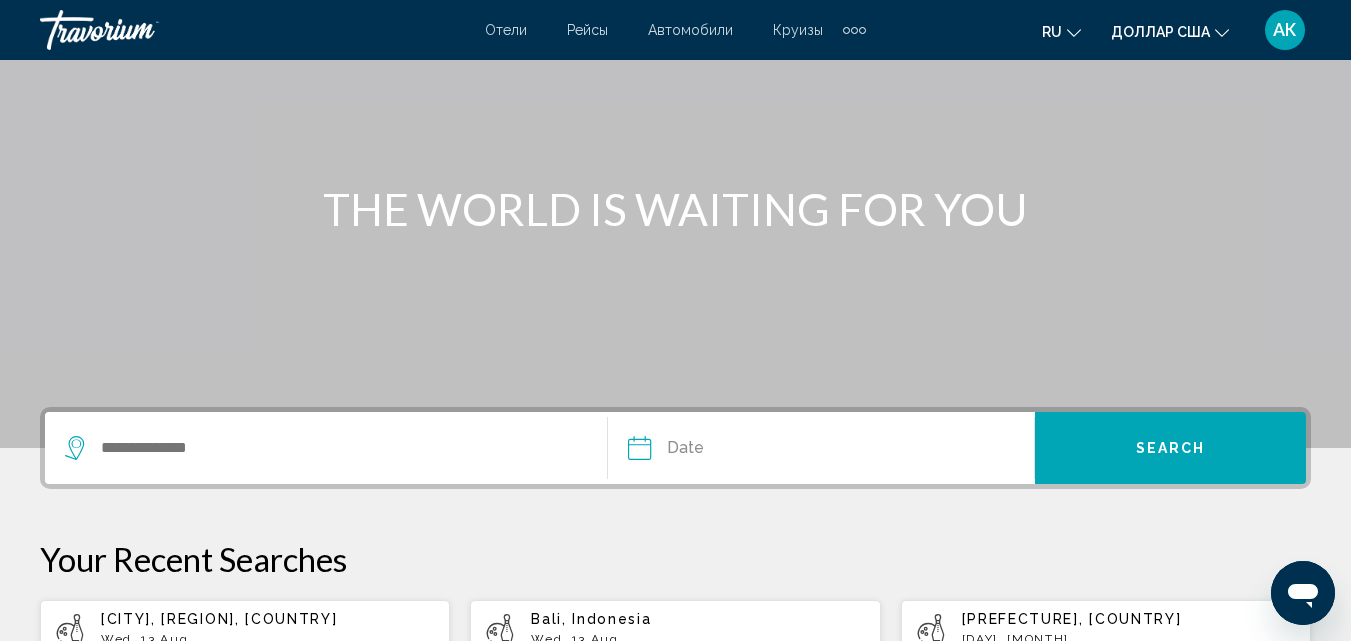 scroll, scrollTop: 200, scrollLeft: 0, axis: vertical 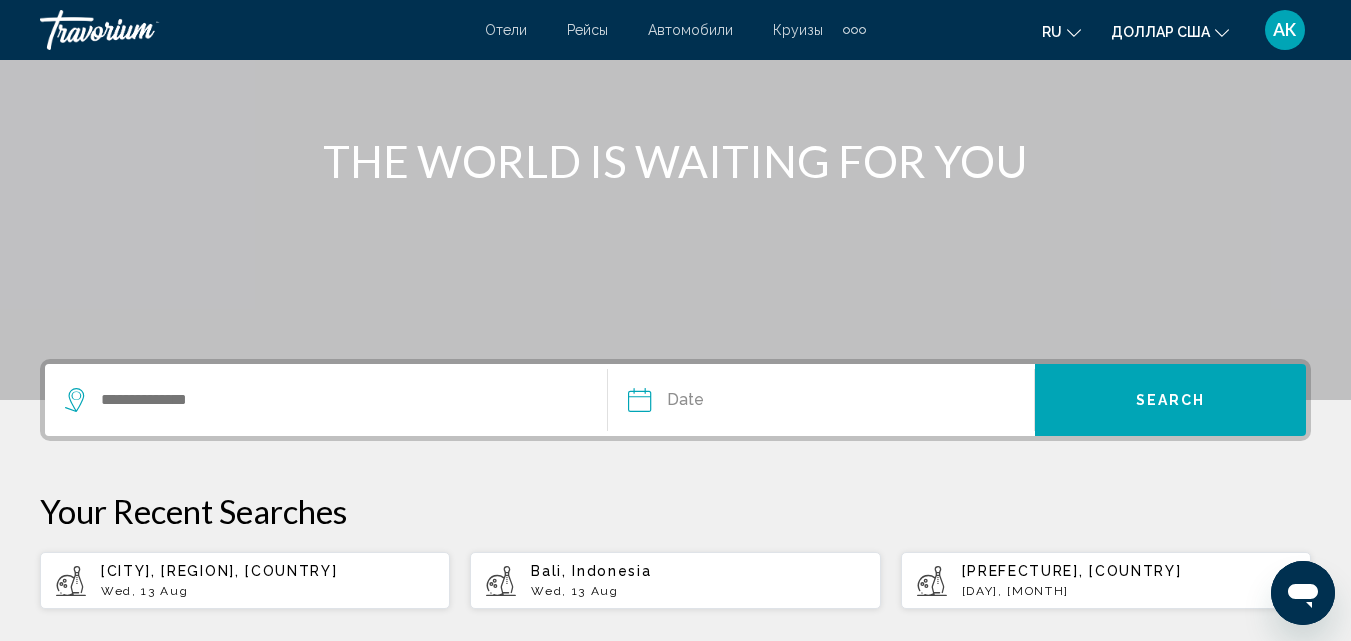 click on "Круизы" at bounding box center [798, 30] 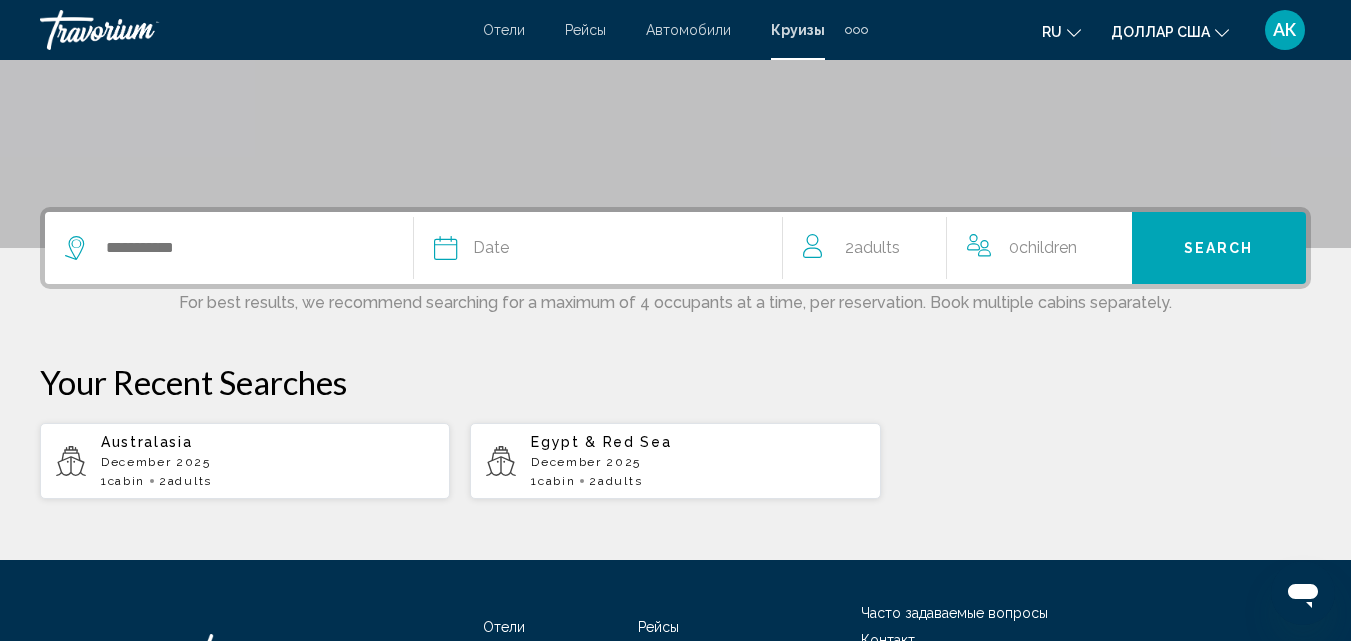 scroll, scrollTop: 400, scrollLeft: 0, axis: vertical 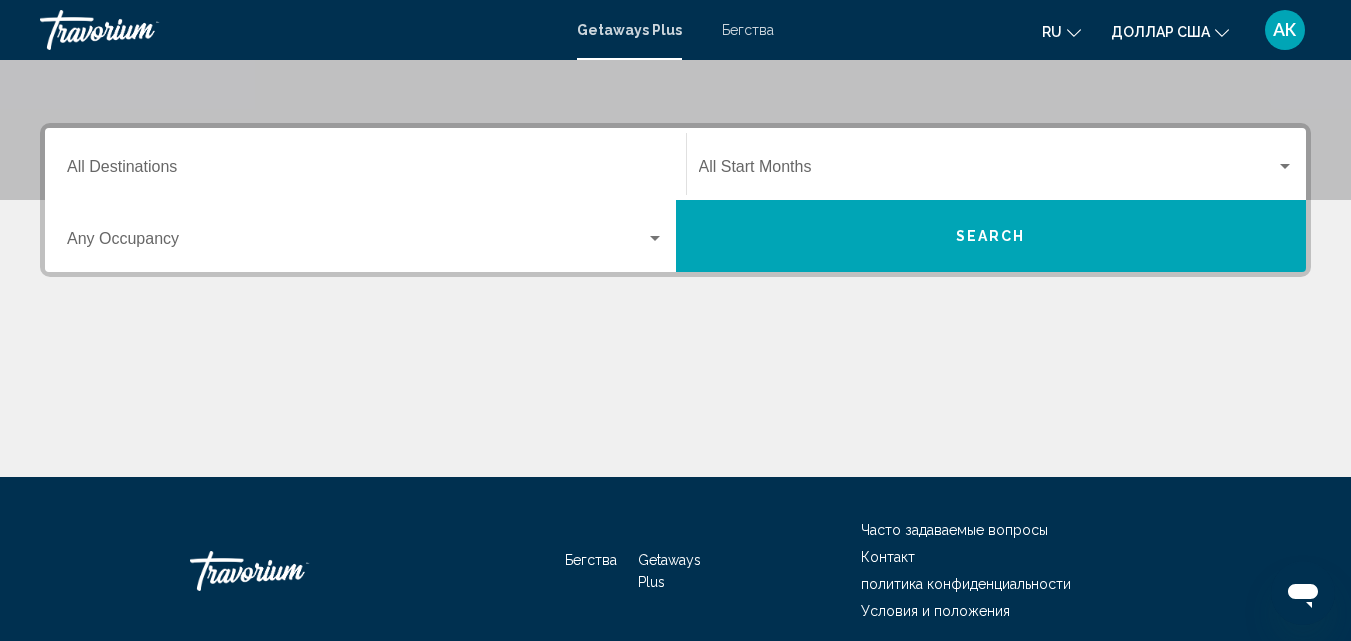 click on "Бегства" at bounding box center [748, 30] 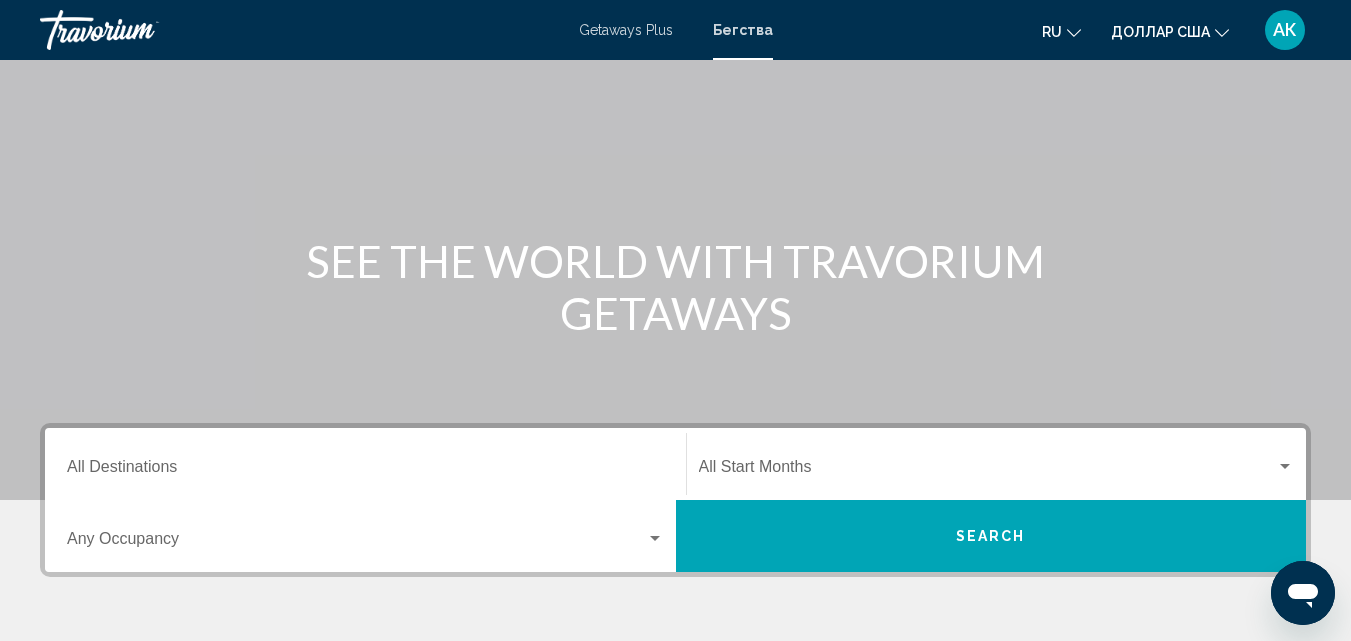 scroll, scrollTop: 200, scrollLeft: 0, axis: vertical 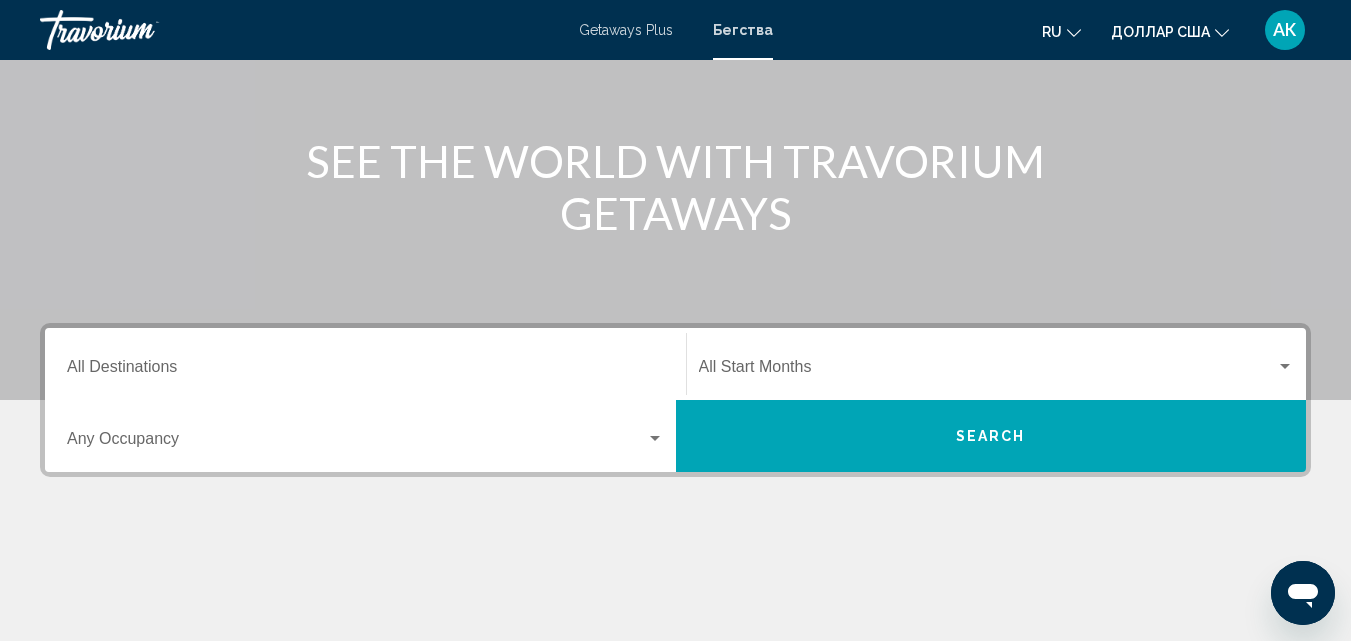 click on "Destination All Destinations" at bounding box center [365, 364] 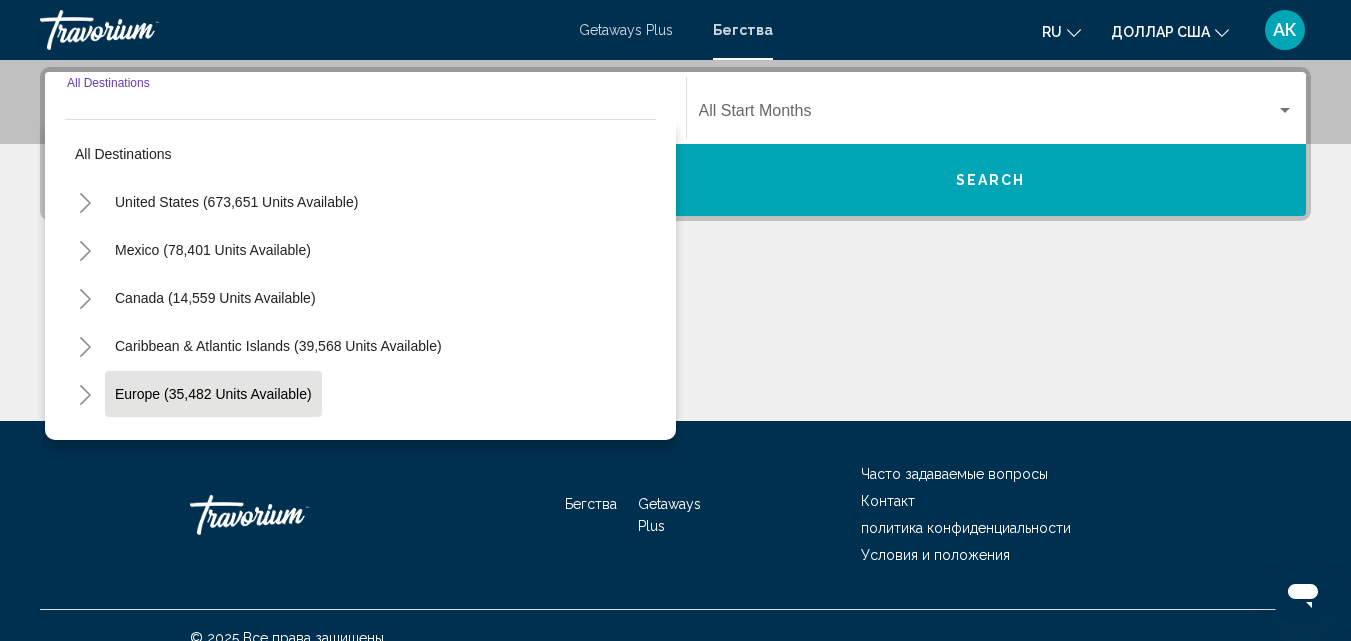 scroll, scrollTop: 458, scrollLeft: 0, axis: vertical 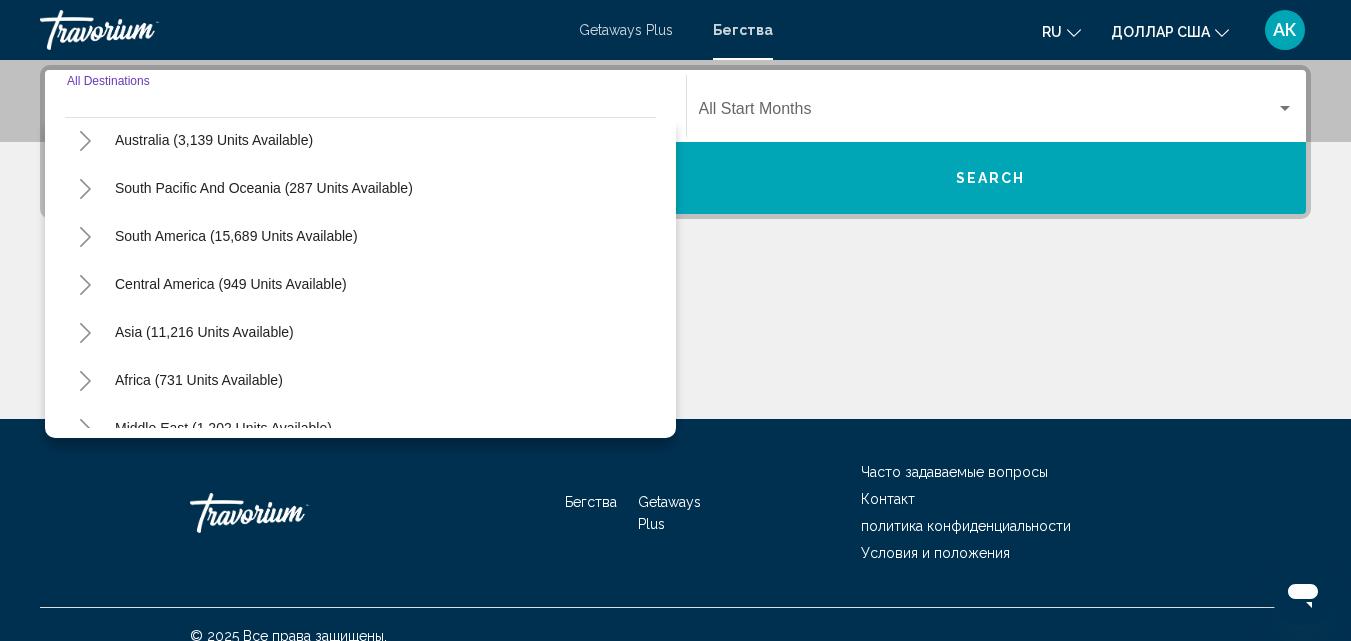 click 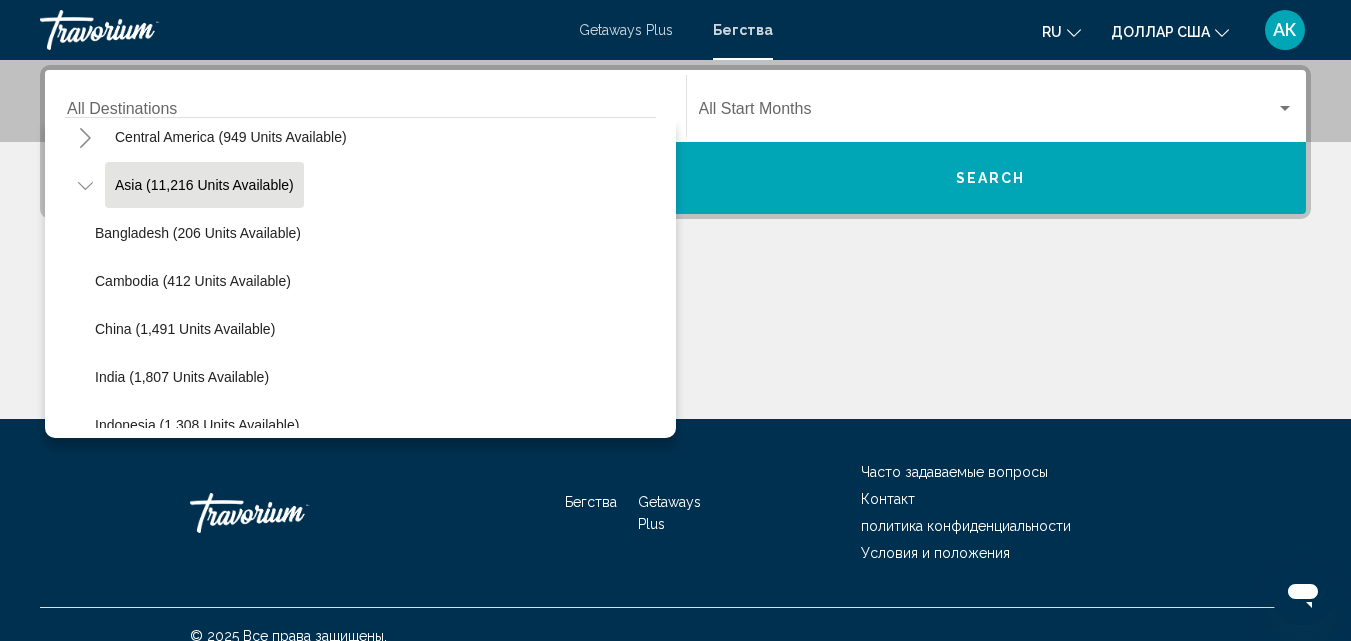 scroll, scrollTop: 500, scrollLeft: 0, axis: vertical 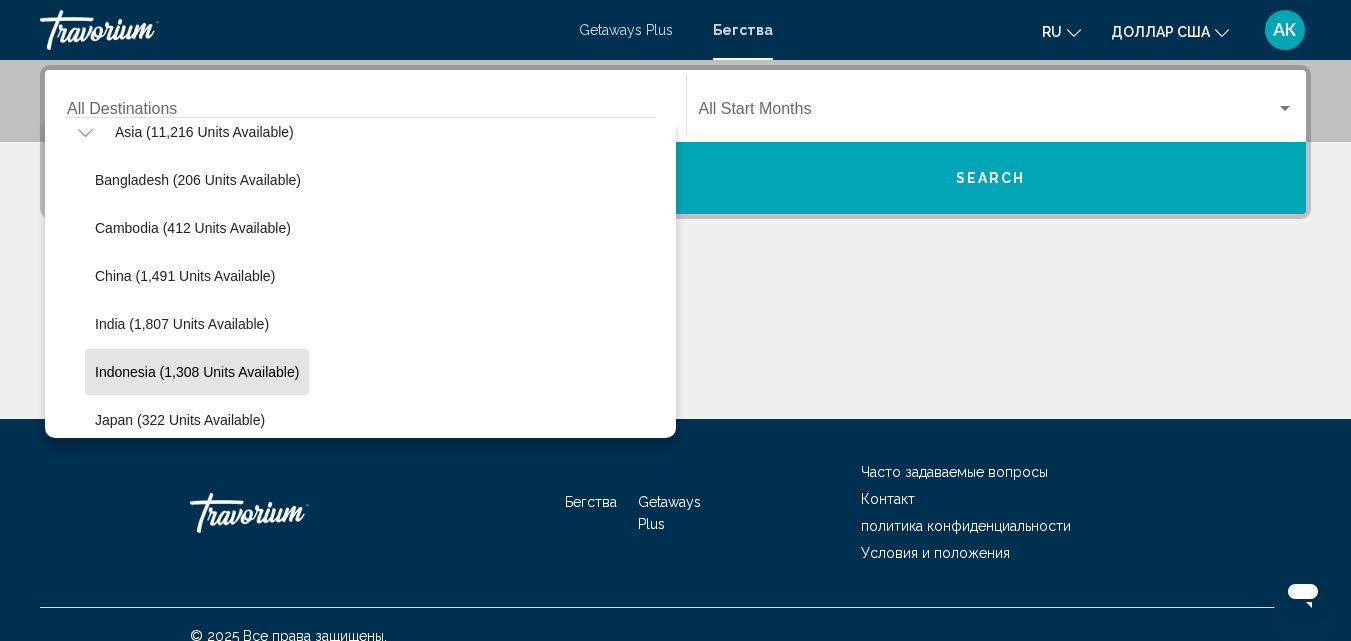 click on "Indonesia (1,308 units available)" 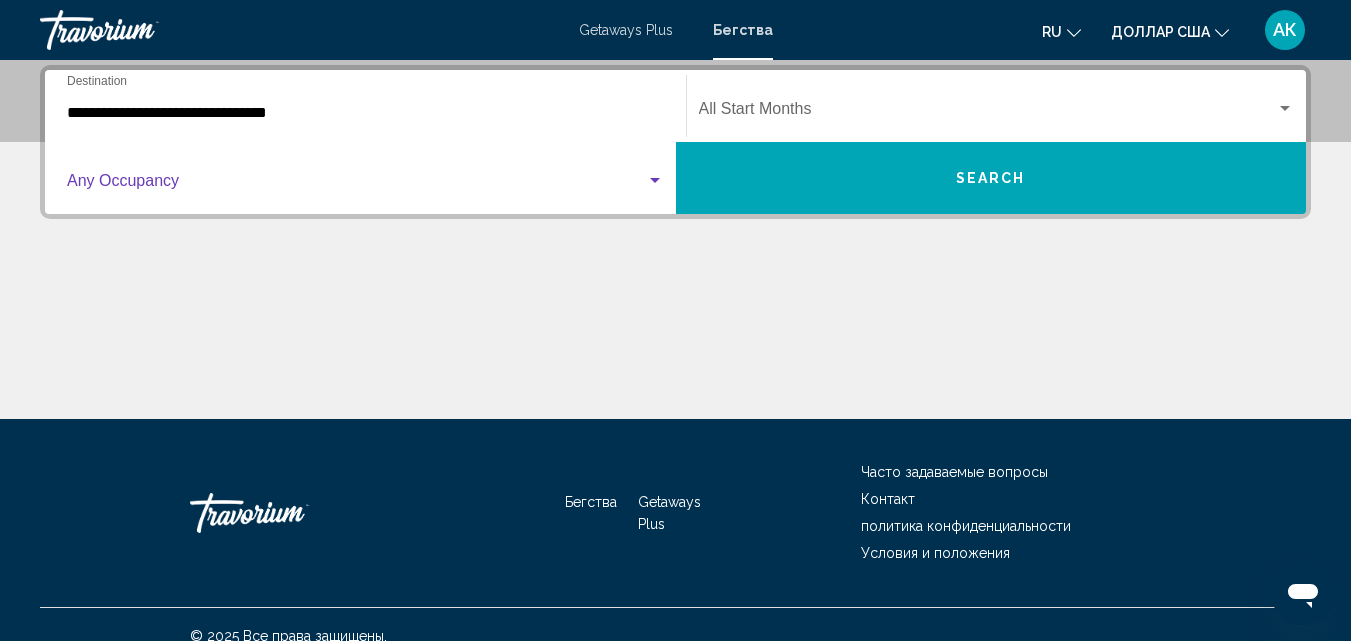 click at bounding box center [655, 180] 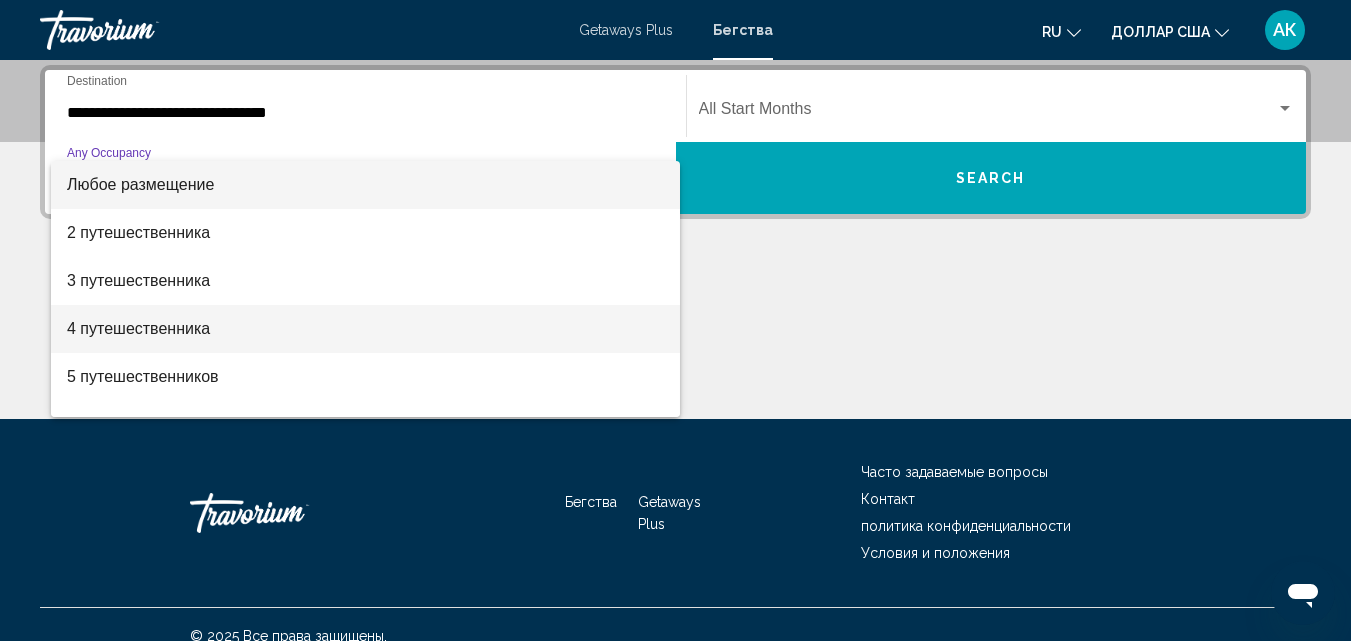 click on "4 путешественника" at bounding box center [138, 328] 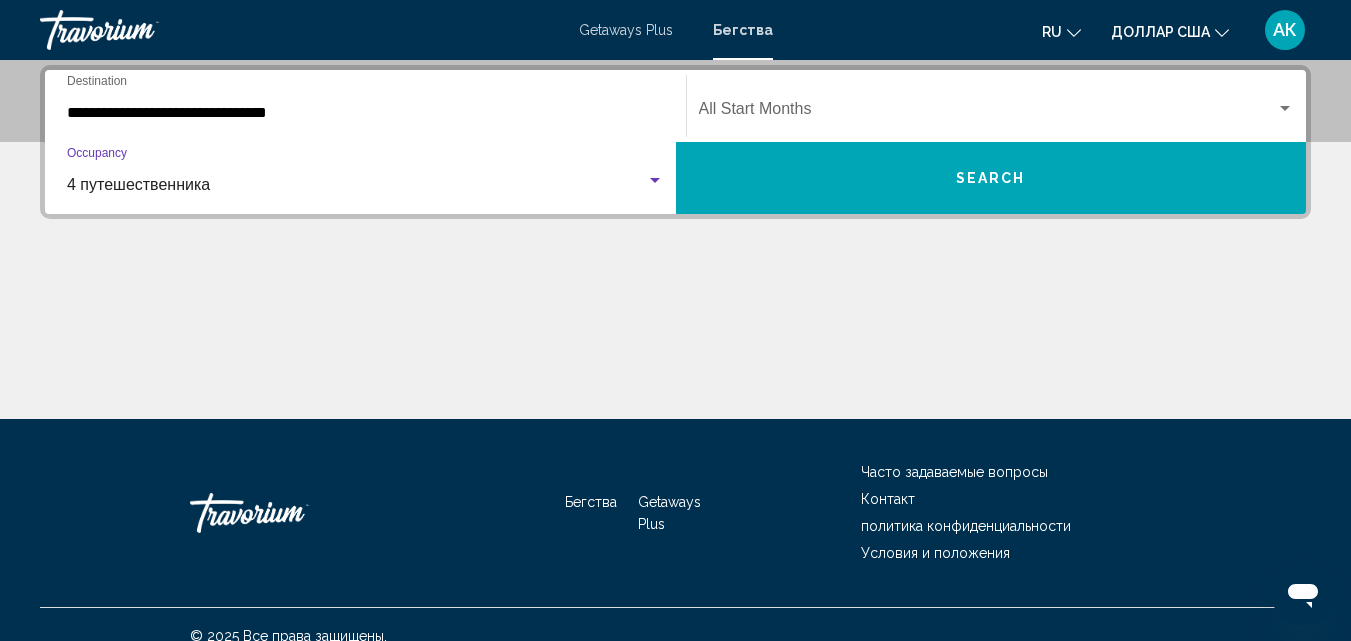 click on "Start Month All Start Months" 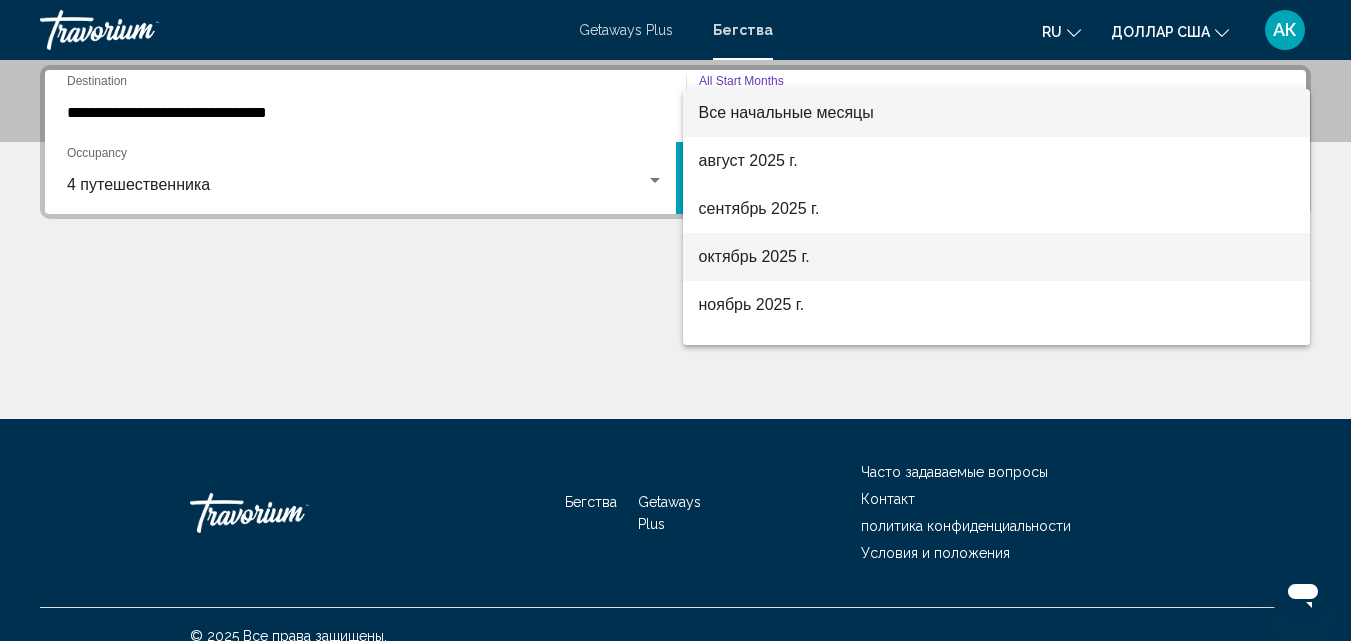 click on "октябрь 2025 г." at bounding box center (754, 256) 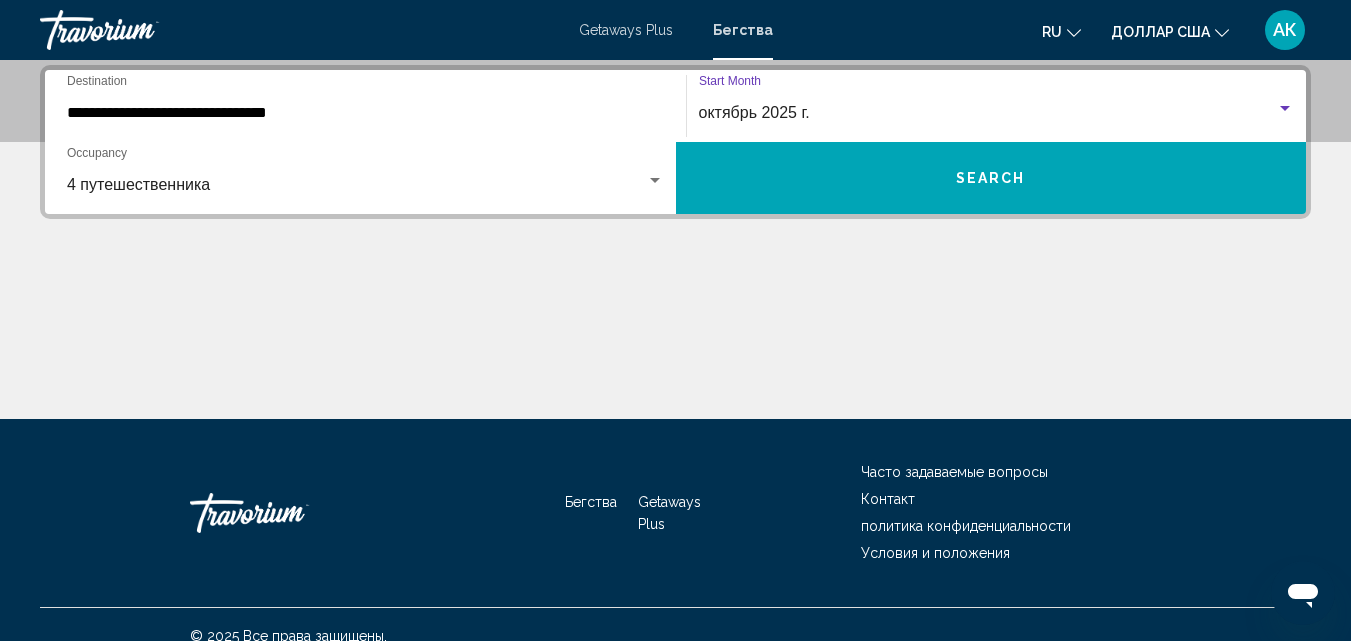 click on "Search" at bounding box center (991, 179) 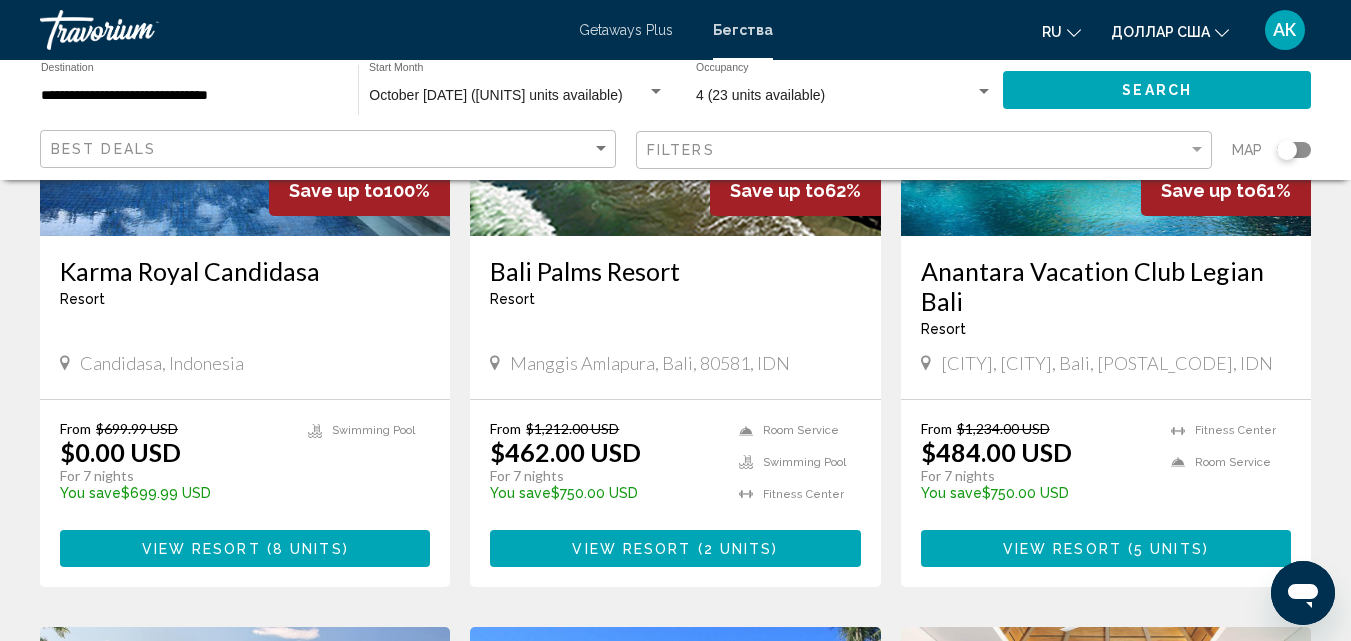 scroll, scrollTop: 400, scrollLeft: 0, axis: vertical 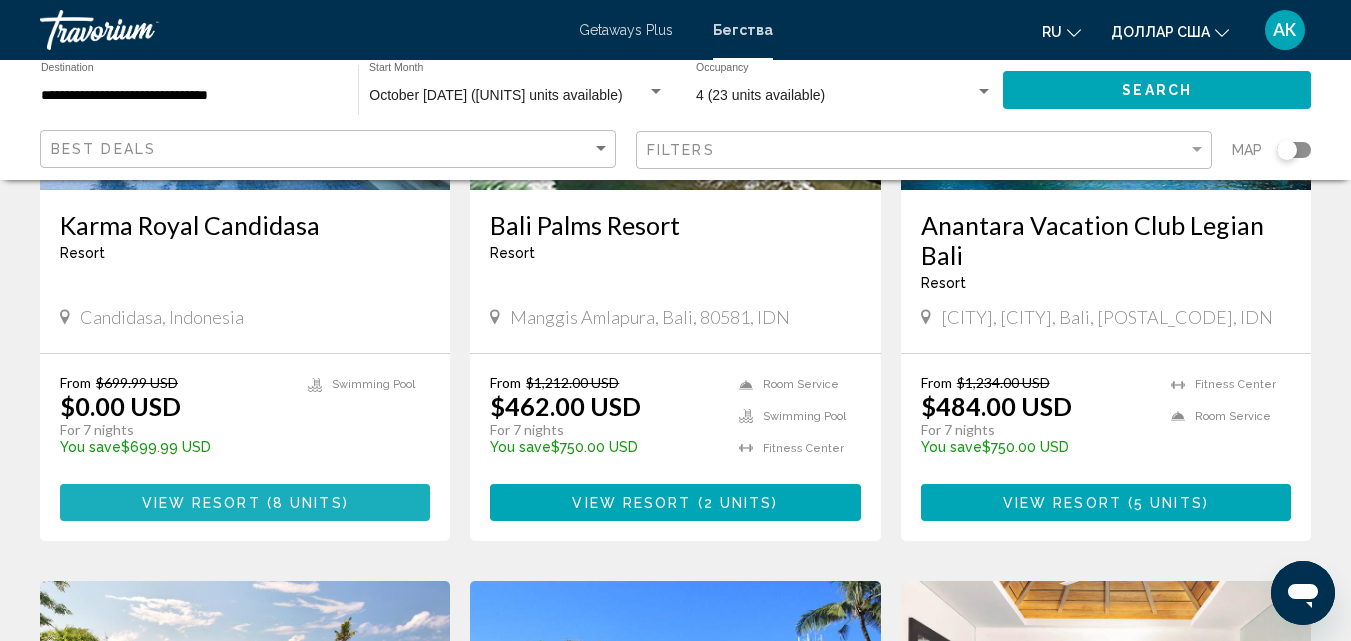 click on "8 units" at bounding box center [308, 503] 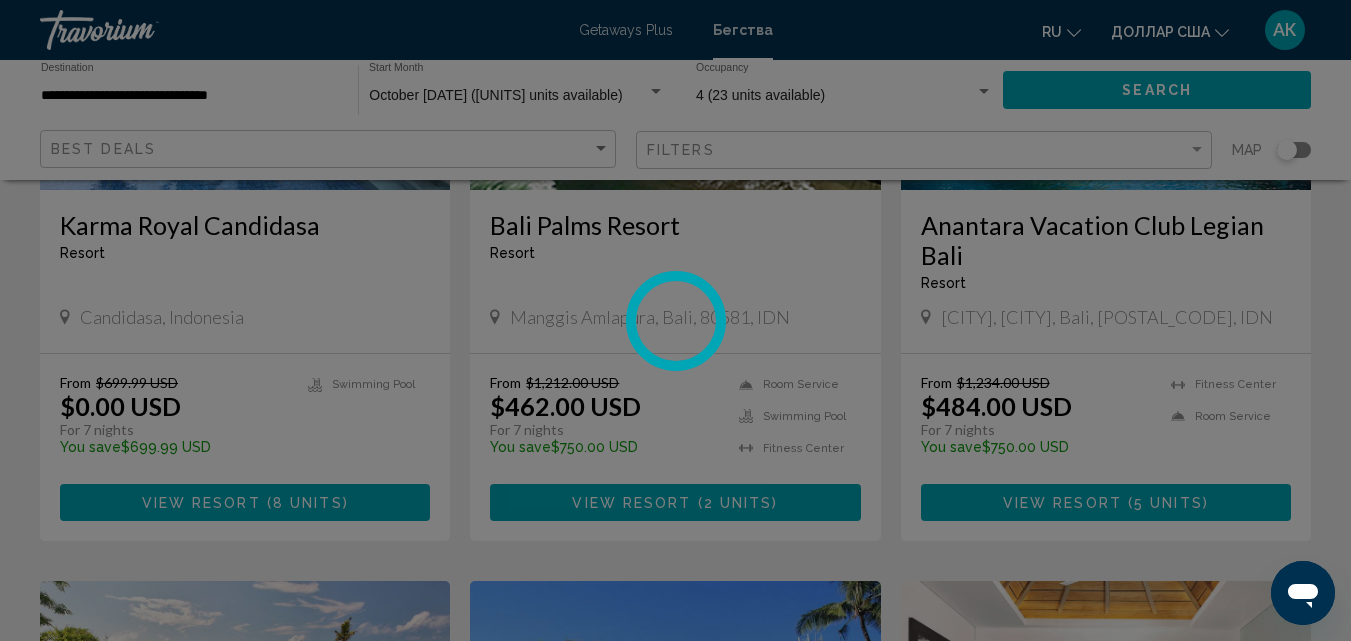 scroll, scrollTop: 214, scrollLeft: 0, axis: vertical 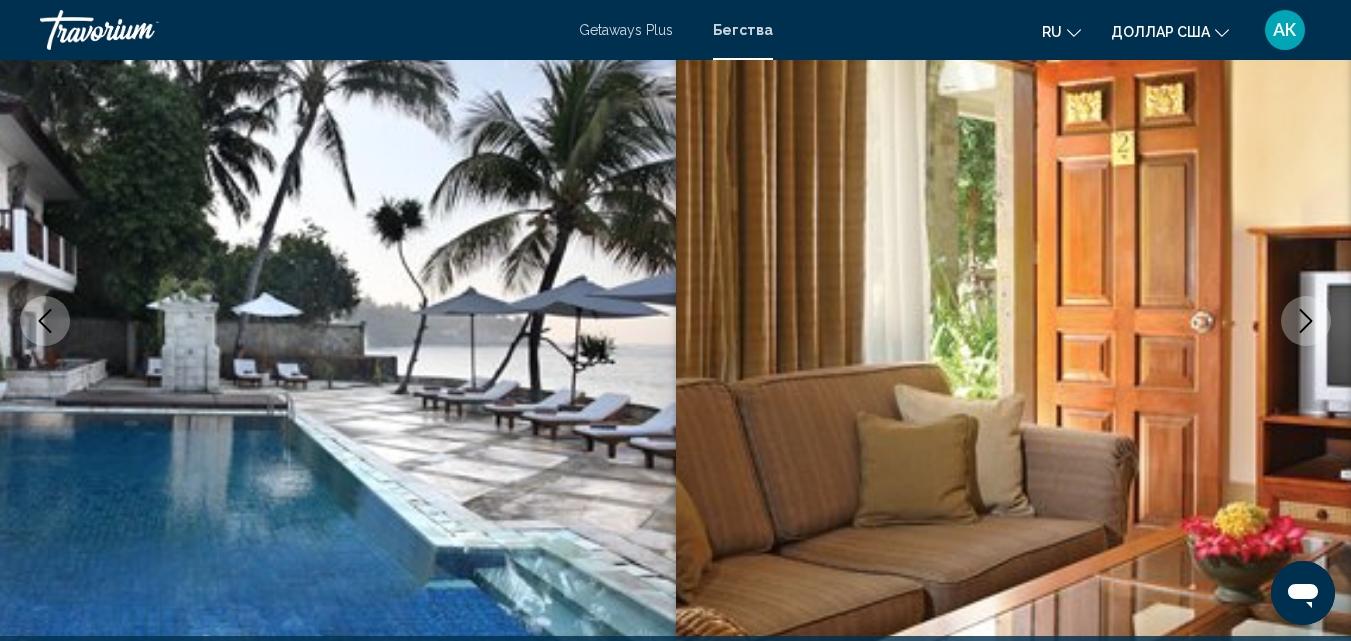 click 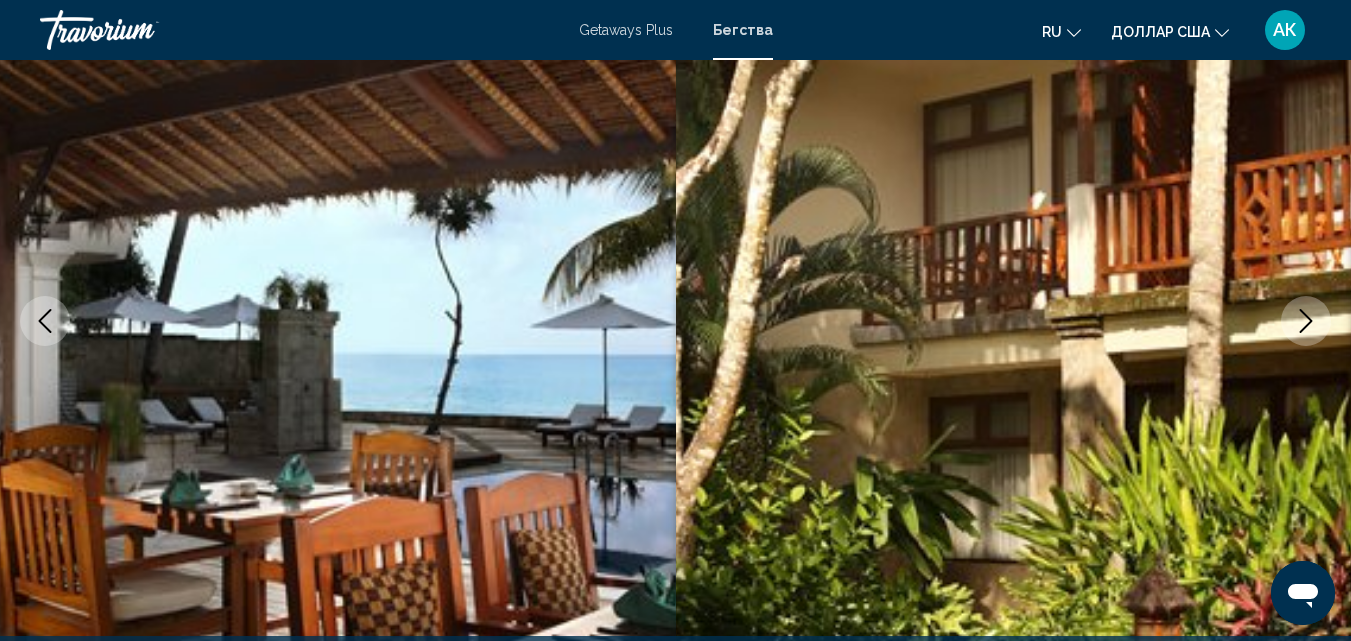 click 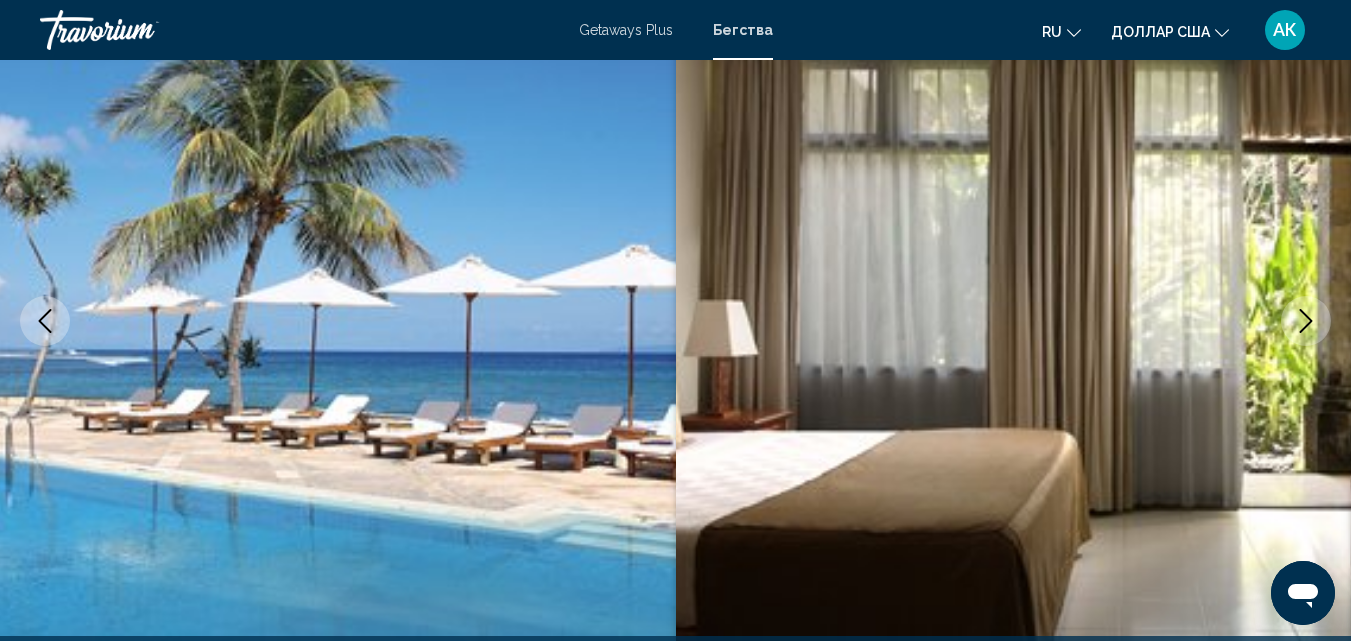 click 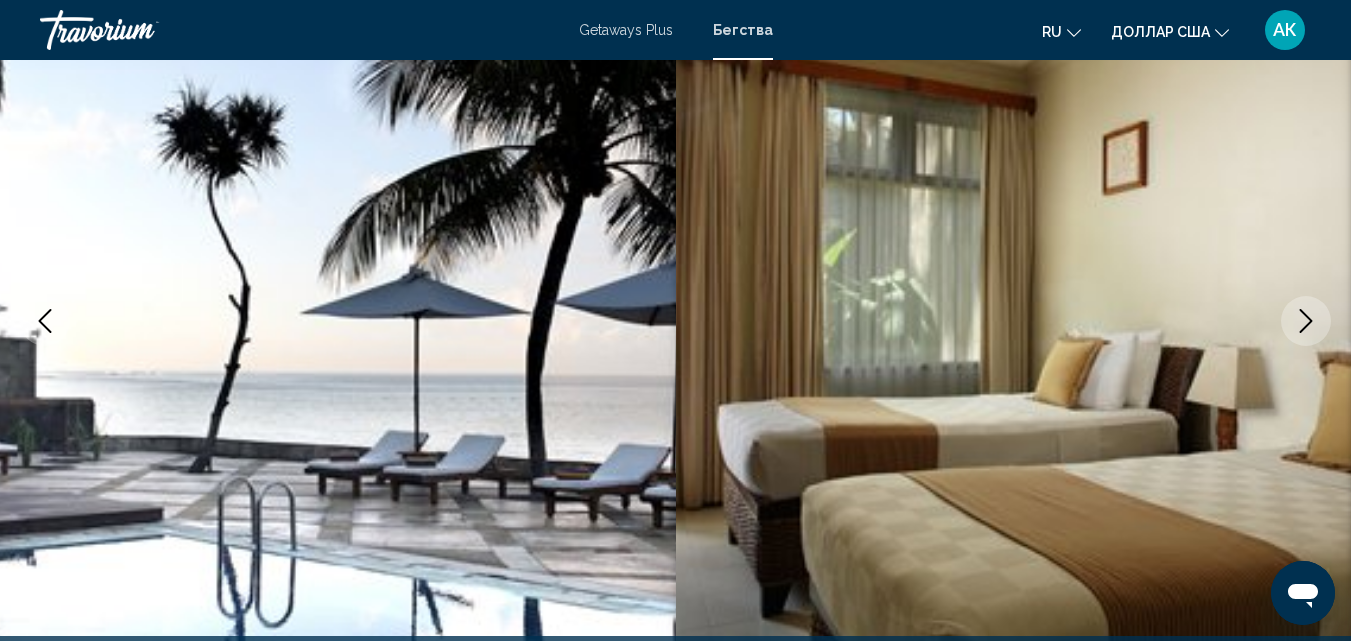 click 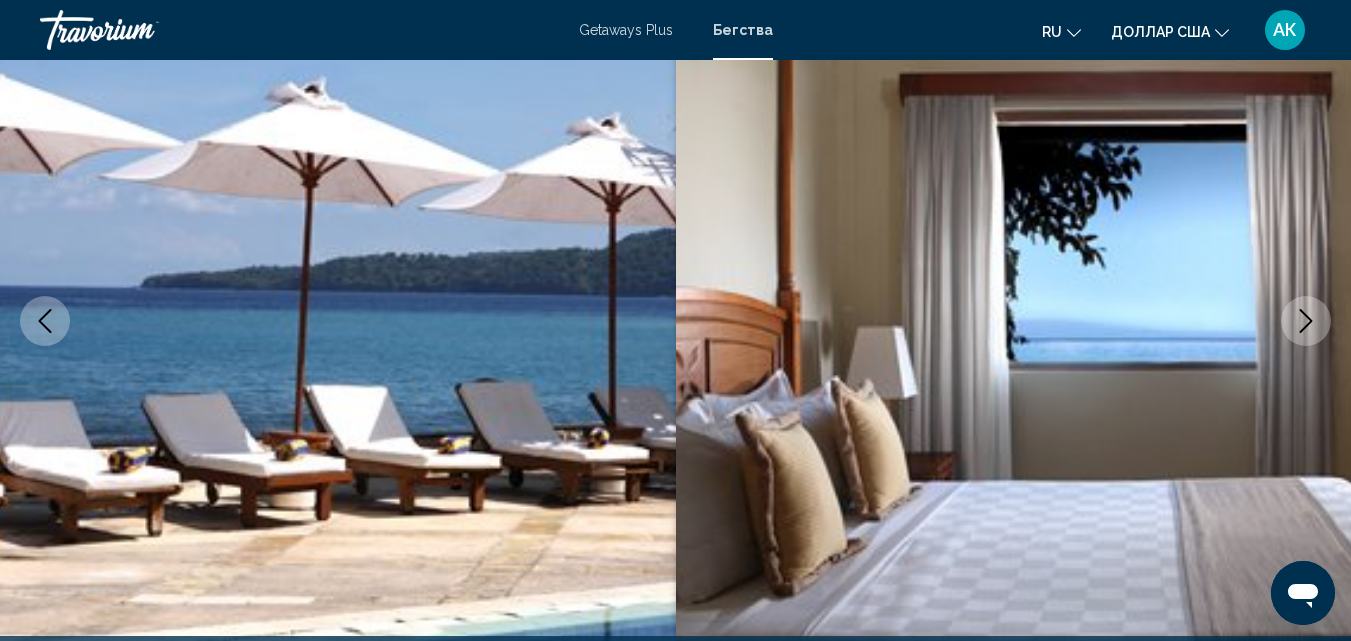 click 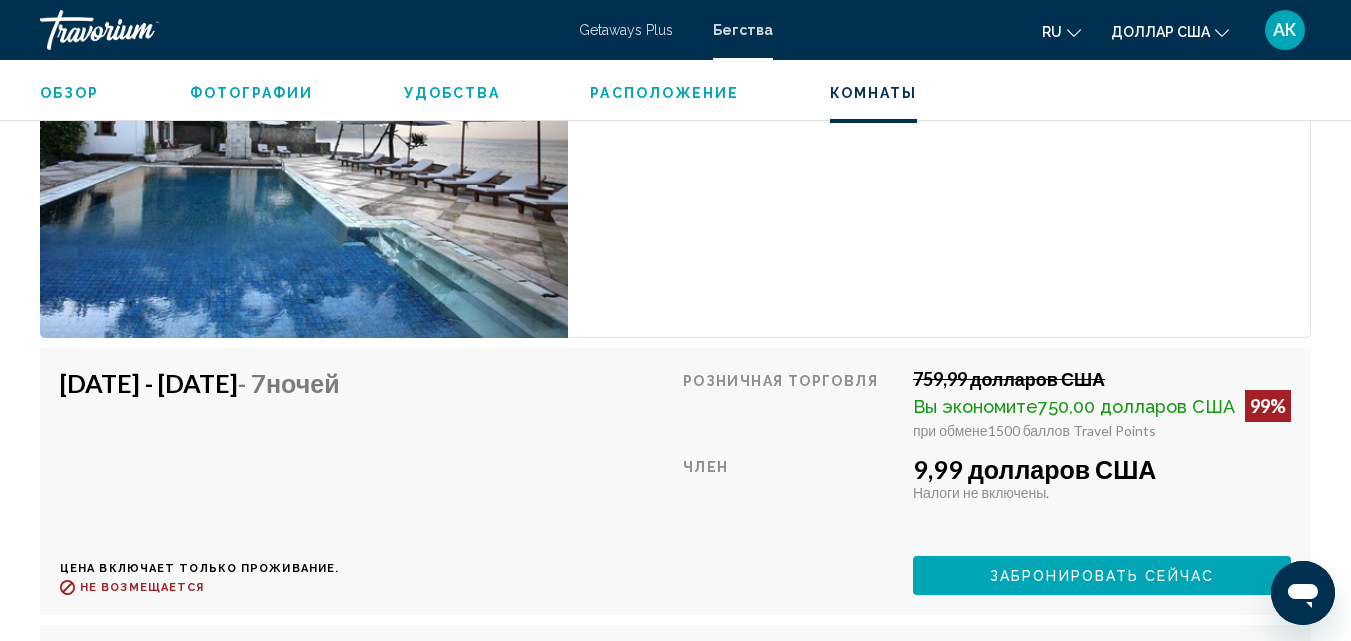 scroll, scrollTop: 3830, scrollLeft: 0, axis: vertical 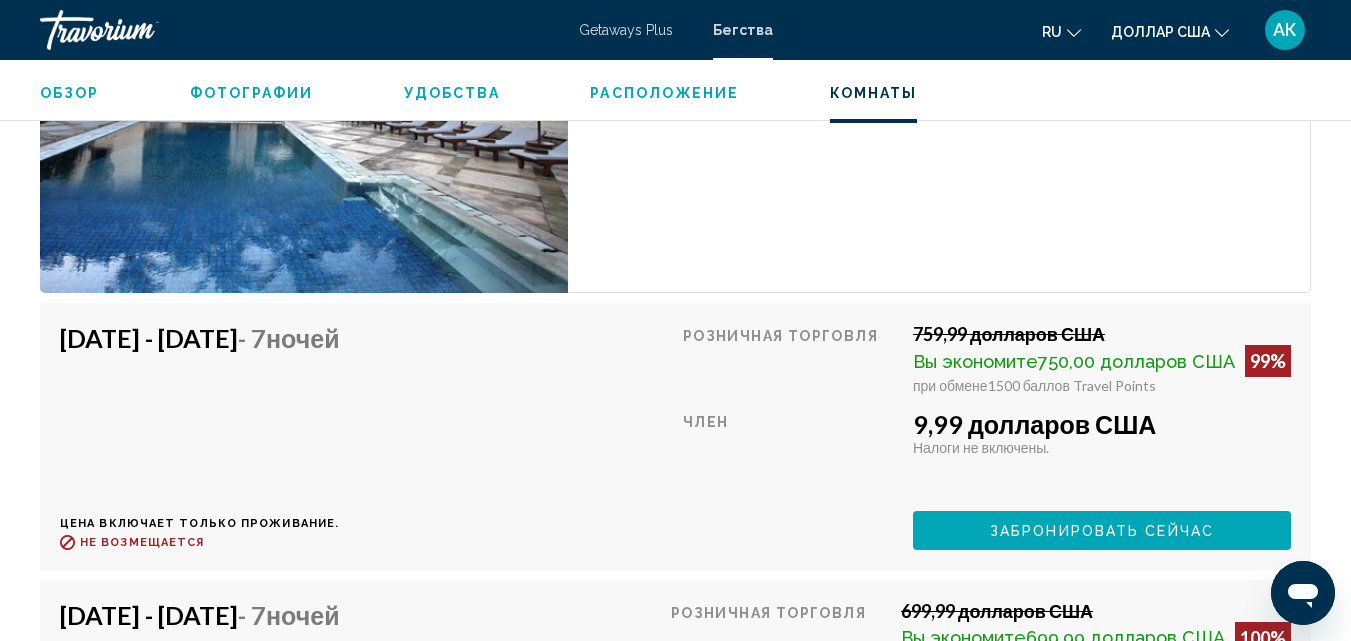 click on "18 октября 2025 г. - 25 октября 2025 г.  - 7  ночей Цена включает только проживание.
Возврат возможен до  :
Не возмещается Розничная торговля 699,99 долларов США Вы экономите  699,99 долларов США 100% при использовании  1400 баллов Travel Points Член 0,00 долларов США Налоги включены Налоги не включены. Вы зарабатываете  0 очков путешествий Забронировать сейчас Эта комната больше не доступна. Цена включает только проживание.
Возврат возможен до
Не возмещается Забронировать сейчас Эта комната больше не доступна." at bounding box center (675, 713) 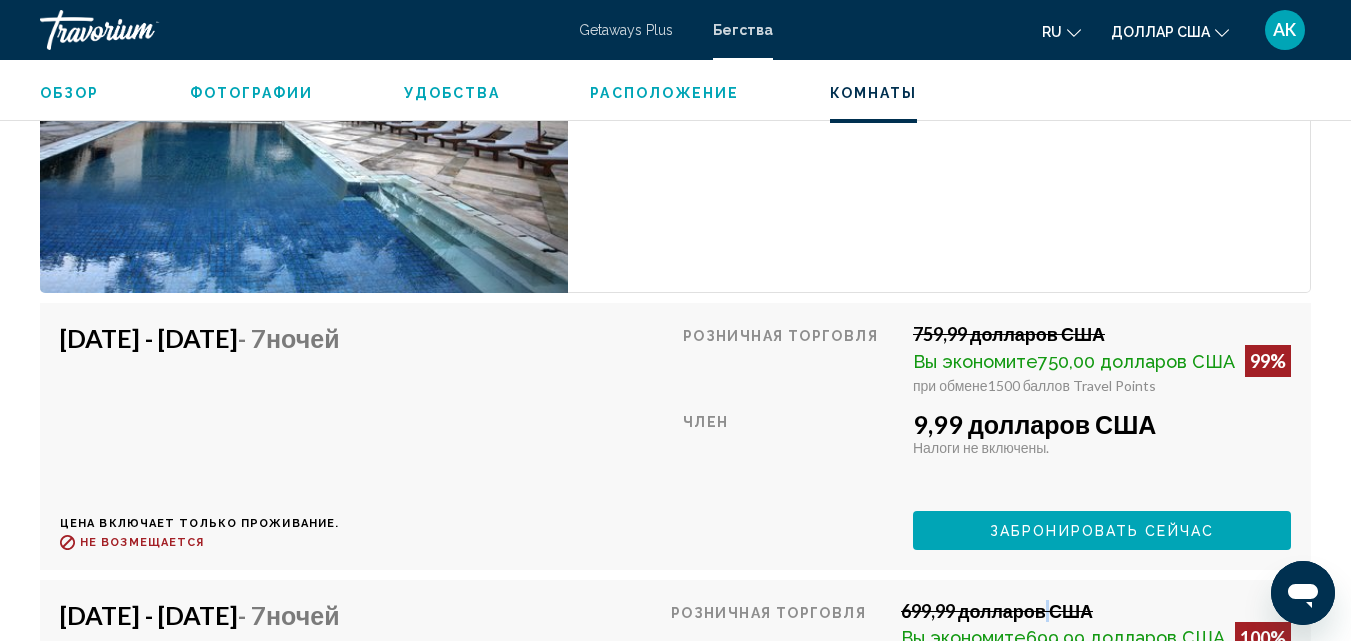 click on "18 октября 2025 г. - 25 октября 2025 г.  - 7  ночей Цена включает только проживание.
Возврат возможен до  :
Не возмещается Розничная торговля 699,99 долларов США Вы экономите  699,99 долларов США 100% при использовании  1400 баллов Travel Points Член 0,00 долларов США Налоги включены Налоги не включены. Вы зарабатываете  0 очков путешествий Забронировать сейчас Эта комната больше не доступна. Цена включает только проживание.
Возврат возможен до
Не возмещается Забронировать сейчас Эта комната больше не доступна." at bounding box center (675, 713) 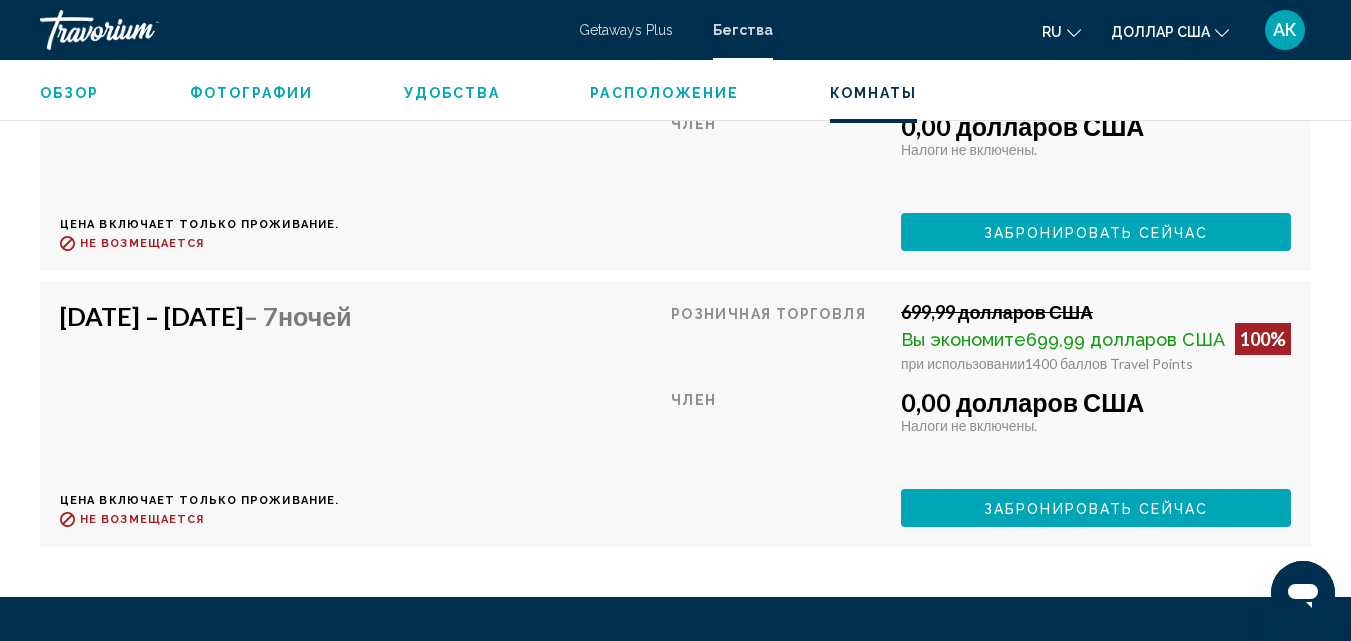 scroll, scrollTop: 4406, scrollLeft: 0, axis: vertical 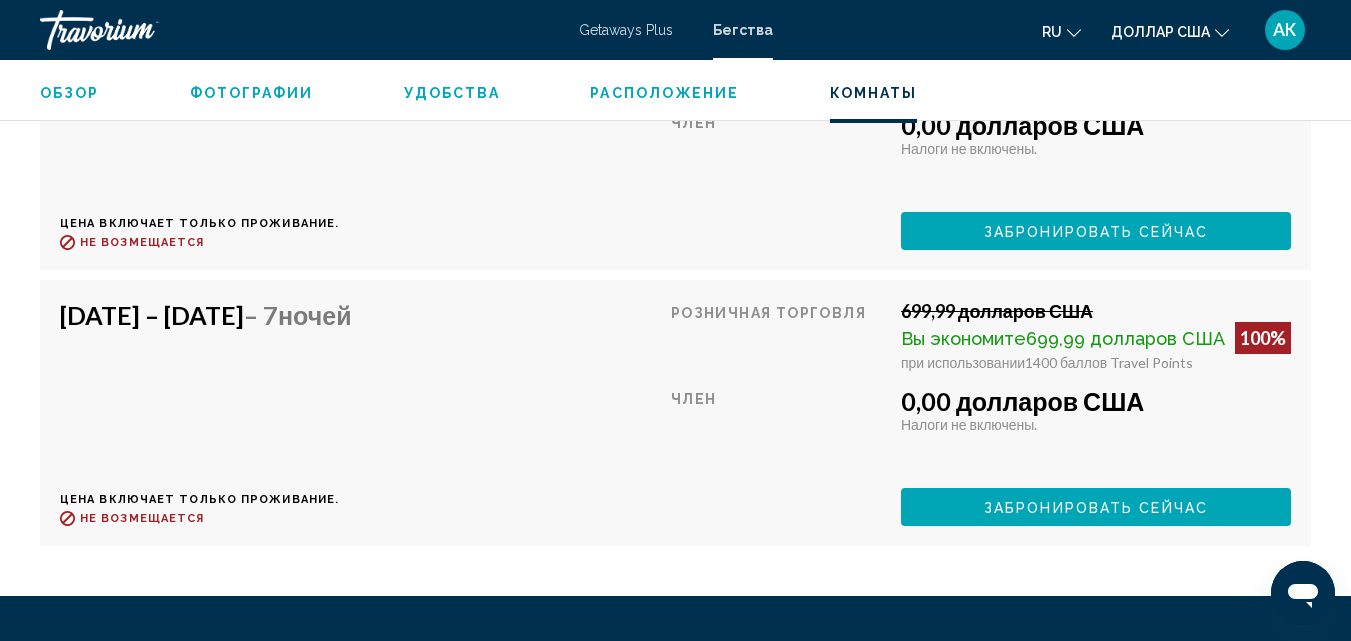 click on "Забронировать сейчас" at bounding box center [1102, -46] 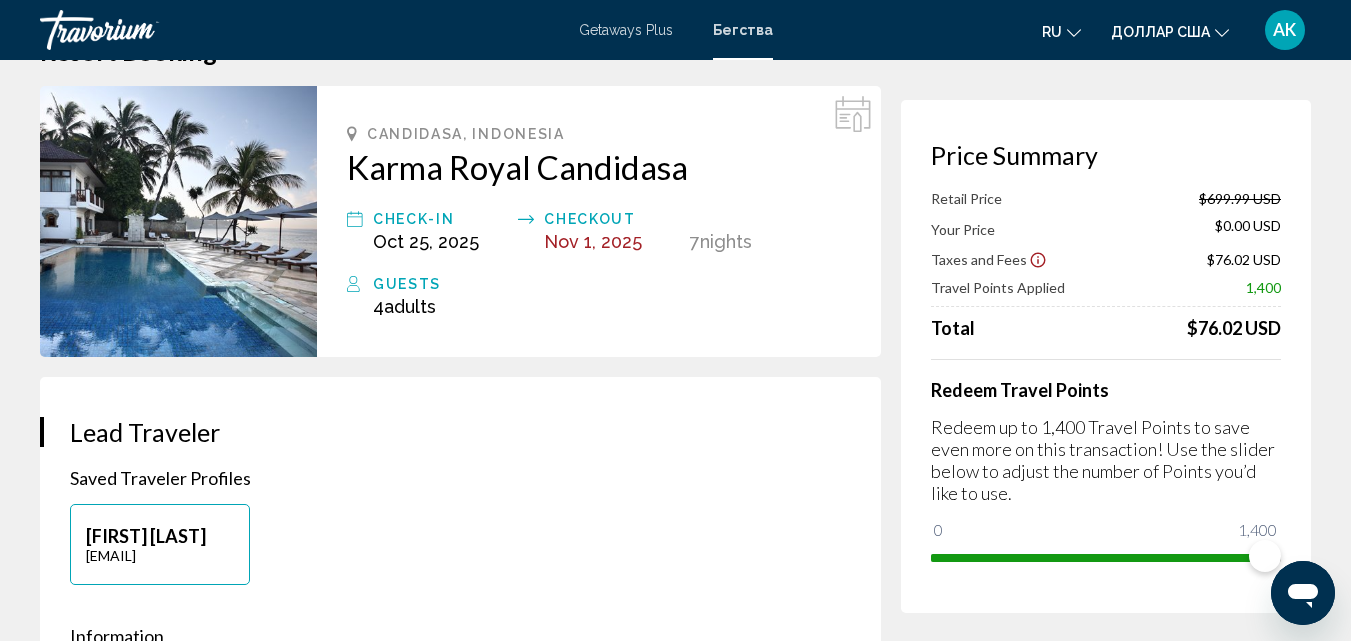 scroll, scrollTop: 100, scrollLeft: 0, axis: vertical 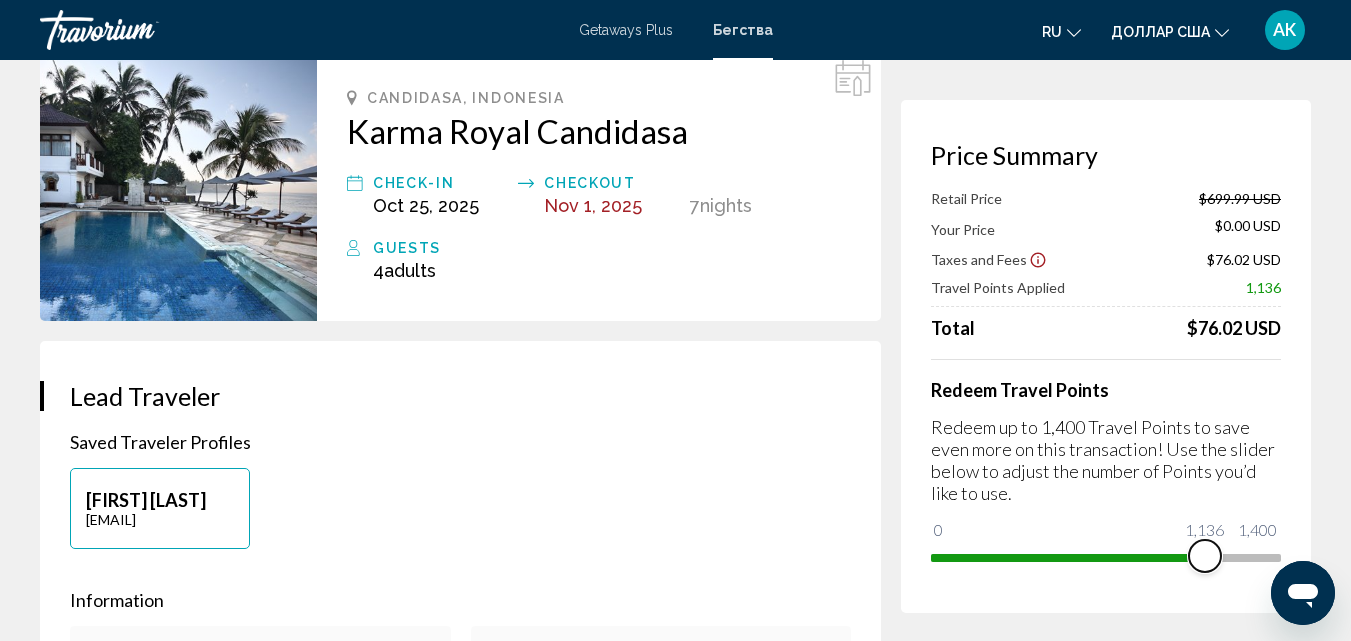 drag, startPoint x: 1256, startPoint y: 563, endPoint x: 1157, endPoint y: 587, distance: 101.86756 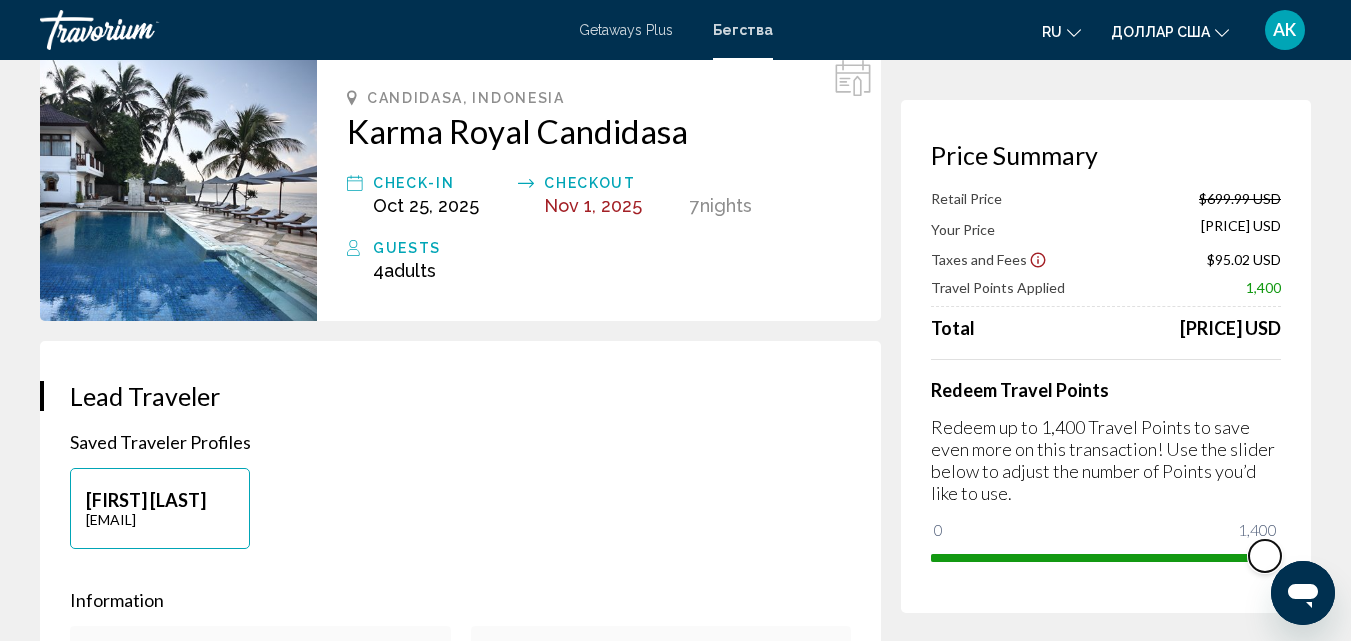 drag, startPoint x: 2421, startPoint y: 1118, endPoint x: 1287, endPoint y: 564, distance: 1262.0903 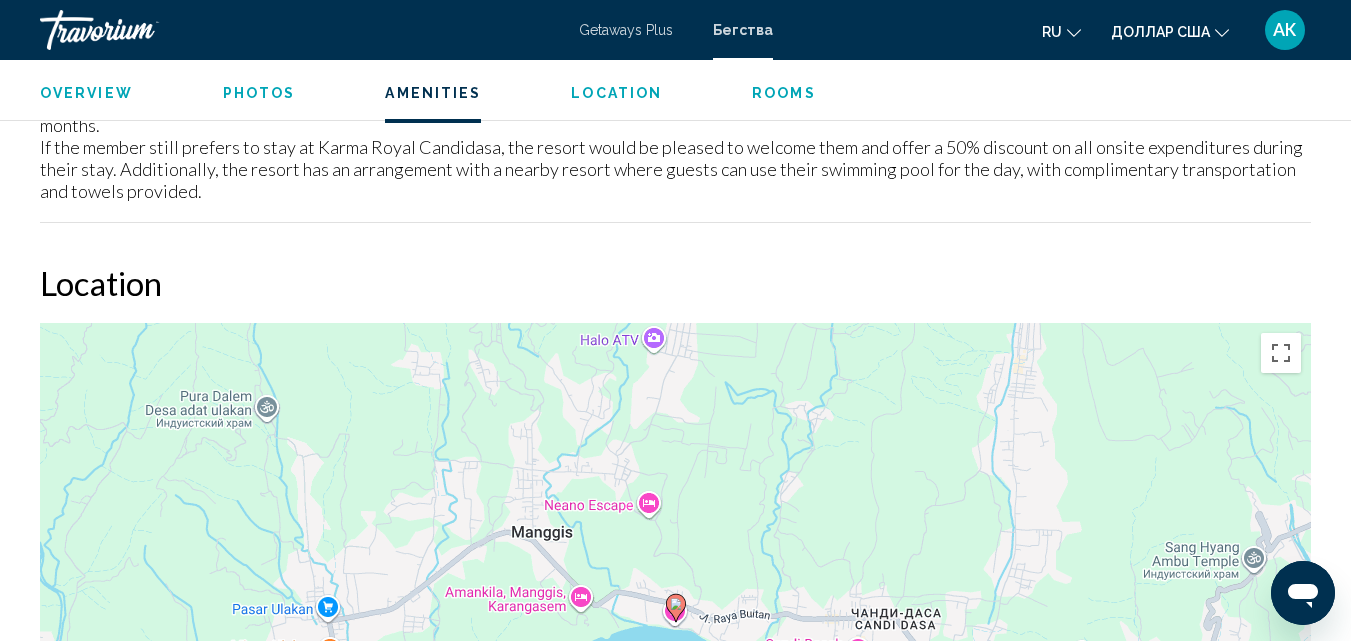 scroll, scrollTop: 2714, scrollLeft: 0, axis: vertical 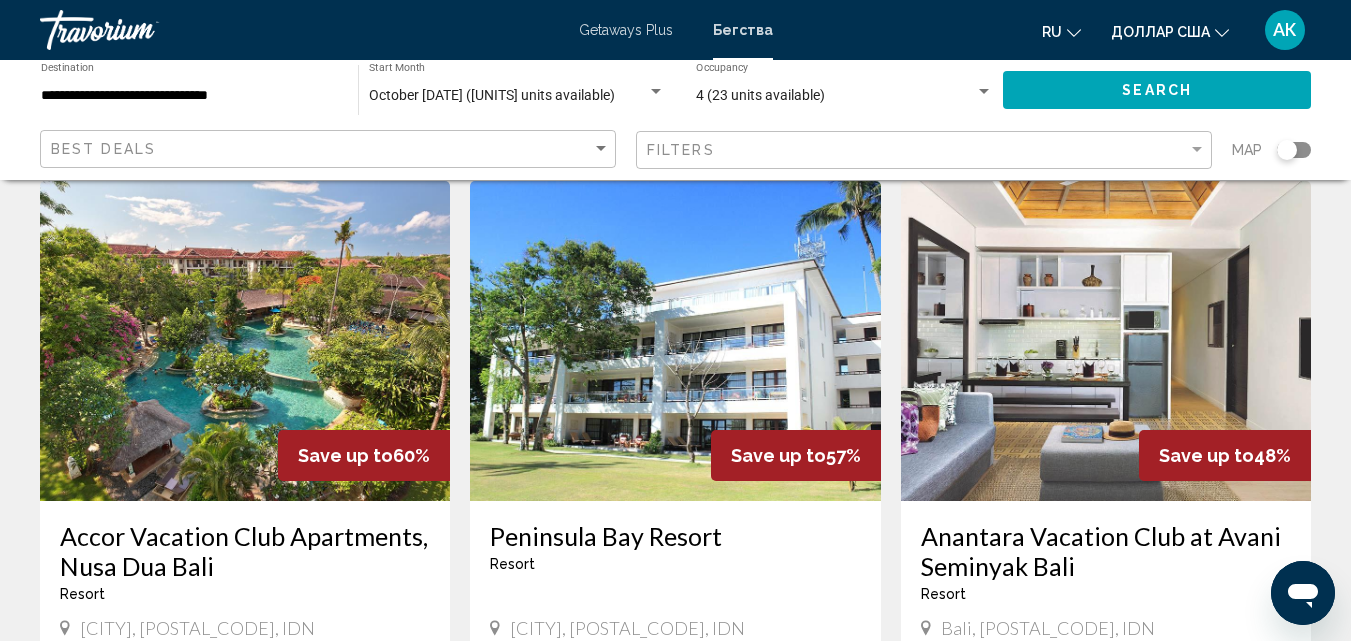 click at bounding box center (245, 341) 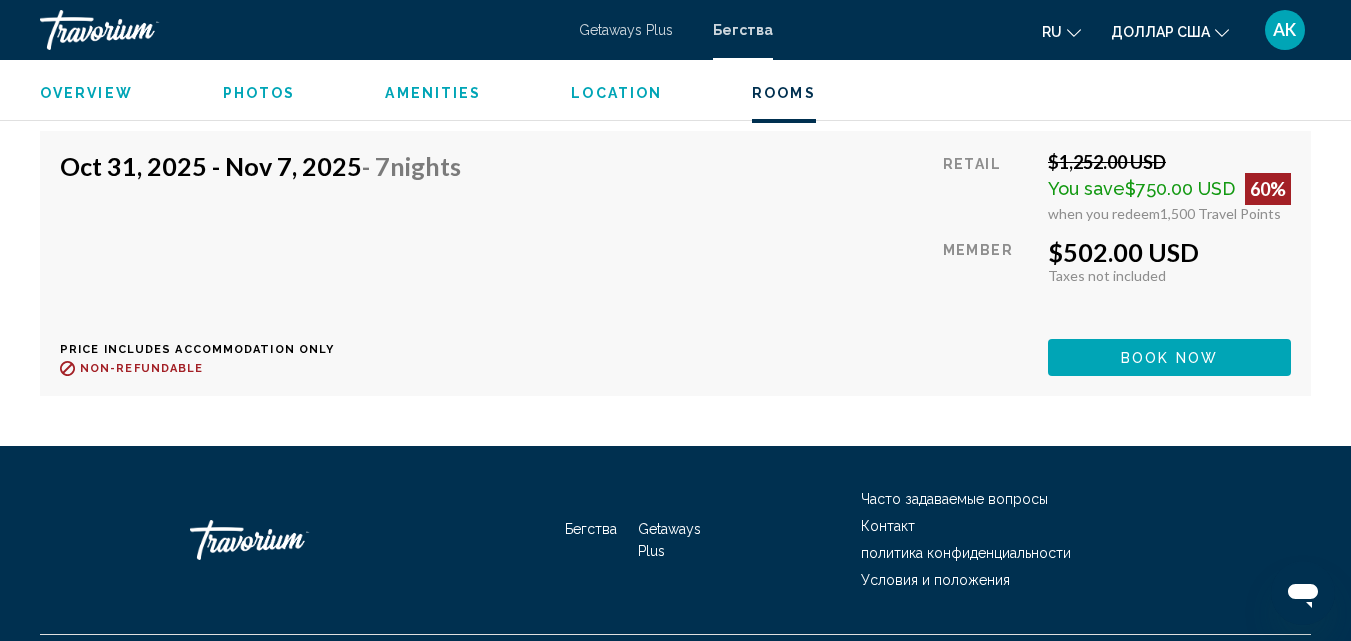scroll, scrollTop: 4514, scrollLeft: 0, axis: vertical 